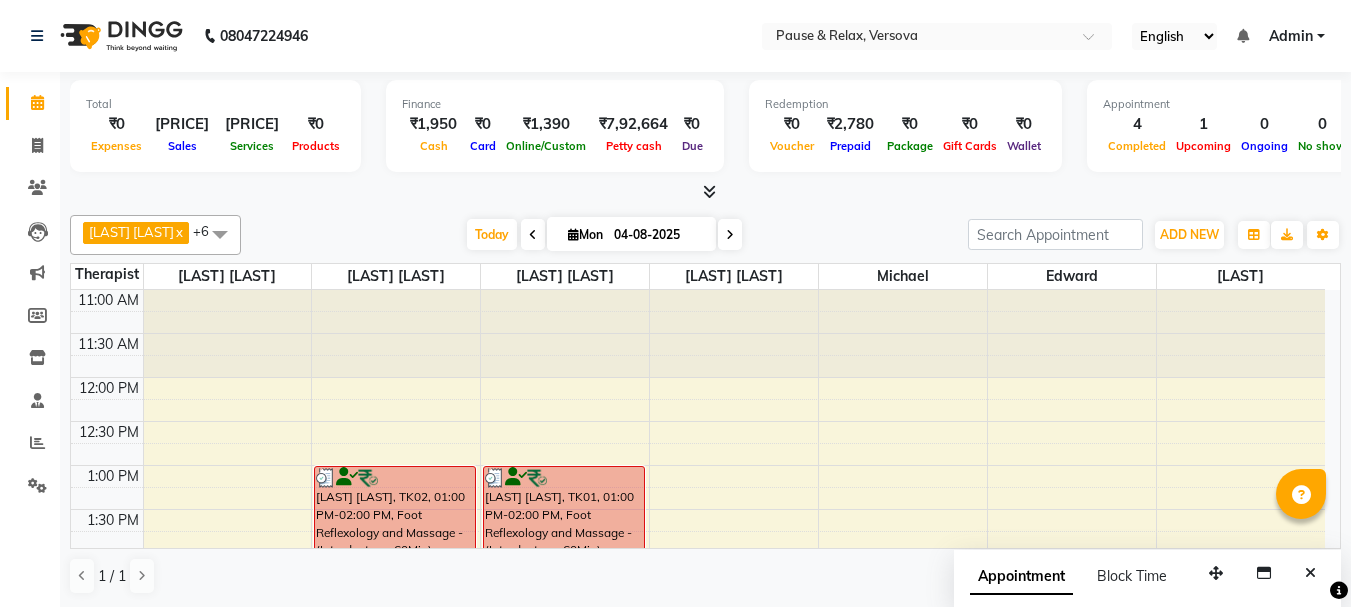 scroll, scrollTop: 0, scrollLeft: 0, axis: both 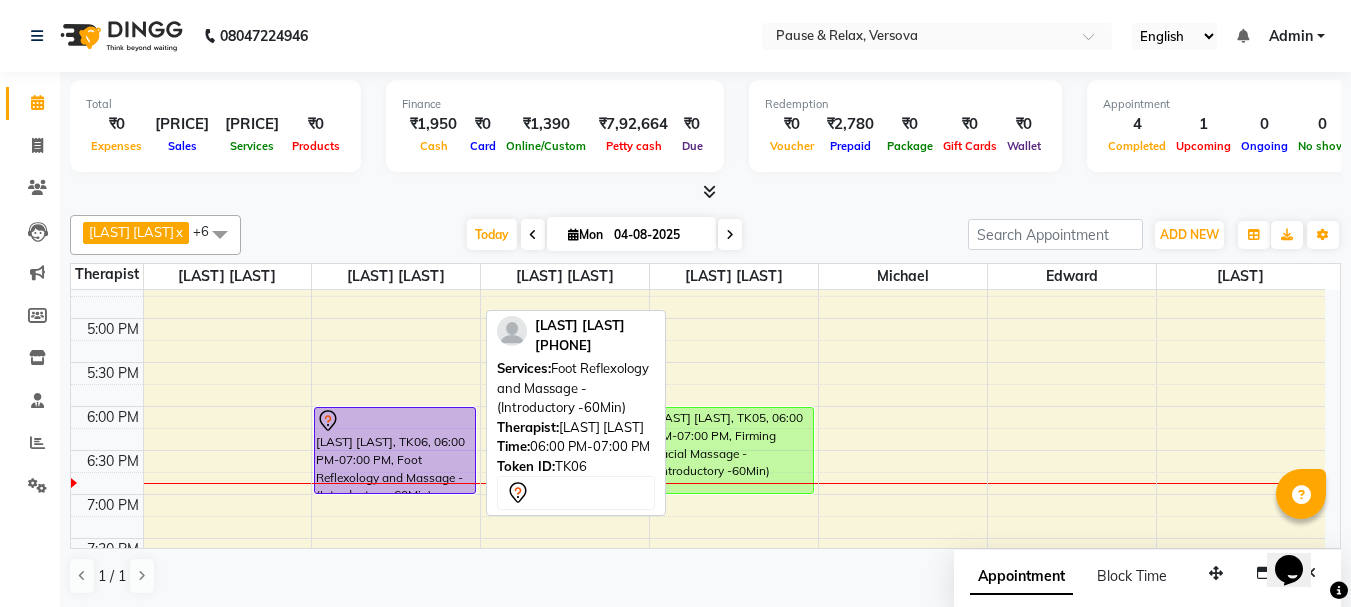 click on "[LAST] [LAST], TK06, 06:00 PM-07:00 PM, Foot Reflexology and Massage - (Introductory -60Min)" at bounding box center (395, 450) 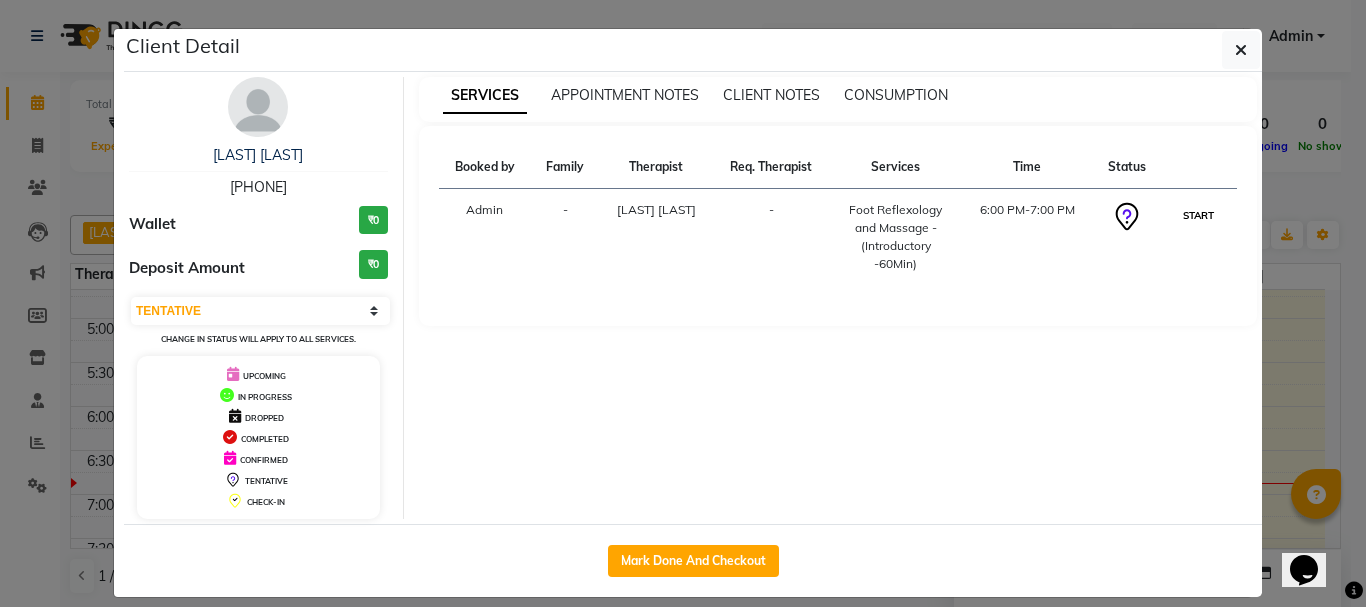 click on "START" at bounding box center [1198, 215] 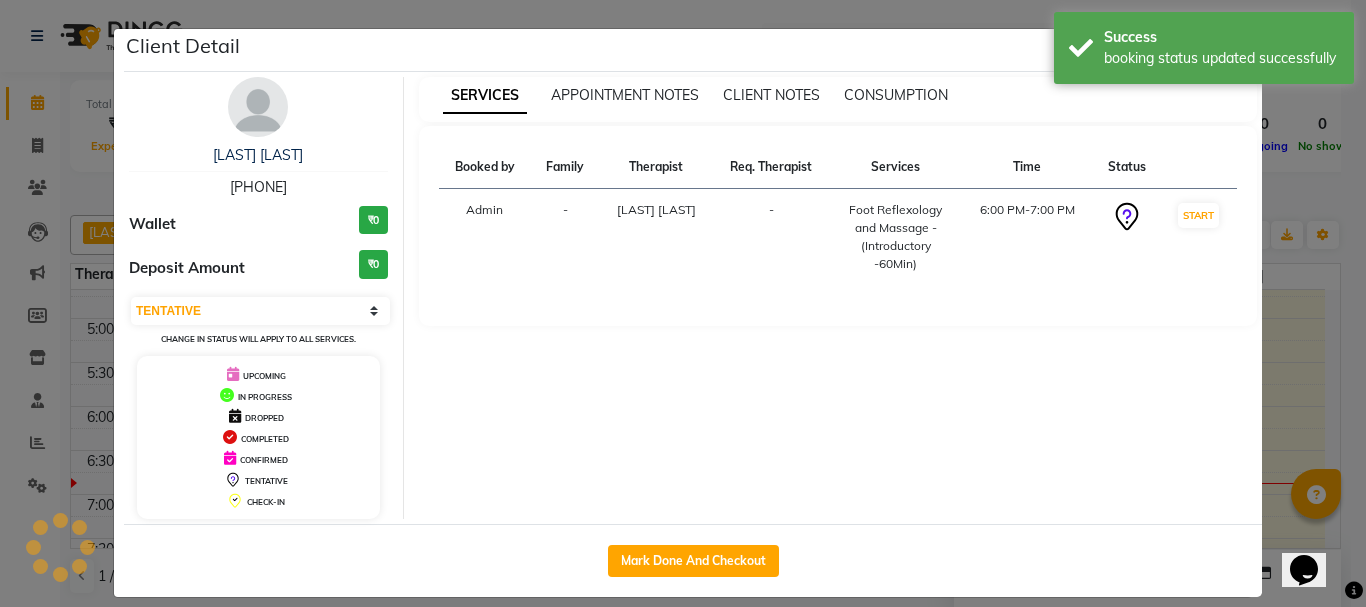 select on "1" 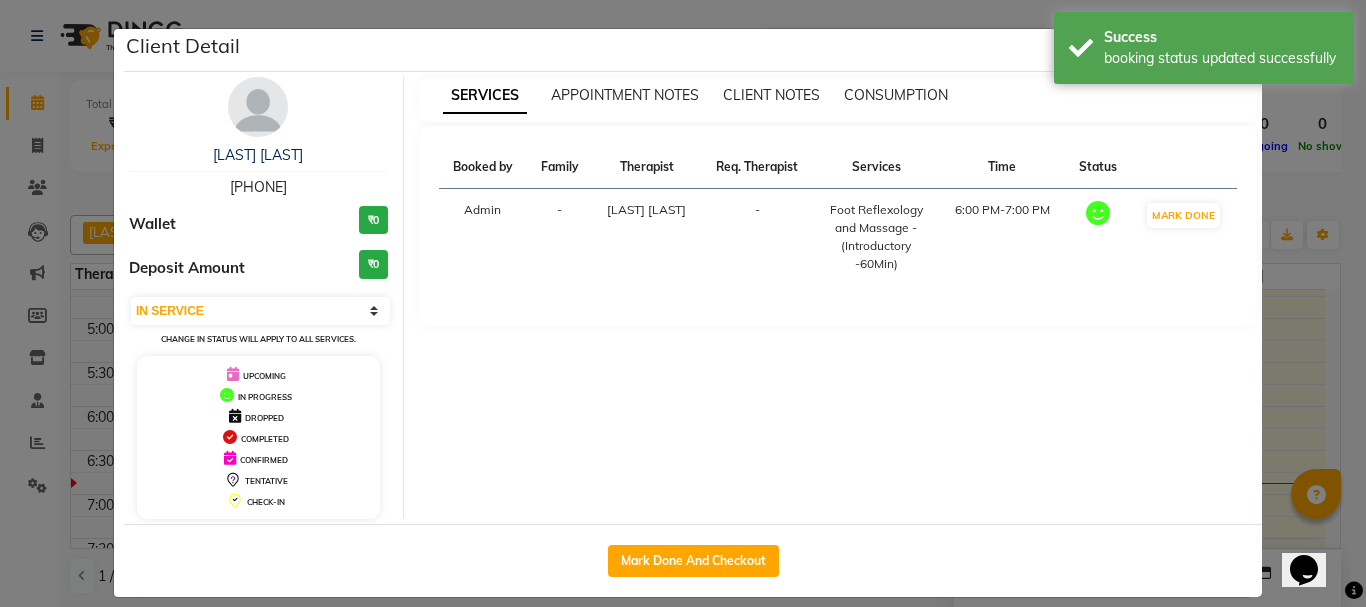 click on "Client Detail Vibhav [LAST] 9820367330 Wallet ₹0 Deposit Amount ₹0 Select IN SERVICE CONFIRMED TENTATIVE CHECK IN MARK DONE DROPPED UPCOMING Change in status will apply to all services. UPCOMING IN PROGRESS DROPPED COMPLETED CONFIRMED TENTATIVE CHECK-IN SERVICES APPOINTMENT NOTES CLIENT NOTES CONSUMPTION Booked by Family Therapist Req. Therapist Services Time Status Admin - Bindu [LAST] - Foot Reflexology and Massage - (Introductory -60Min) 6:00 PM-7:00 PM MARK DONE Mark Done And Checkout" 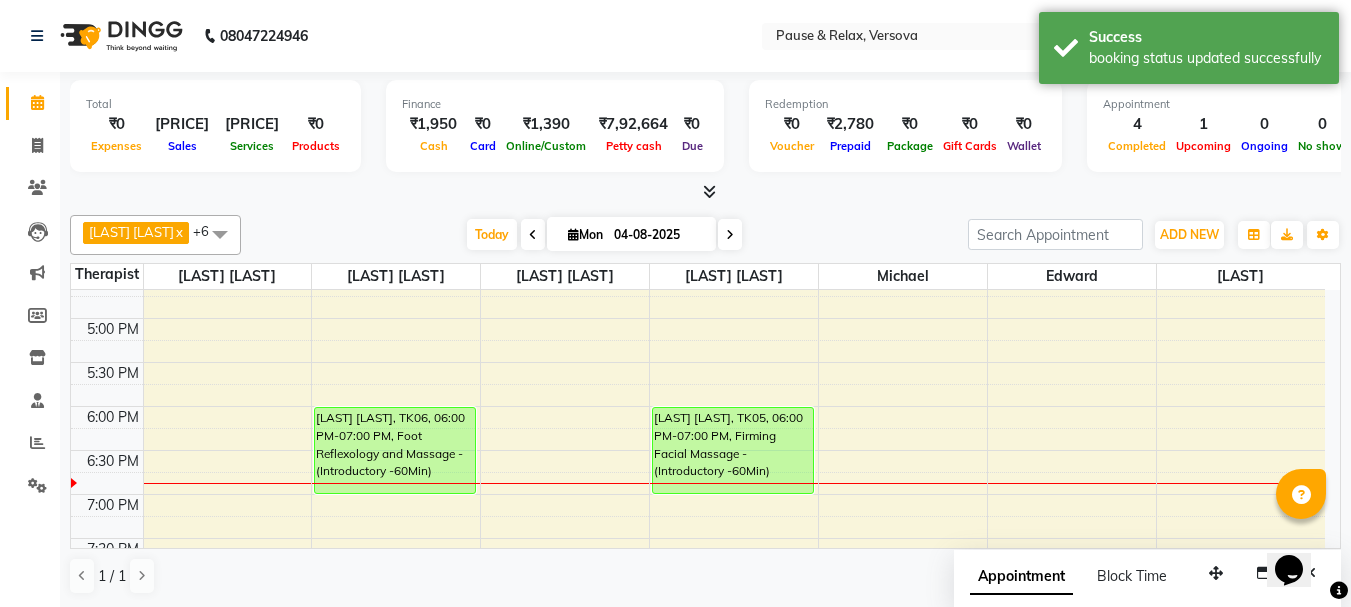 scroll, scrollTop: 560, scrollLeft: 0, axis: vertical 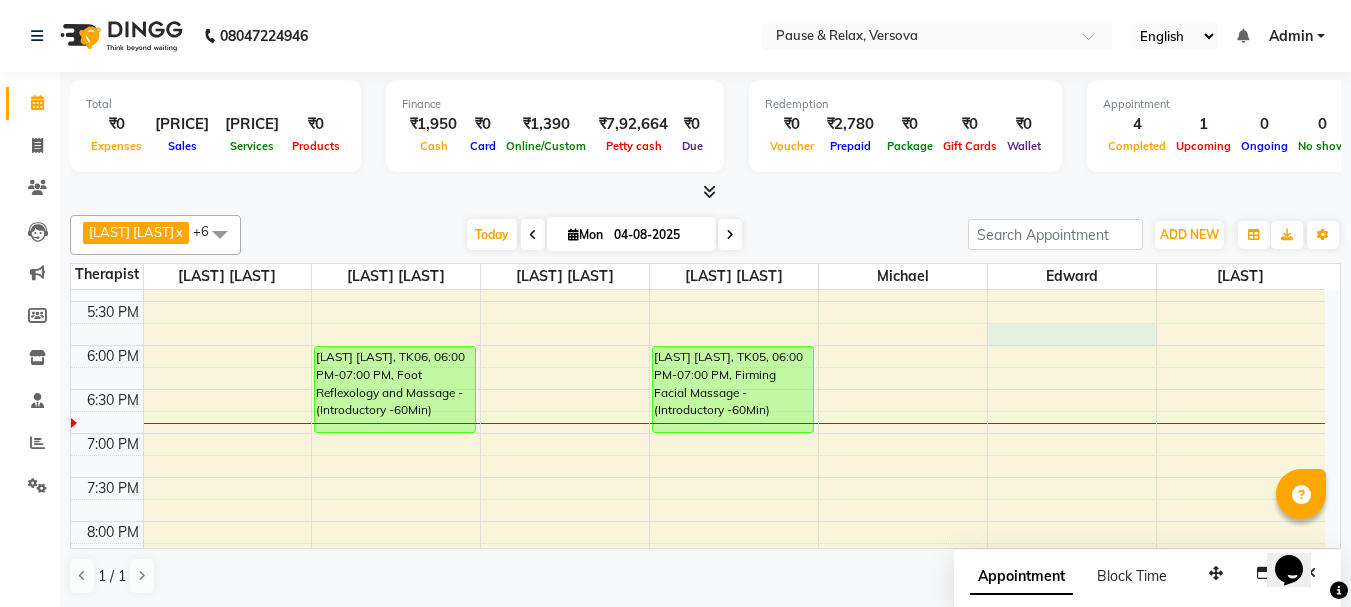 click on "11:00 AM 11:30 AM 12:00 PM 12:30 PM 1:00 PM 1:30 PM 2:00 PM 2:30 PM 3:00 PM 3:30 PM 4:00 PM 4:30 PM 5:00 PM 5:30 PM 6:00 PM 6:30 PM 7:00 PM 7:30 PM 8:00 PM 8:30 PM 9:00 PM 9:30 PM Sanjiv I, TK03, 02:00 PM-03:00 PM, Traditional Thai Body Massage (Dry) - (Introductory -60Min) Saloumi Sahu, TK02, 01:00 PM-02:00 PM, Foot Reflexology and Massage - (Introductory -60Min) Vibhav Raut, TK06, 06:00 PM-07:00 PM, Foot Reflexology and Massage - (Introductory -60Min) Saloumi Sahu, TK01, 01:00 PM-02:00 PM, Foot Reflexology and Massage - (Introductory -60Min) Raksha Shetty, TK04, 02:00 PM-03:00 PM, Foot Reflexology and Massage - (Introductory -60Min) Vibhav Raut, TK05, 06:00 PM-07:00 PM, Firming Facial Massage - (Introductory -60Min)" at bounding box center (698, 213) 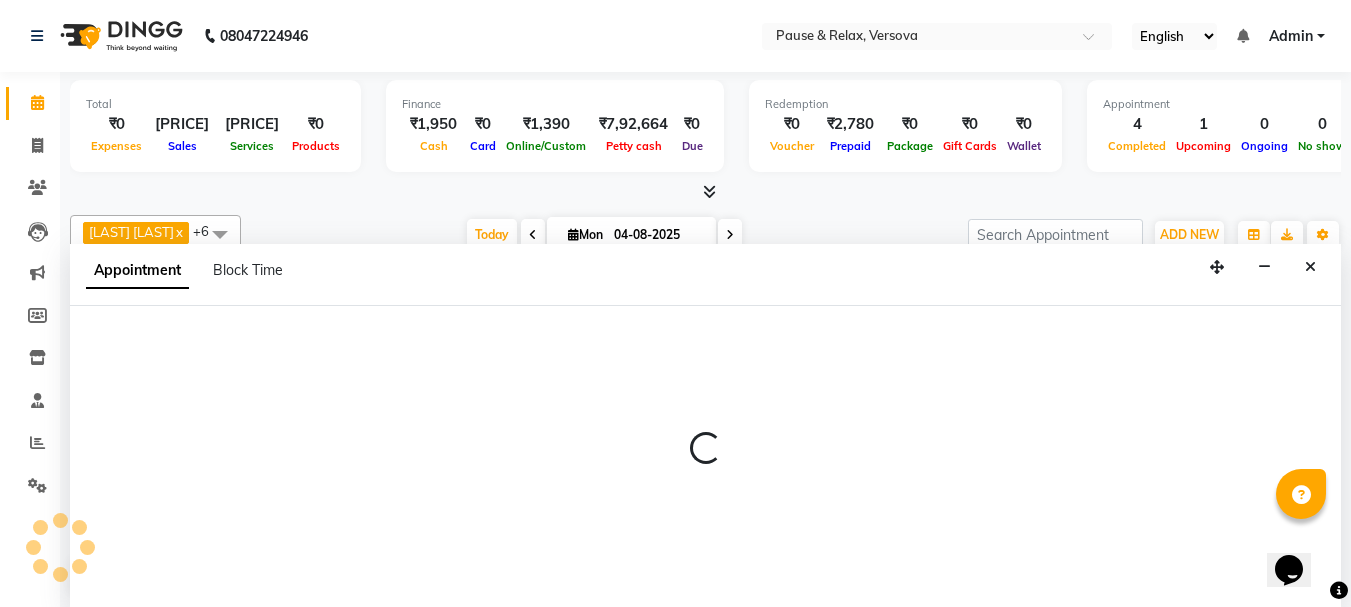 select on "82843" 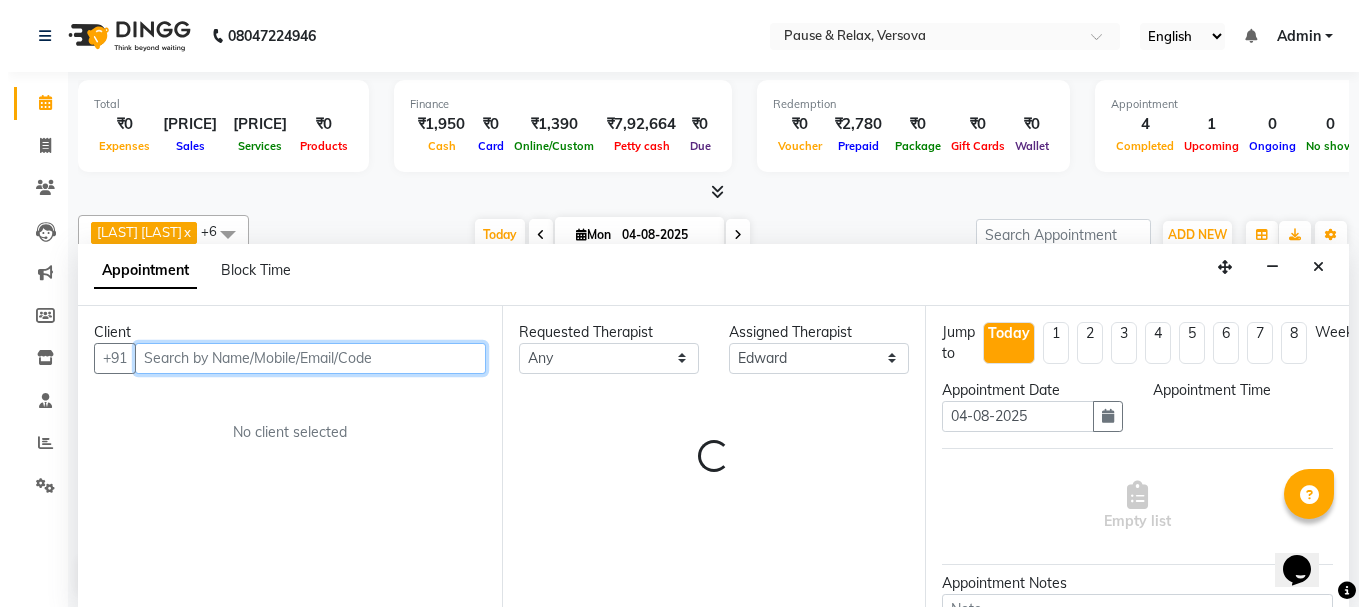 scroll, scrollTop: 1, scrollLeft: 0, axis: vertical 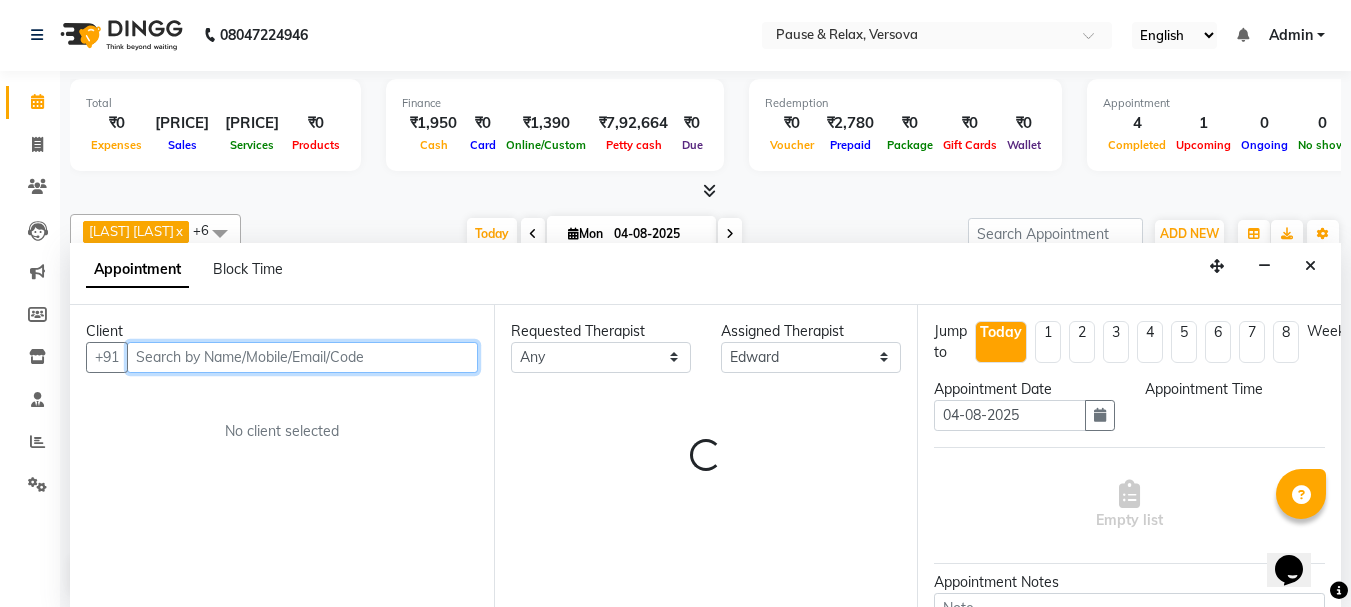 select on "1065" 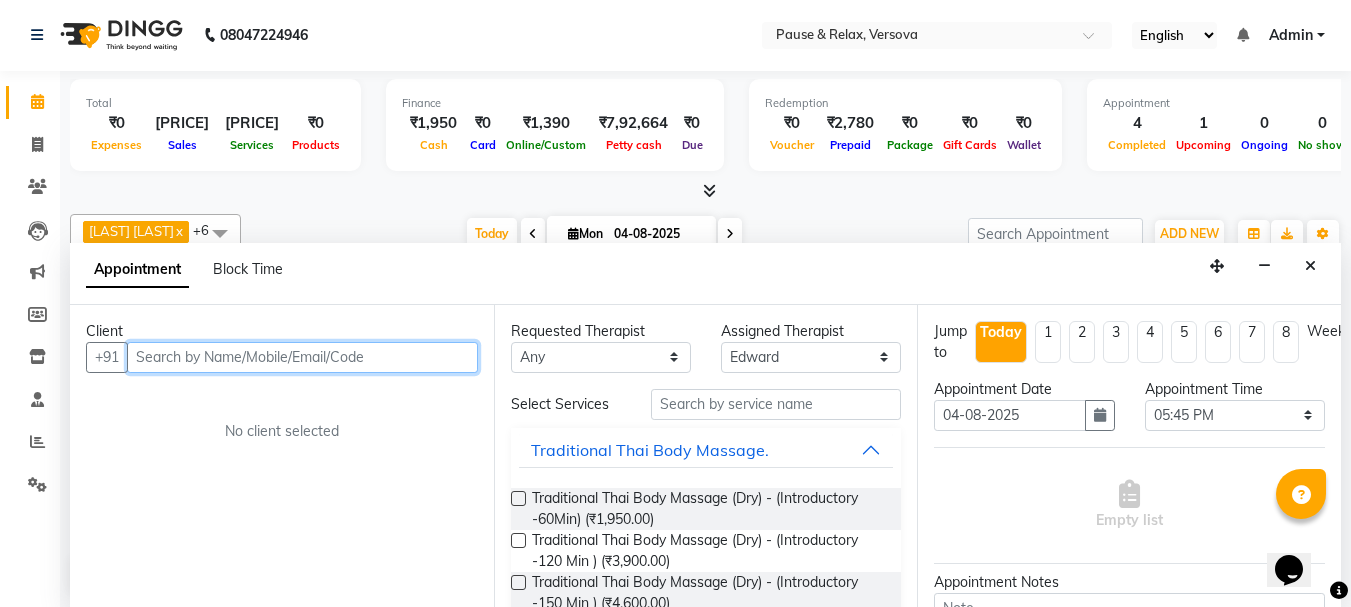 click at bounding box center (302, 357) 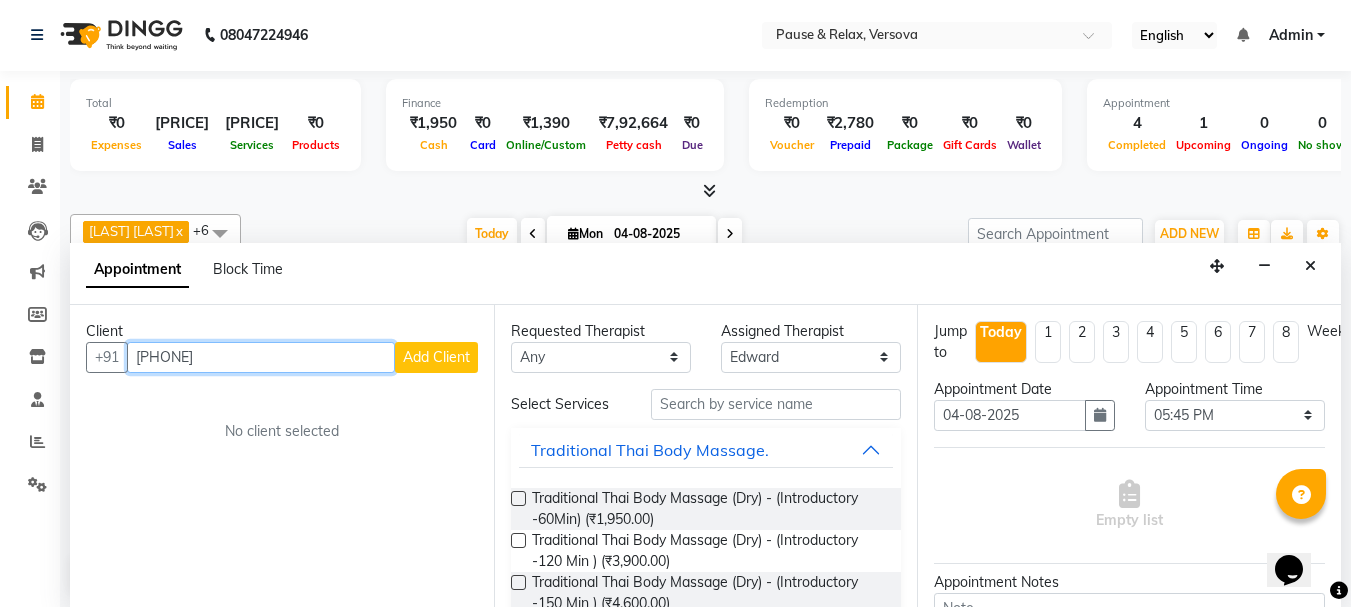 type on "[PHONE]" 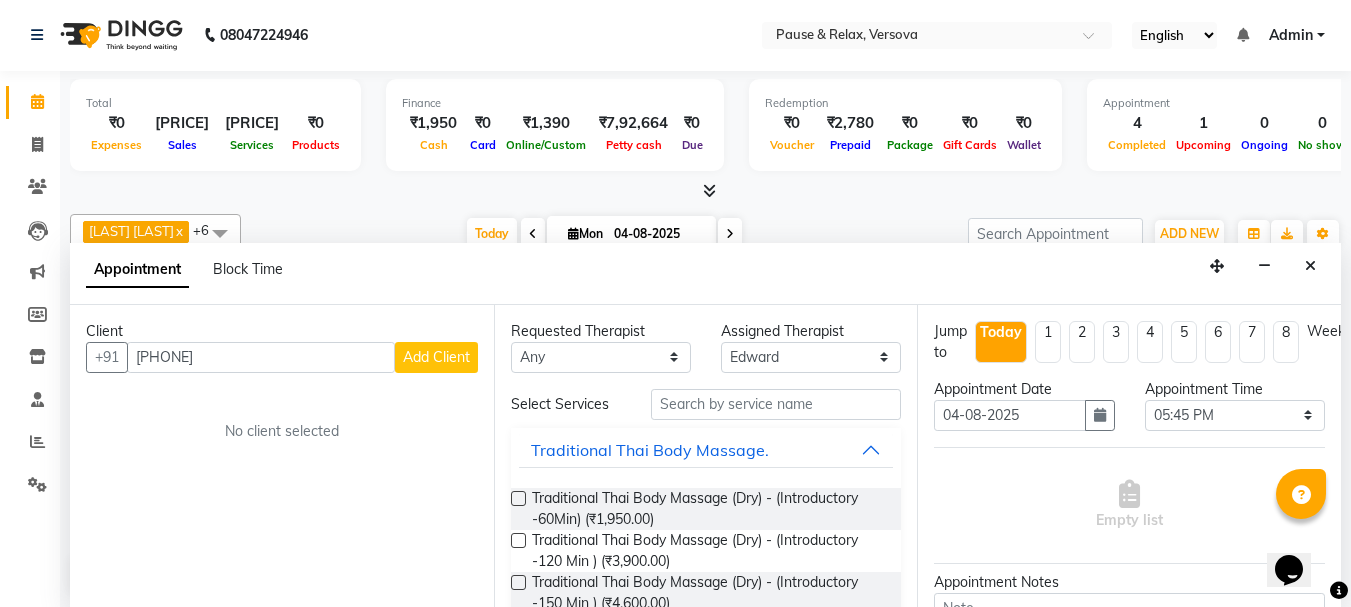 click on "Add Client" at bounding box center [436, 357] 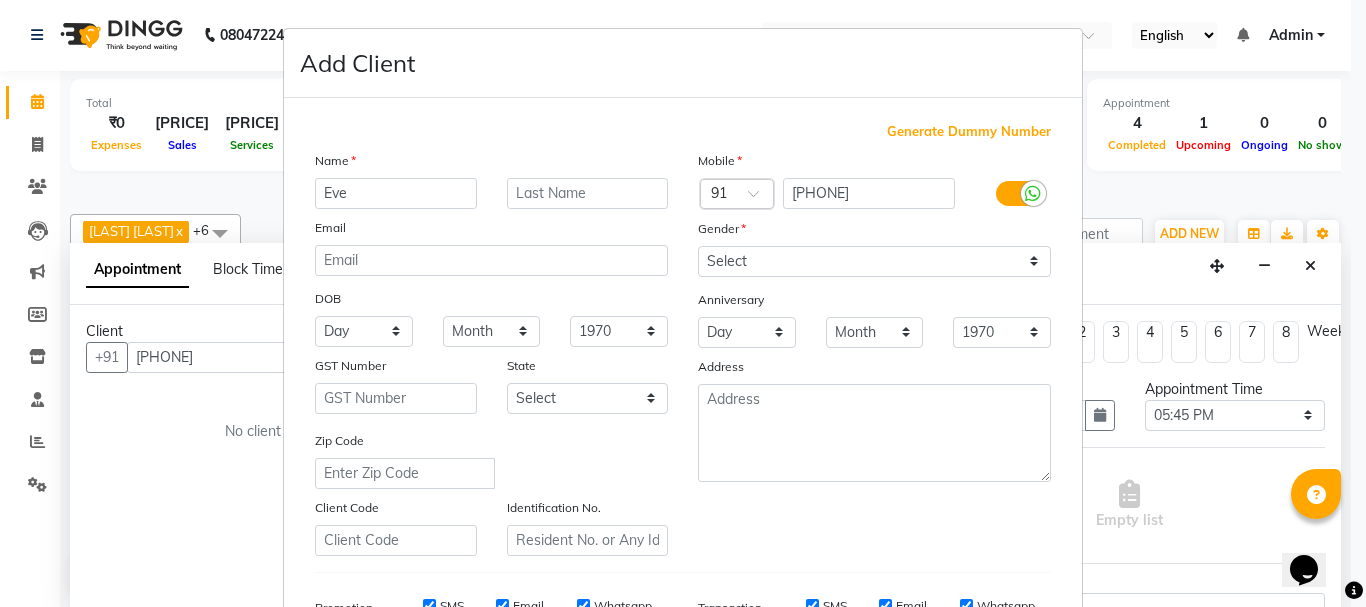 type on "Eve" 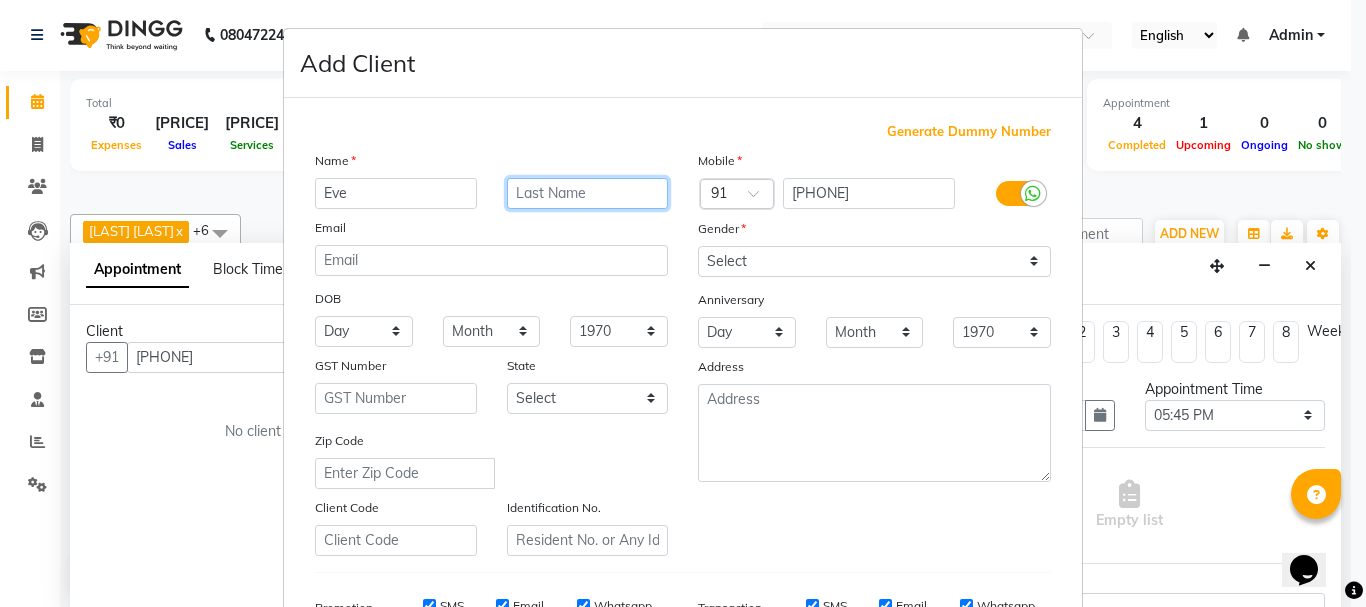 click at bounding box center (588, 193) 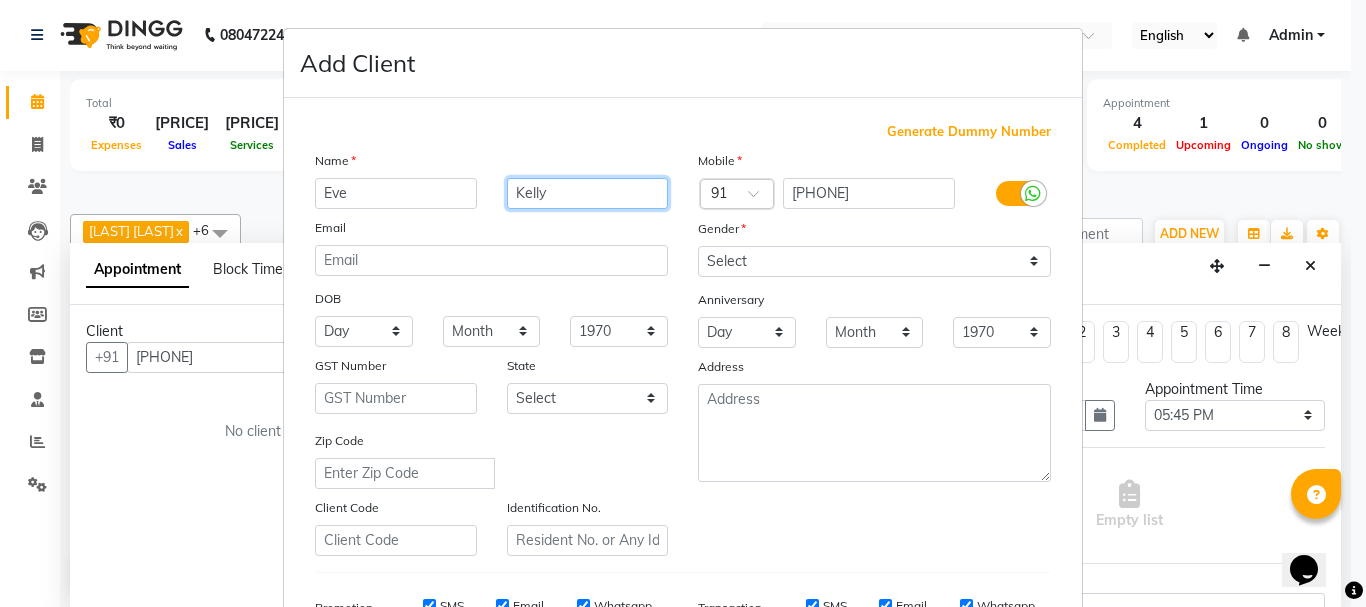 type on "Kelly" 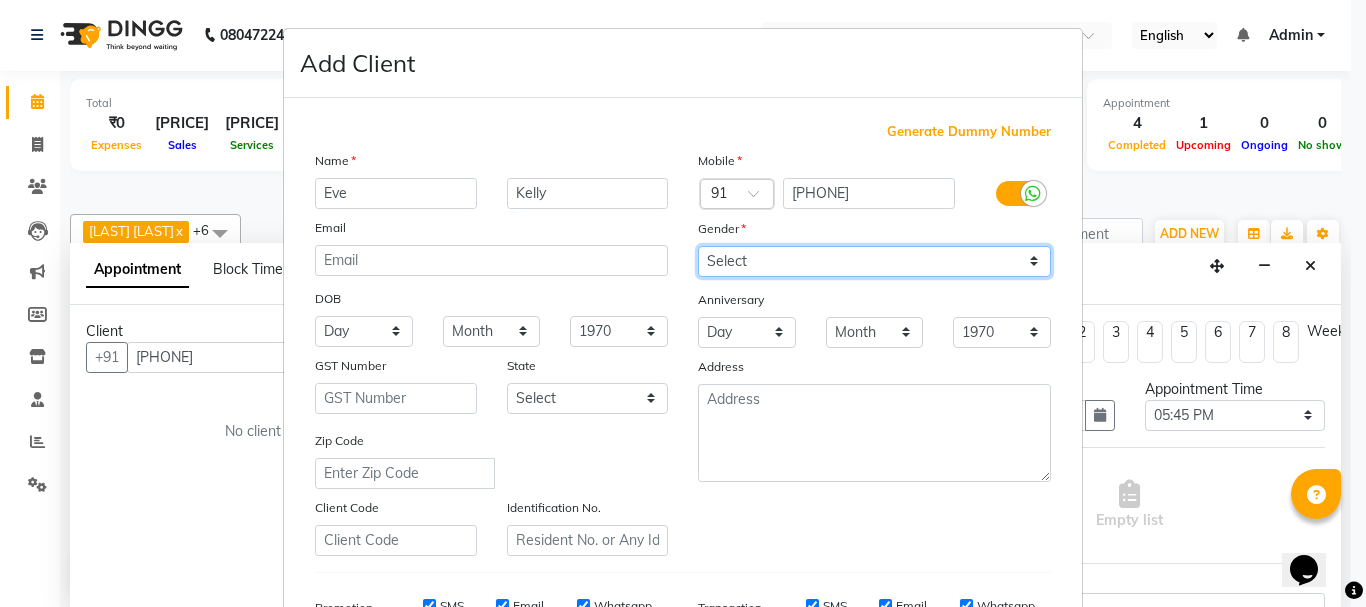 click on "Select Male Female Other Prefer Not To Say" at bounding box center [874, 261] 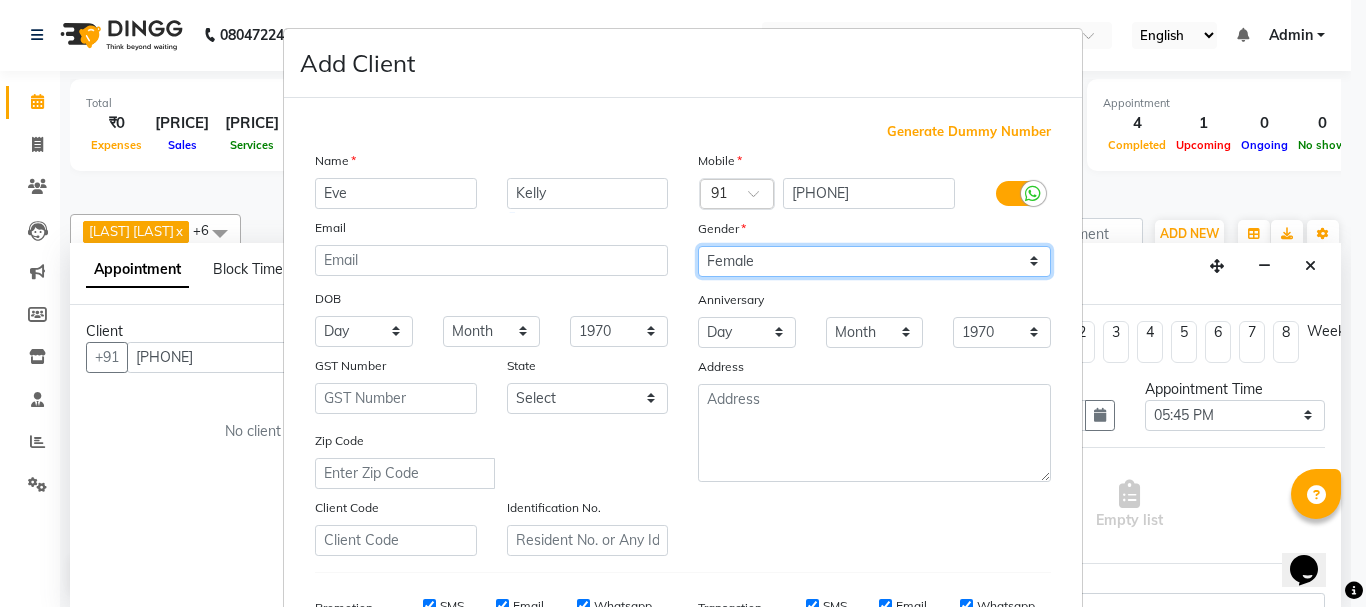 click on "Select Male Female Other Prefer Not To Say" at bounding box center [874, 261] 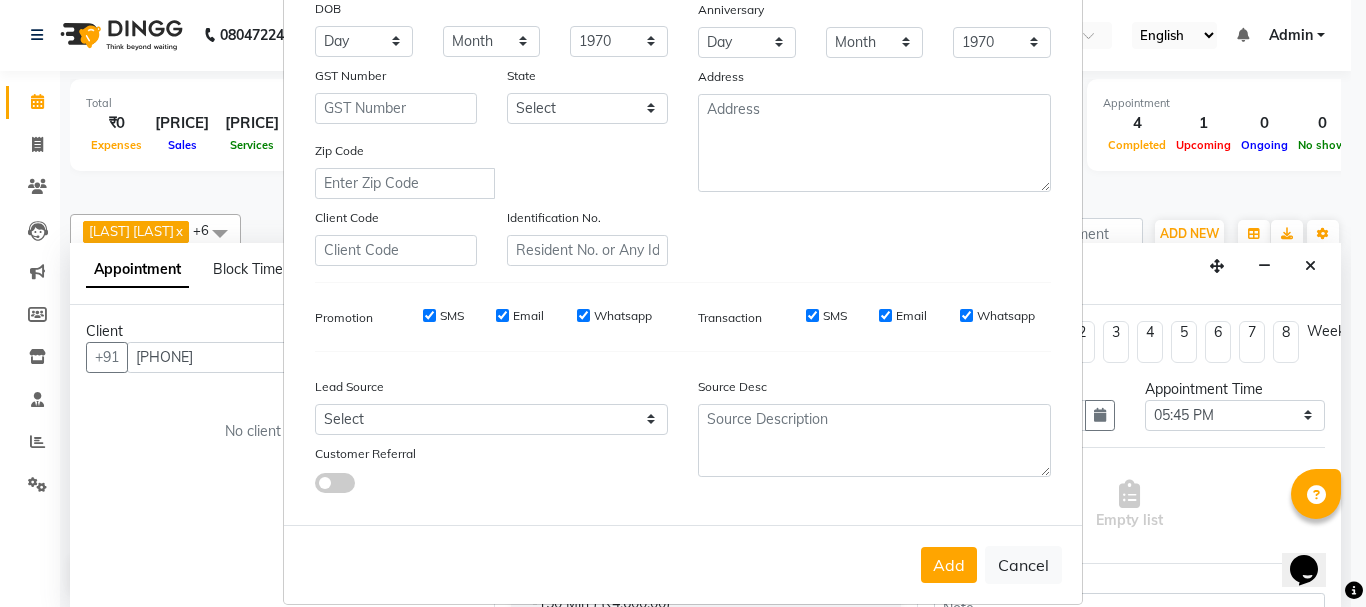 scroll, scrollTop: 316, scrollLeft: 0, axis: vertical 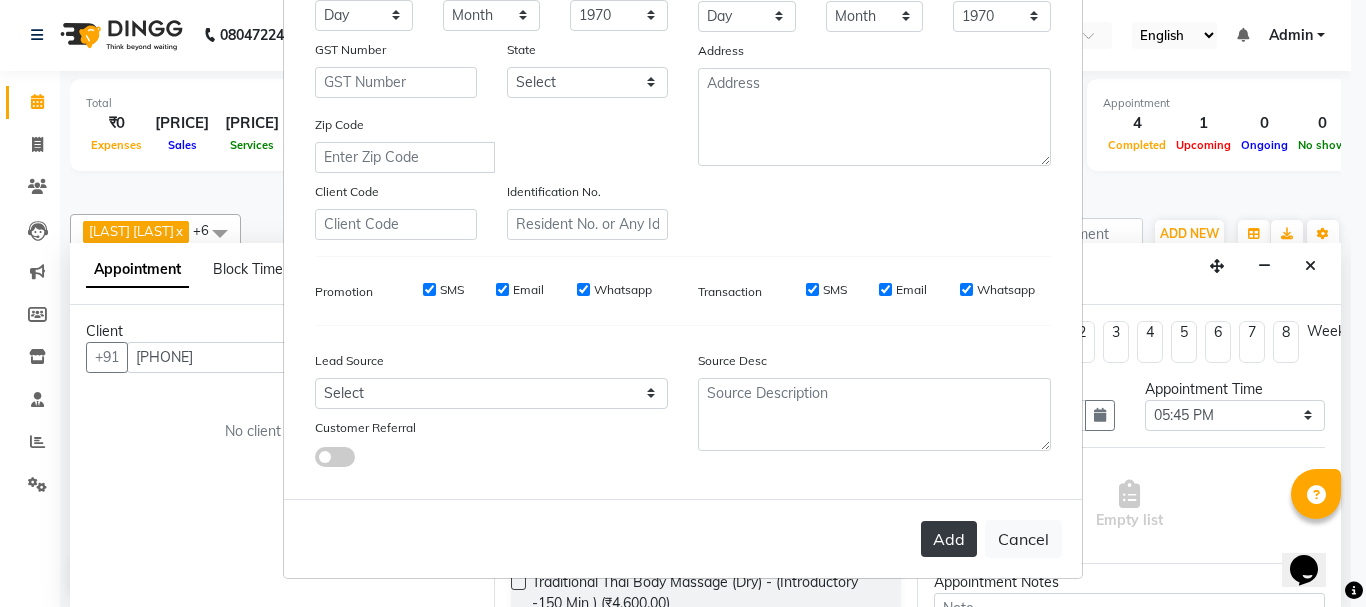 click on "Add" at bounding box center [949, 539] 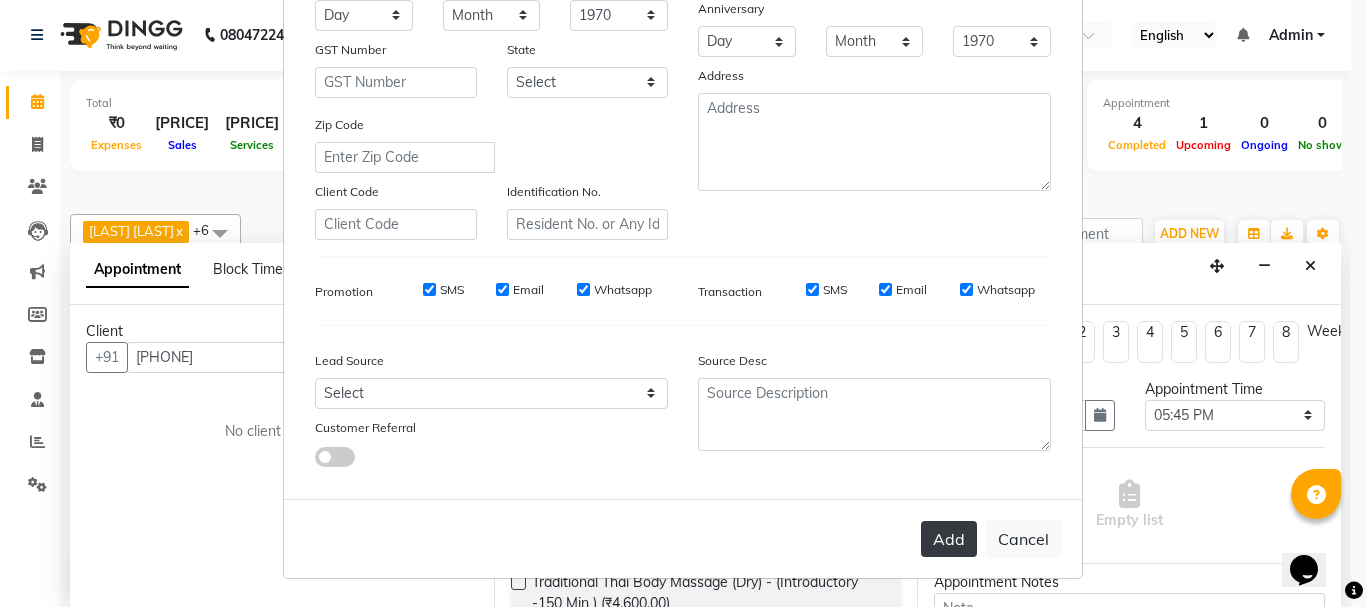 click on "Add" at bounding box center [949, 539] 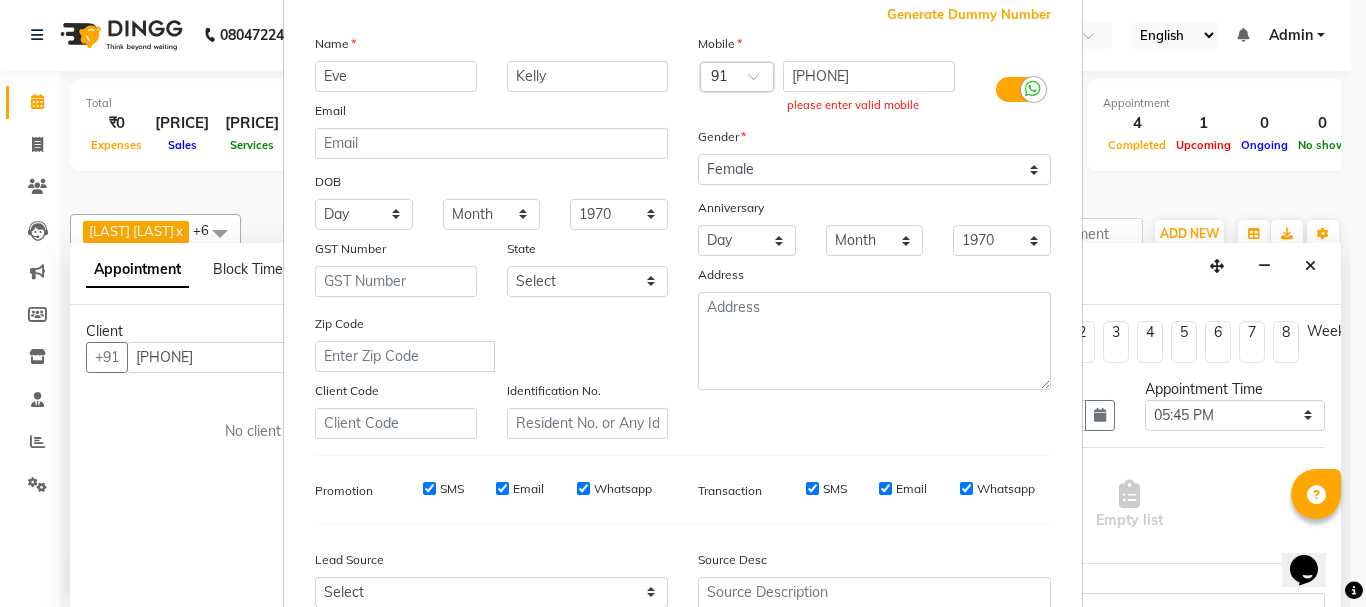 scroll, scrollTop: 115, scrollLeft: 0, axis: vertical 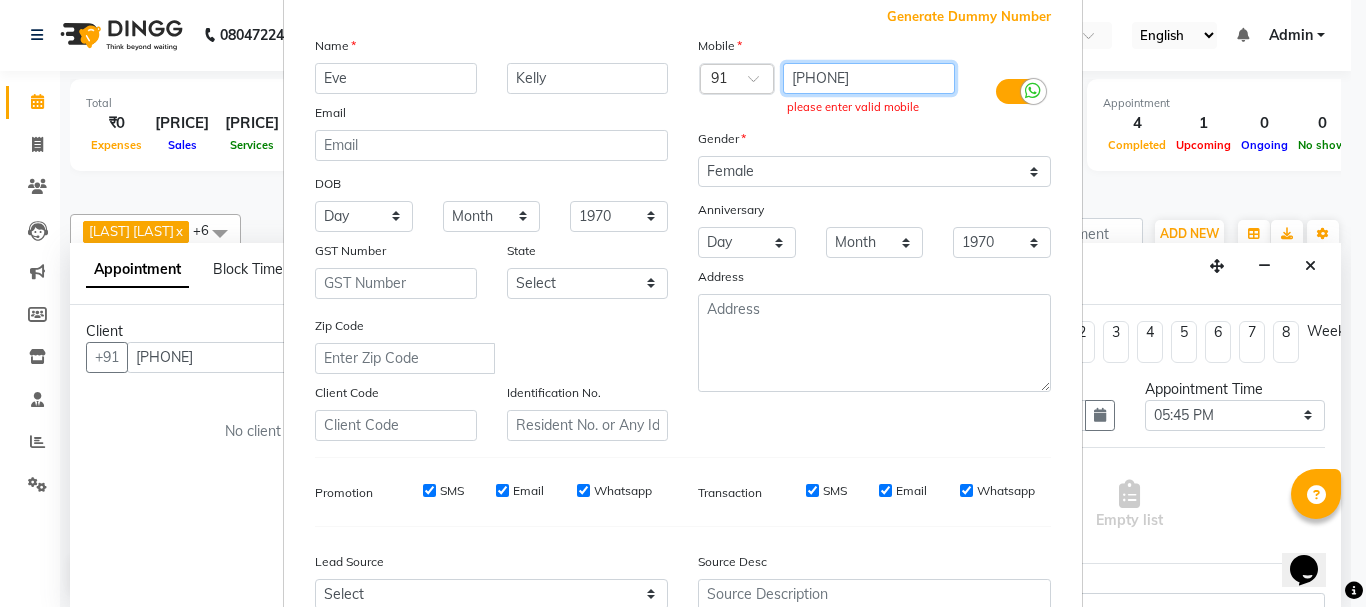 drag, startPoint x: 898, startPoint y: 75, endPoint x: 786, endPoint y: 90, distance: 113 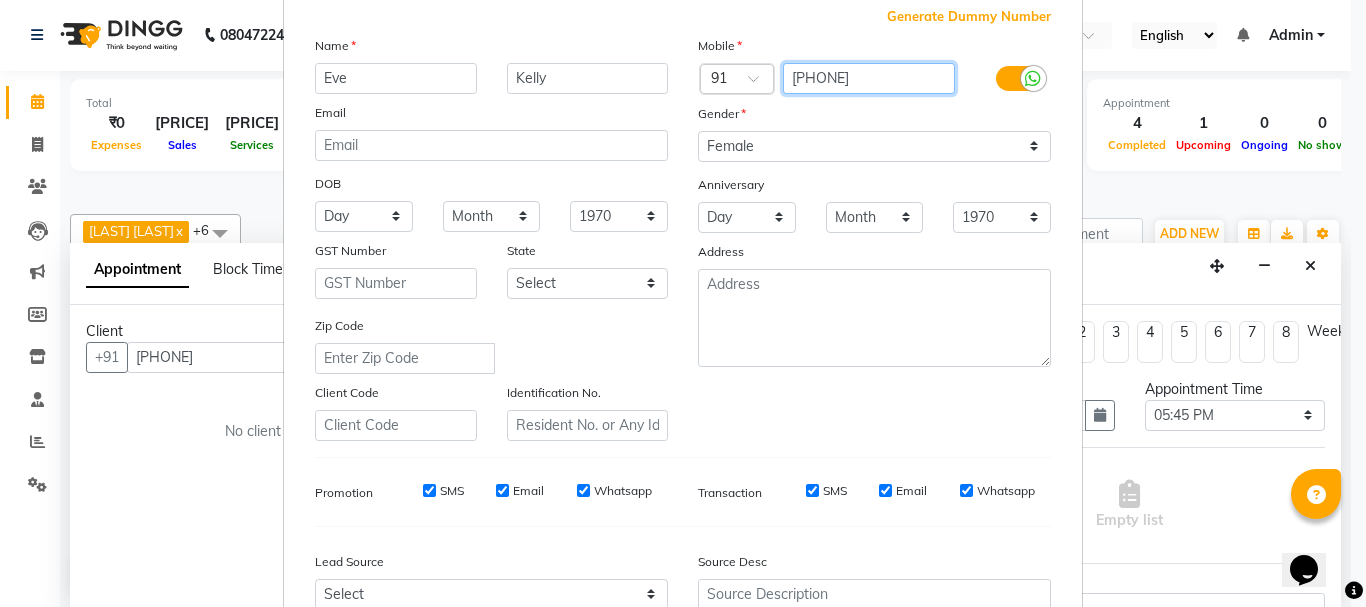 type on "[PHONE]" 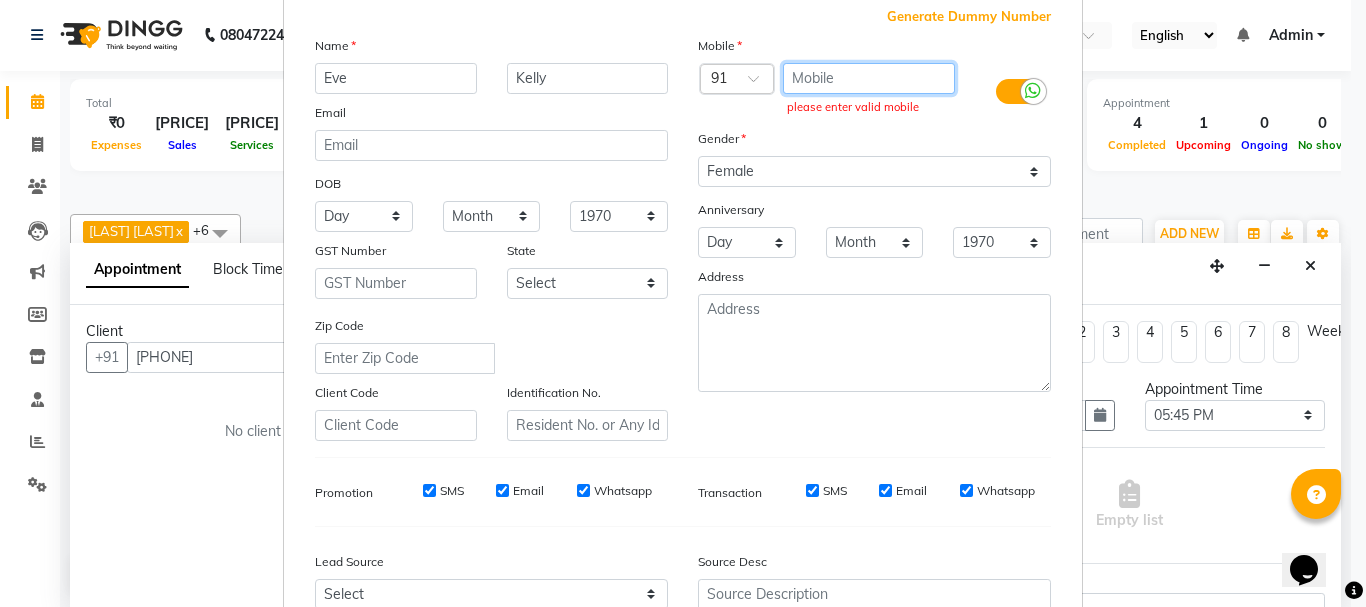 click at bounding box center (869, 78) 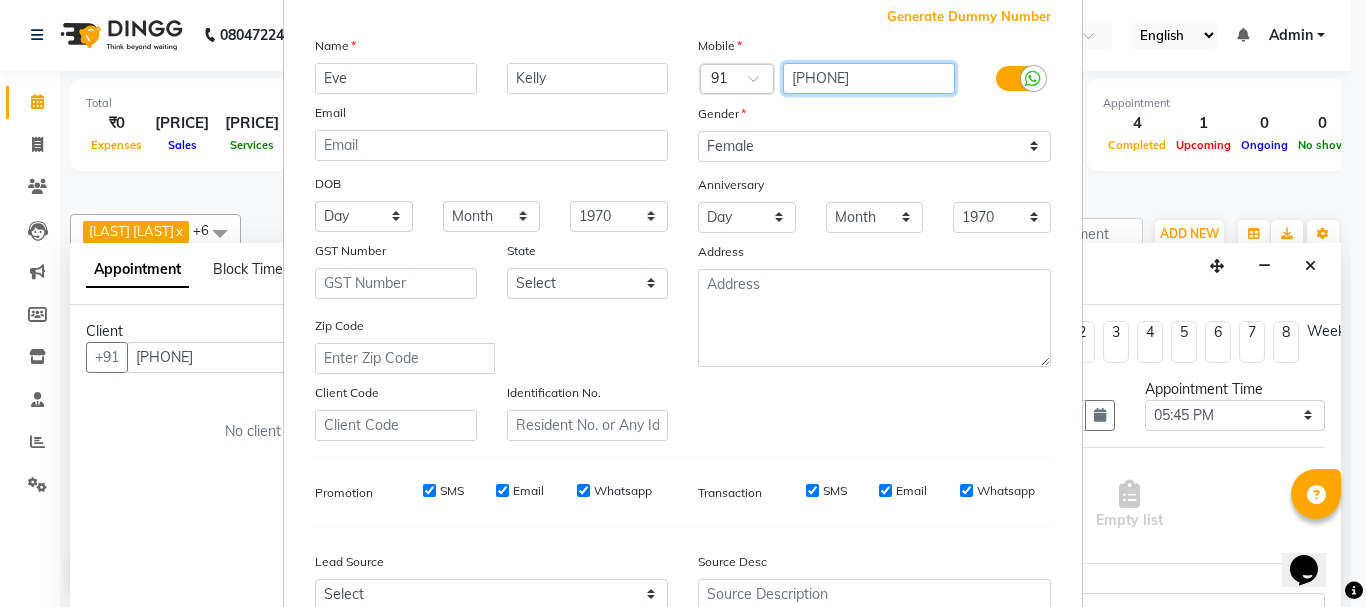type on "[PHONE]" 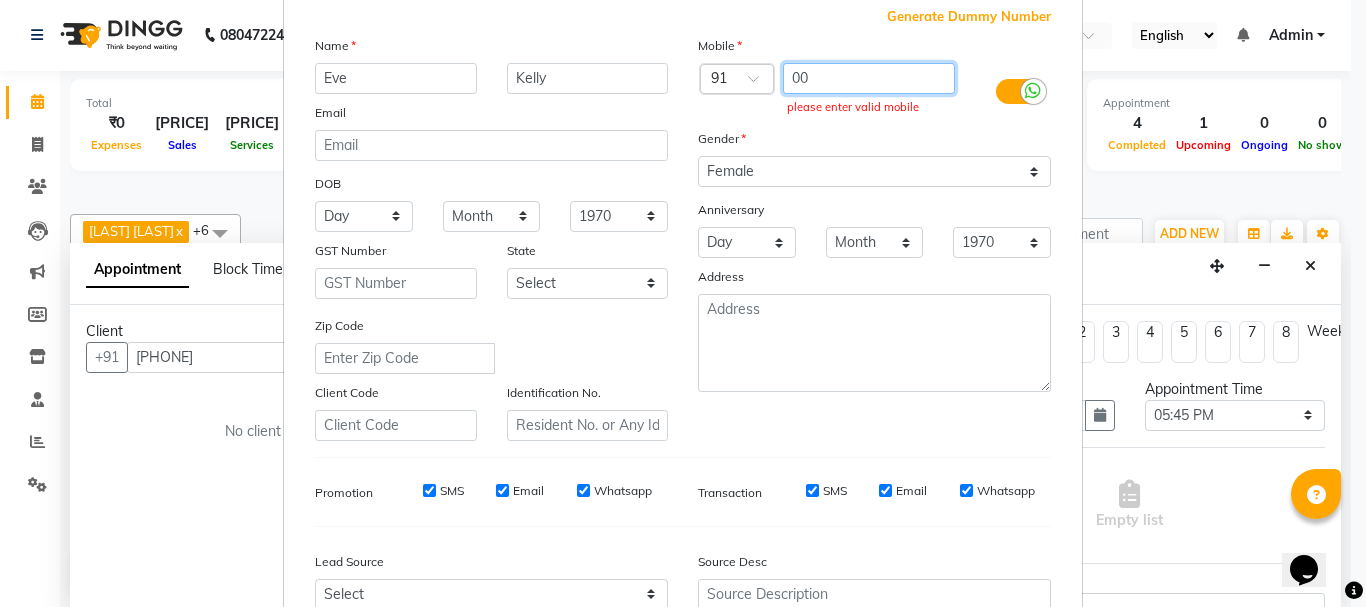 type on "0" 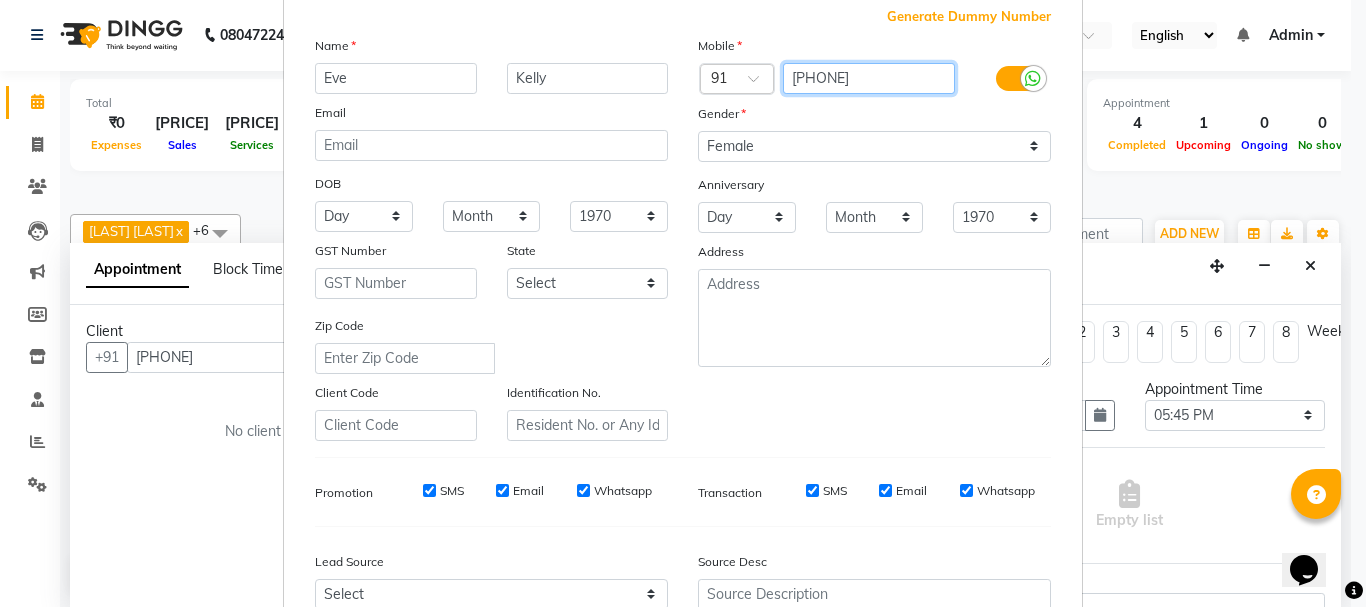 type on "[PHONE]" 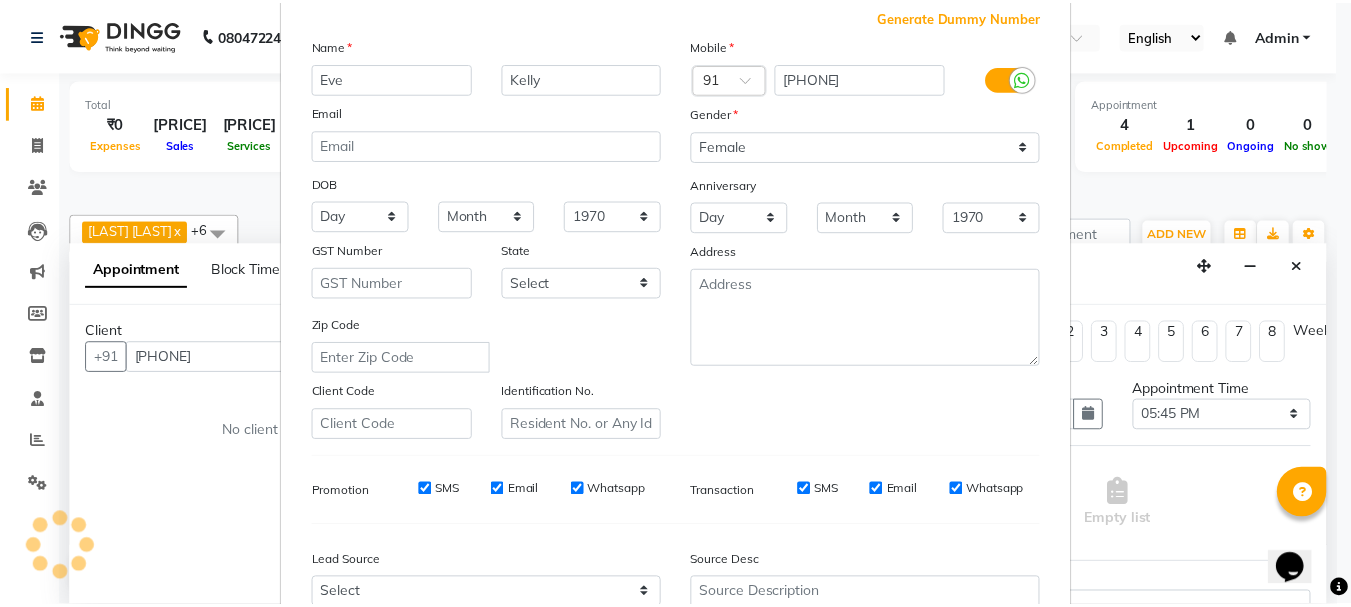 scroll, scrollTop: 316, scrollLeft: 0, axis: vertical 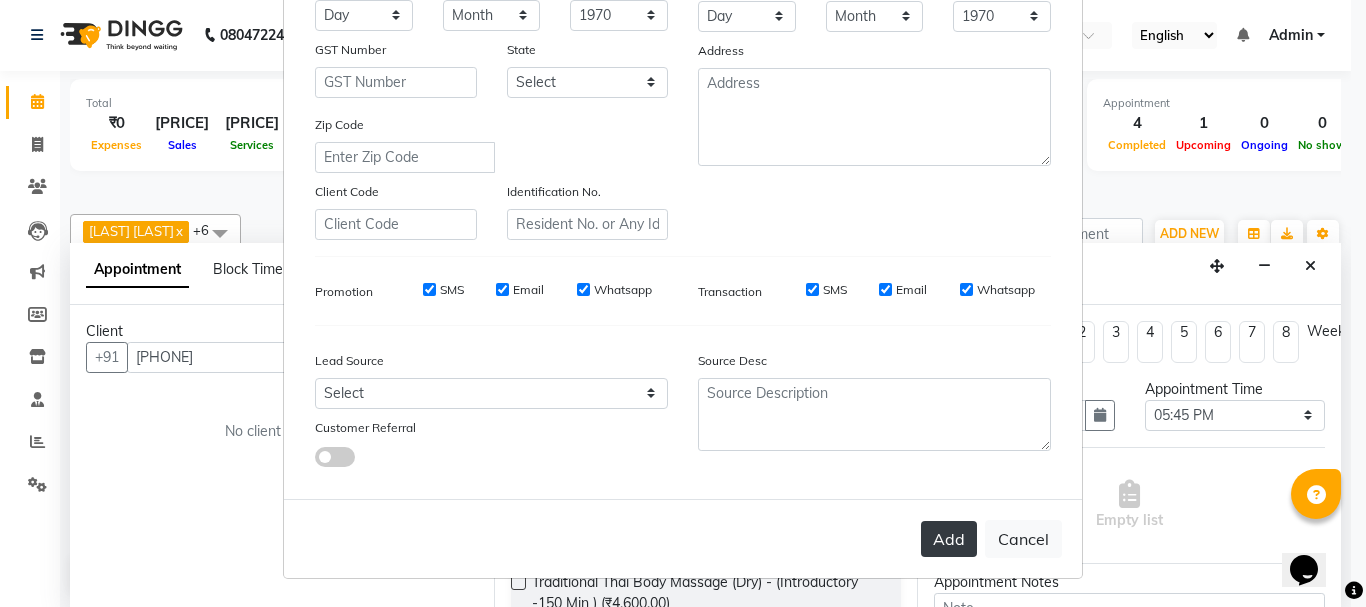 click on "Add" at bounding box center [949, 539] 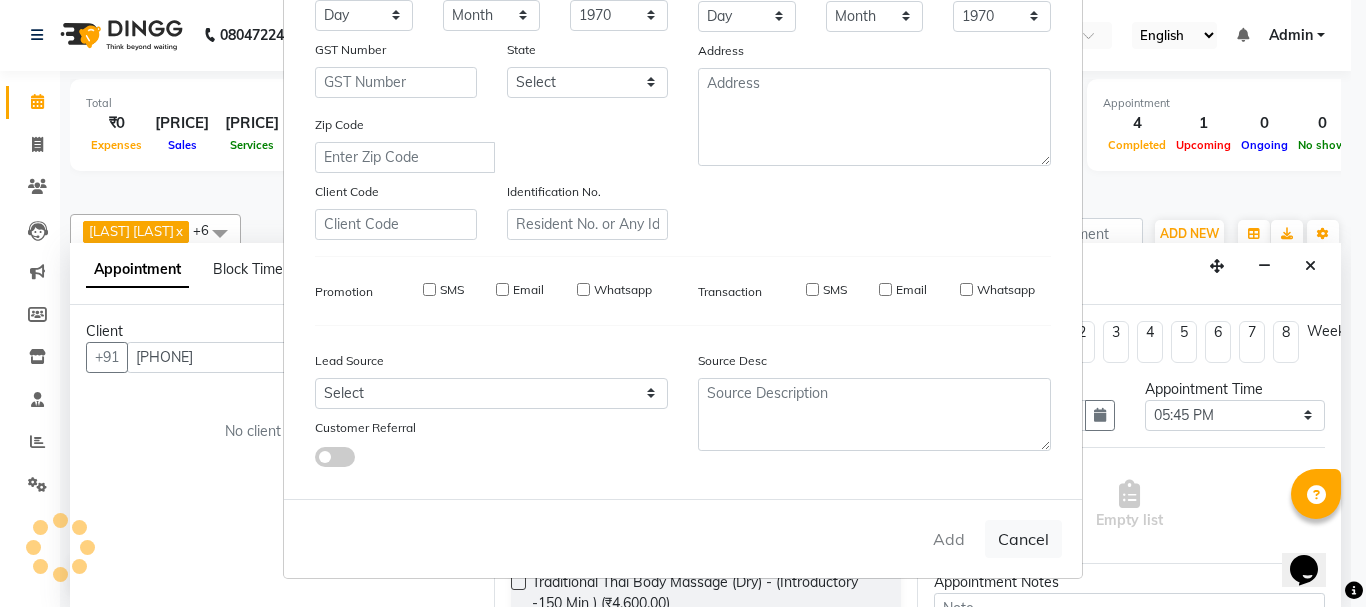 type on "[PHONE]" 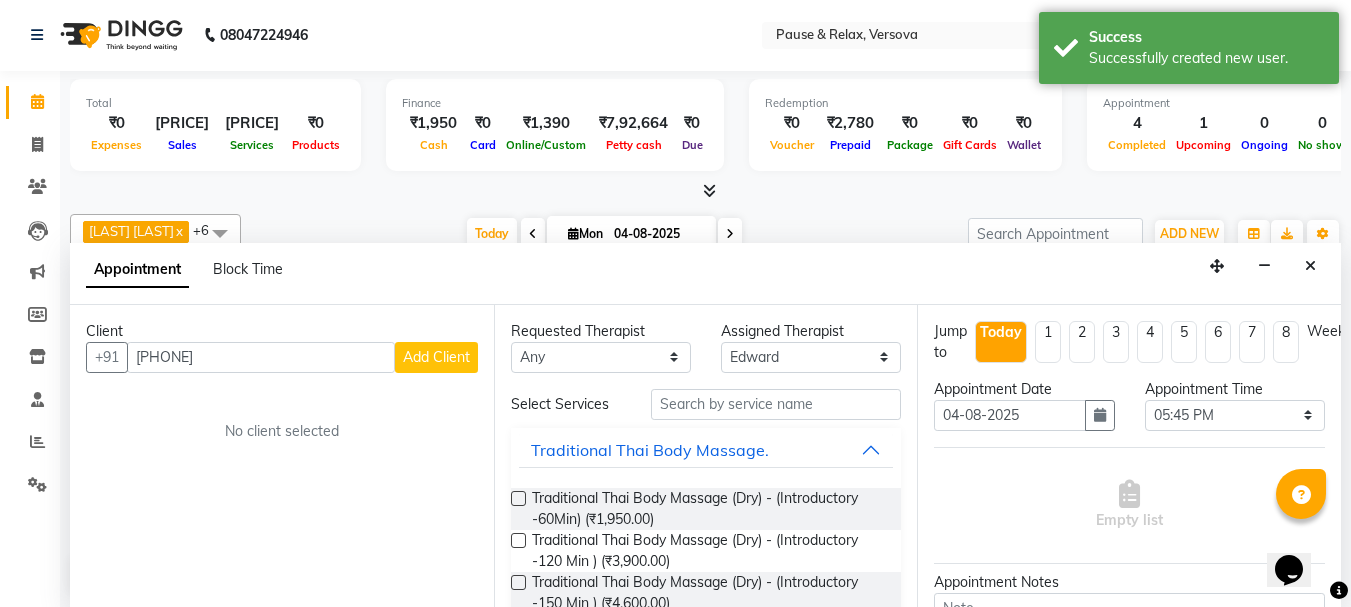 scroll, scrollTop: 301, scrollLeft: 0, axis: vertical 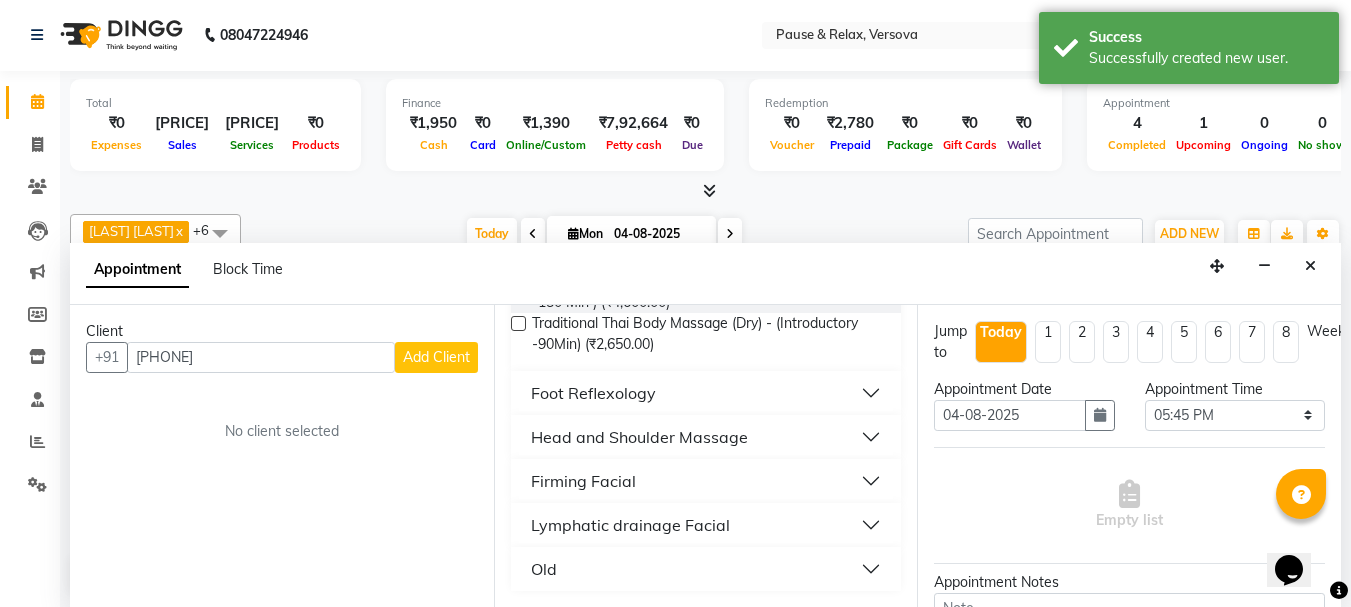click on "Foot Reflexology" at bounding box center (593, 393) 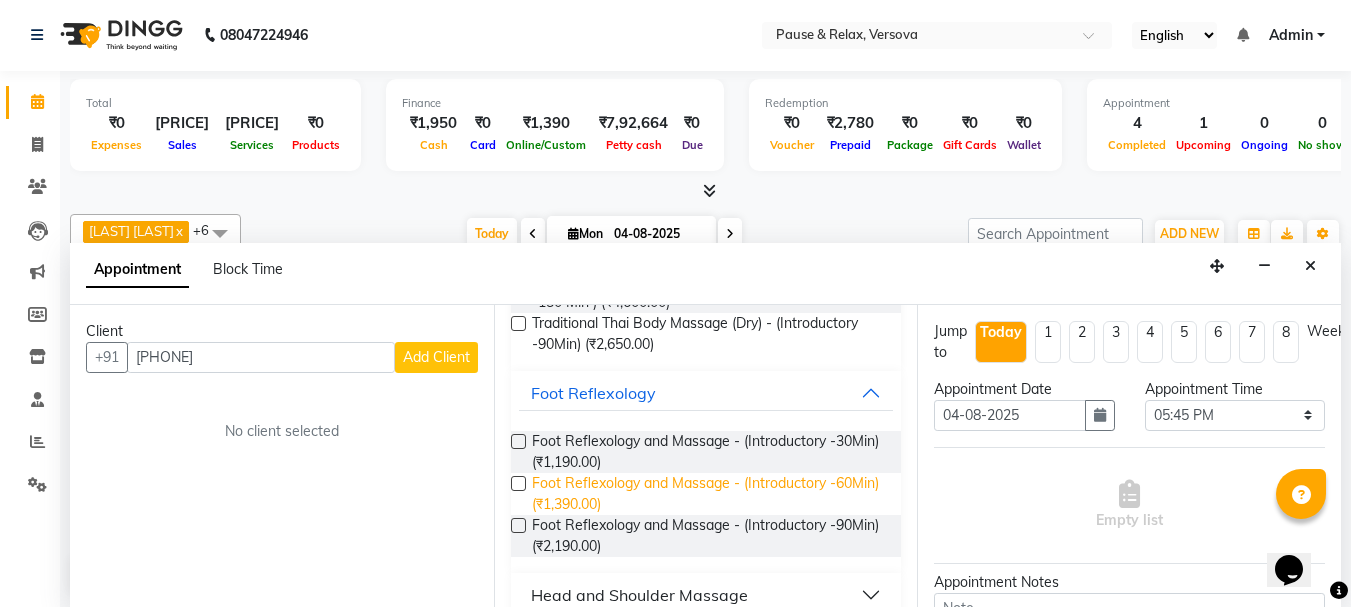 click on "Foot Reflexology and Massage - (Introductory -60Min) (₹1,390.00)" at bounding box center [709, 494] 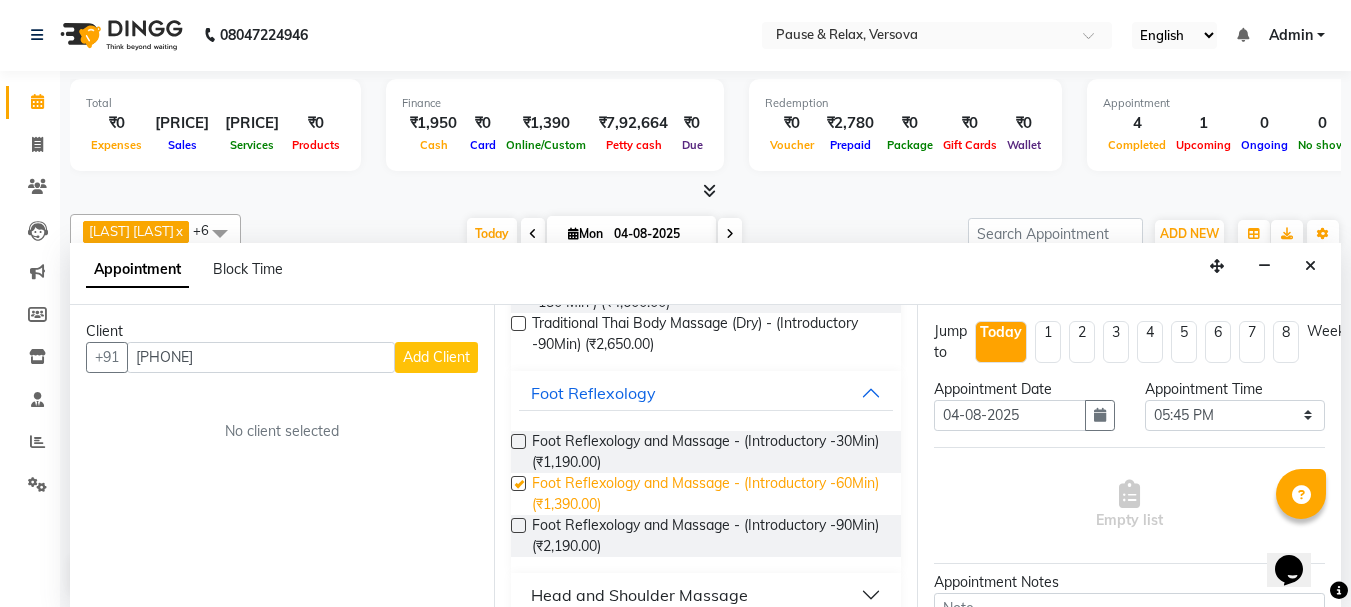checkbox on "false" 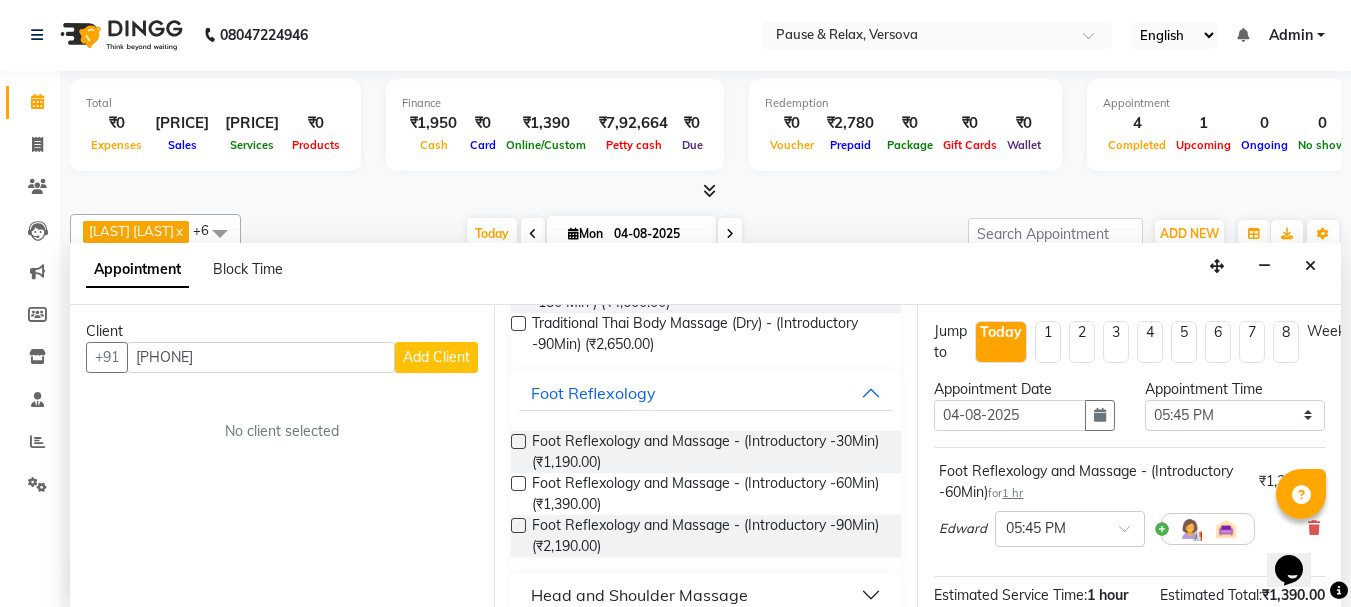 scroll, scrollTop: 262, scrollLeft: 0, axis: vertical 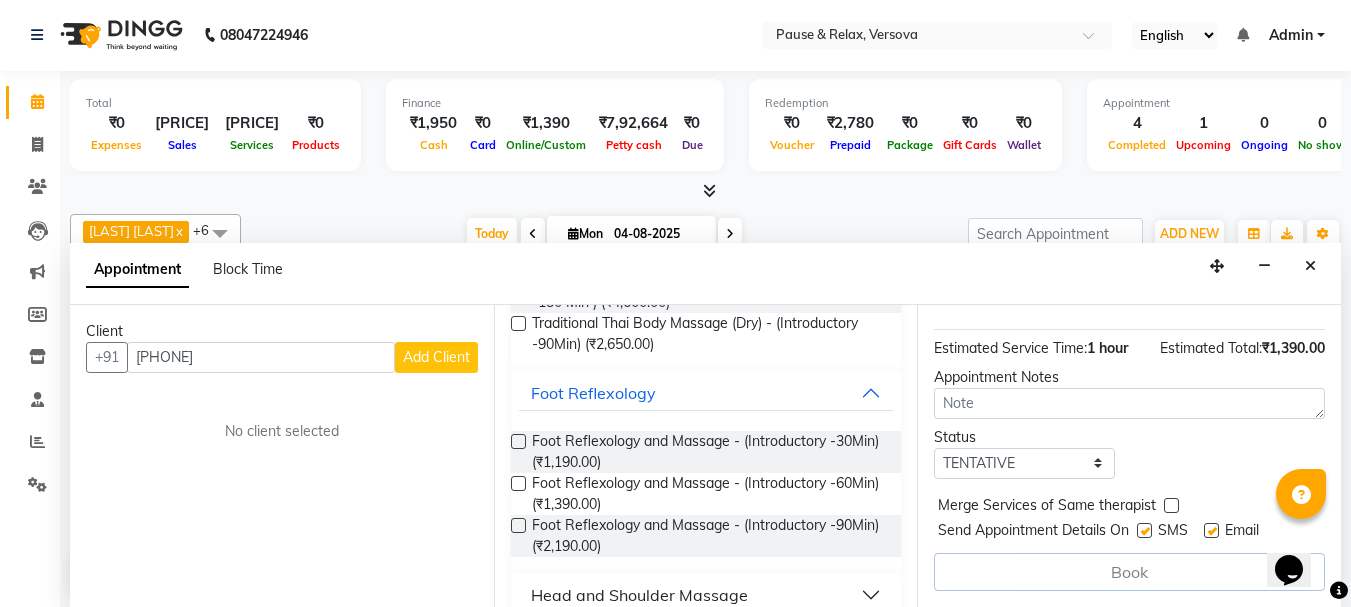 click at bounding box center (1211, 530) 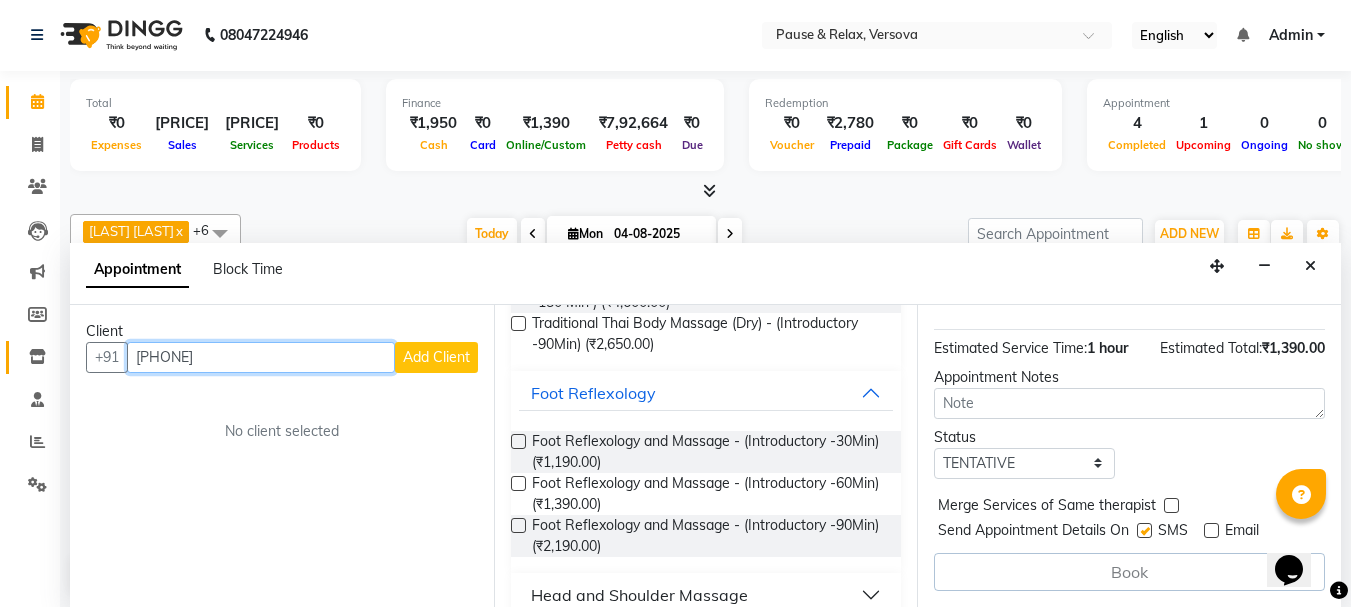 drag, startPoint x: 304, startPoint y: 357, endPoint x: 817, endPoint y: 443, distance: 520.1586 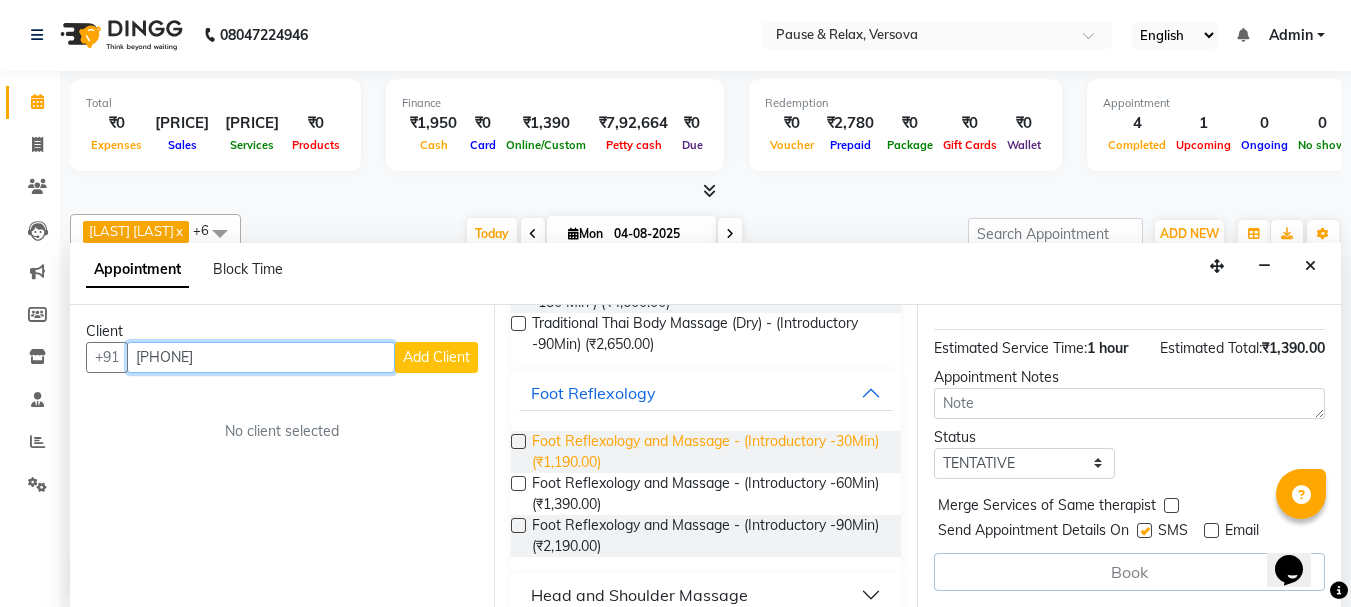 click on "Select Location × Pause & Relax, Versova English ENGLISH Español العربية मराठी हिंदी ગુજરાતી தமிழ் 中文 Notifications nothing to show Admin Manage Profile Change Password Sign out Version:3.16.0 ☀ Pause & Relax, Versova Calendar Invoice Clients Leads Marketing Members Inventory Staff Reports Settings Completed InProgress Upcoming Dropped Tentative Check-In Confirm Bookings Generate Report Segments Page Builder Total ₹0 Expenses ₹3,340 Sales ₹3,340 Services ₹0 Products Finance ₹1,950 Cash ₹0 Card ₹1,390 Online/Custom ₹7,92,664 Petty cash ₹0 Due Redemption ₹0 Voucher ₹2,780 Prepaid ₹0 Package ₹0 Gift Cards ₹0 Wallet Appointment 4 Completed 1 Upcoming 0 Ongoing 0 No show Other sales ₹0 Packages ₹0 Memberships ₹0 Vouchers ₹0 Prepaids ₹0 Gift Cards [LAST] [LAST] x [LAST] [LAST] x [LAST] [LAST] x [LAST] [LAST] x [LAST] x [LAST] x Rosy x +6 Select All AMOSA x" 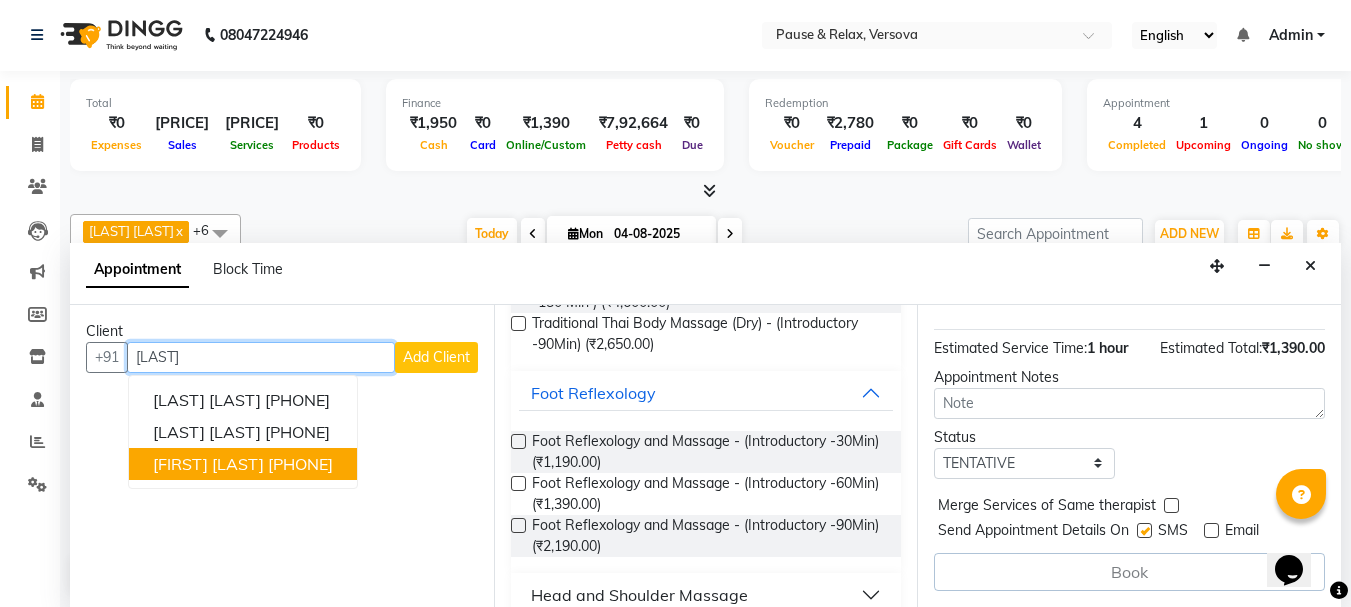 drag, startPoint x: 203, startPoint y: 465, endPoint x: 216, endPoint y: 468, distance: 13.341664 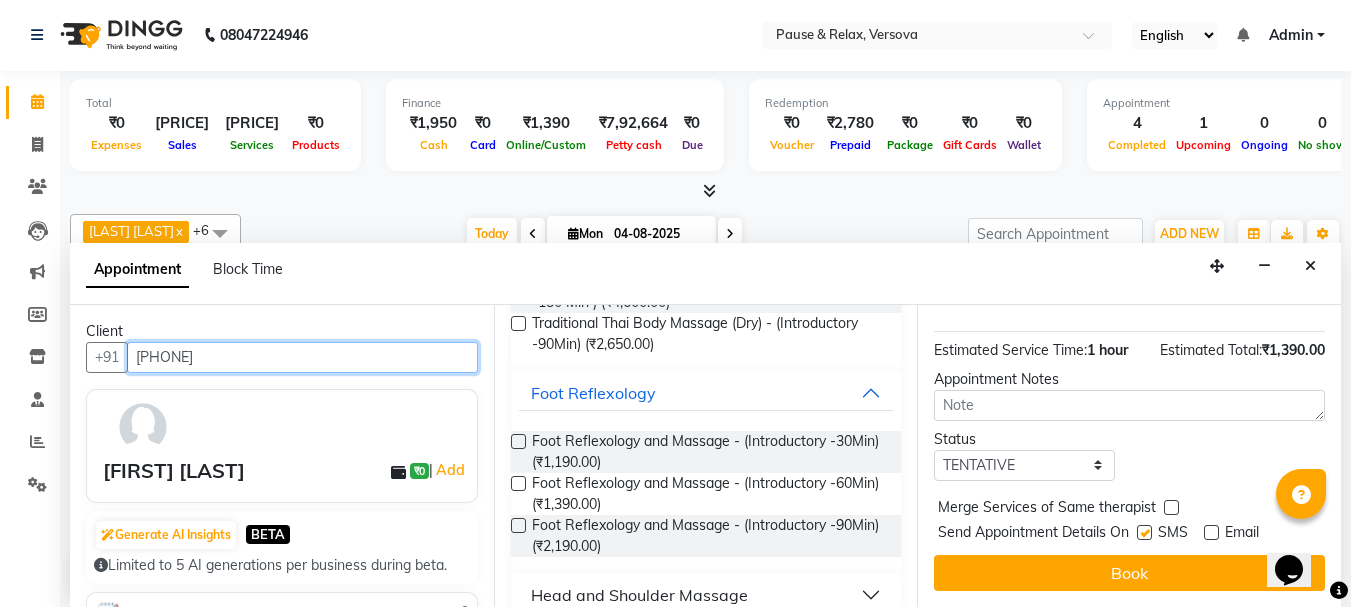 scroll, scrollTop: 260, scrollLeft: 0, axis: vertical 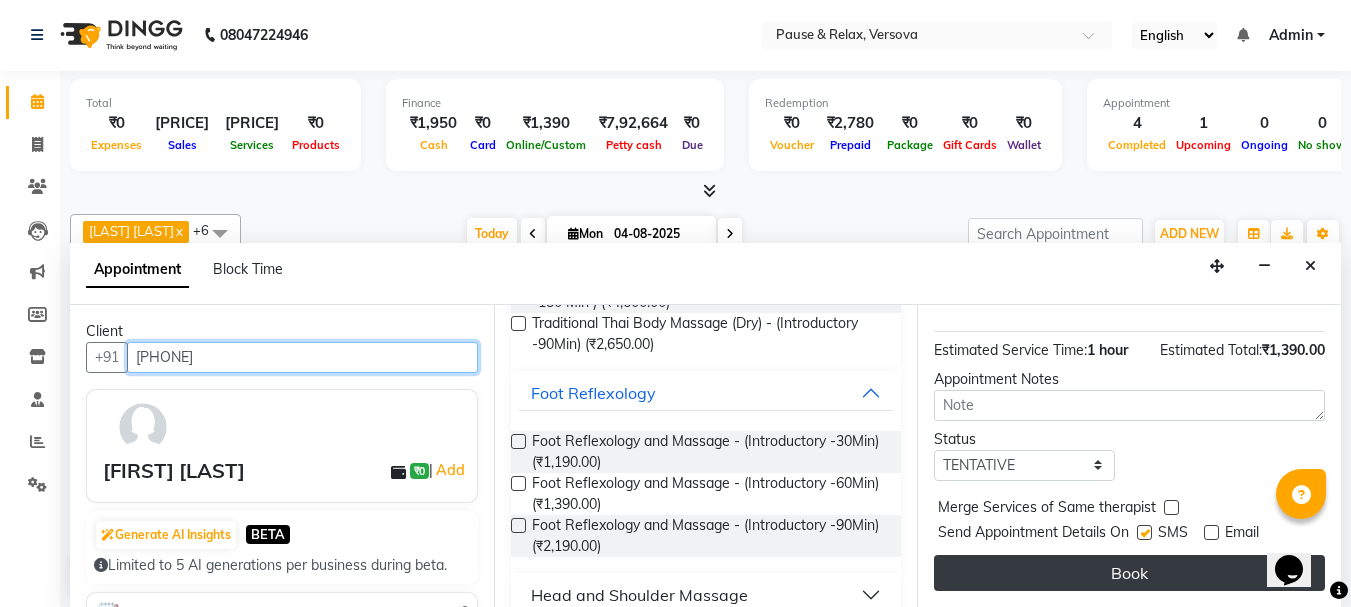 type on "[PHONE]" 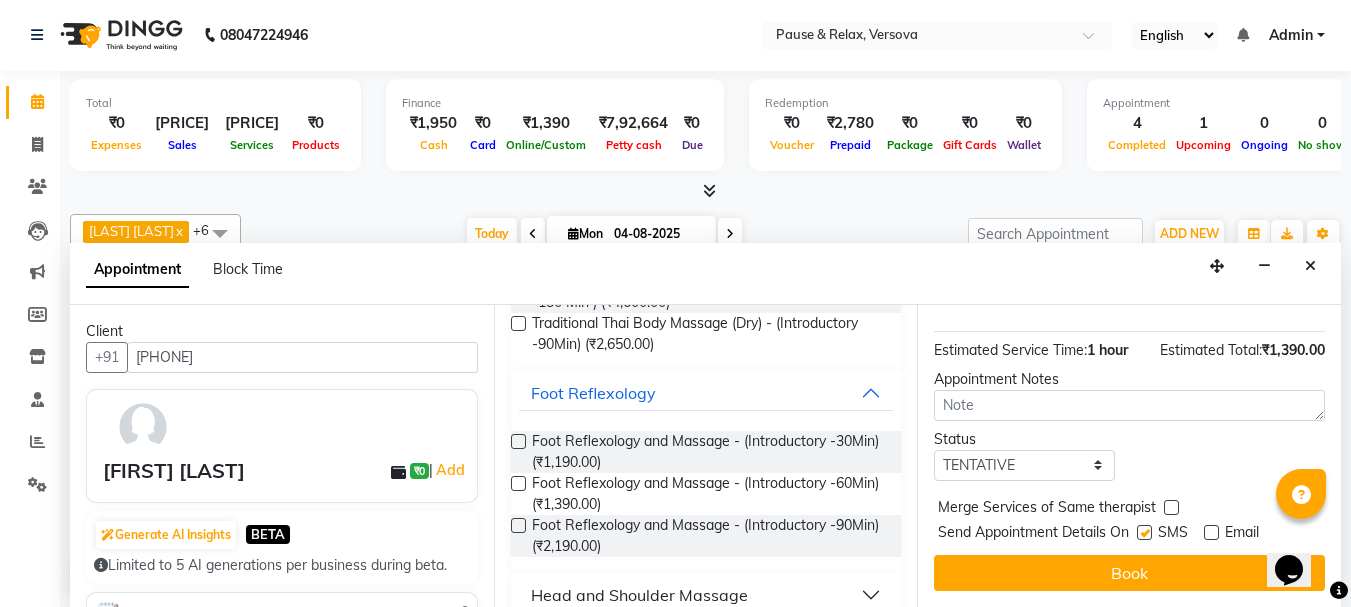 click on "Book" at bounding box center (1129, 573) 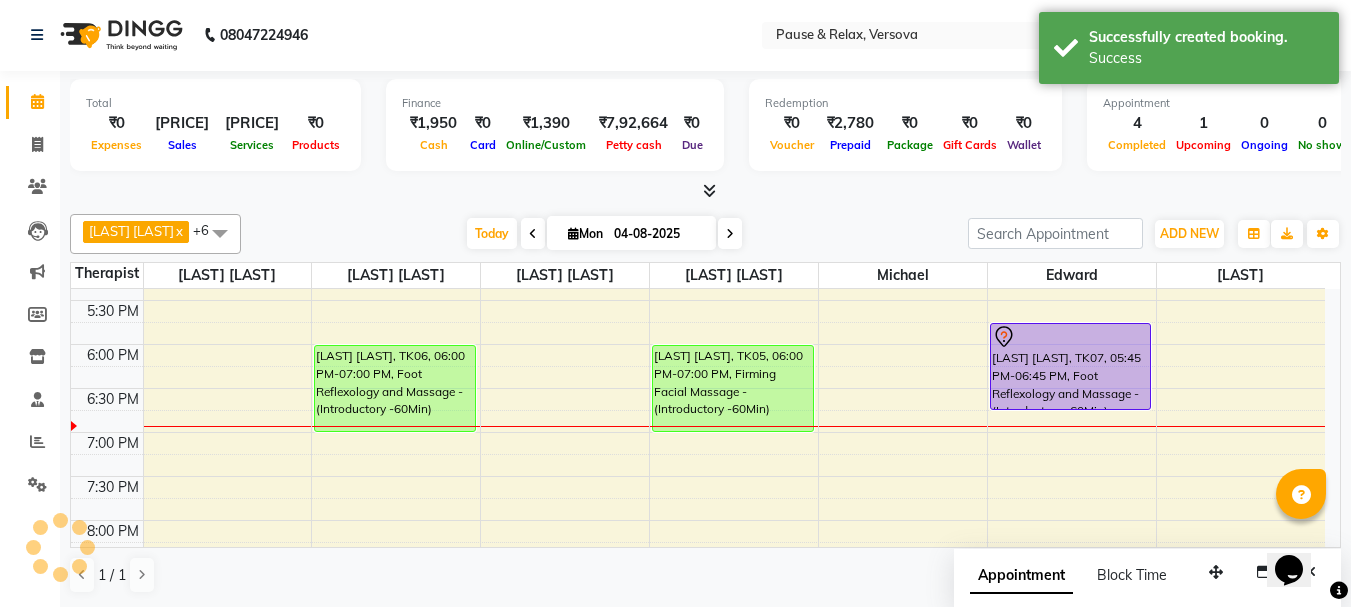 scroll, scrollTop: 0, scrollLeft: 0, axis: both 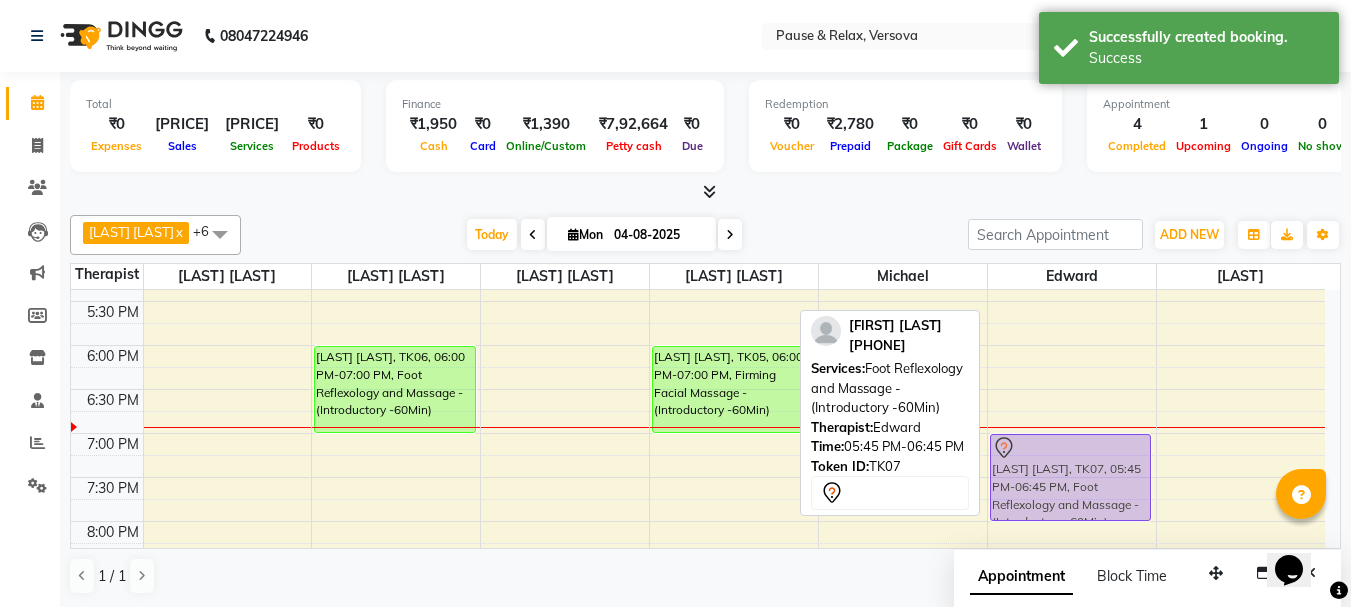 drag, startPoint x: 1047, startPoint y: 337, endPoint x: 1047, endPoint y: 445, distance: 108 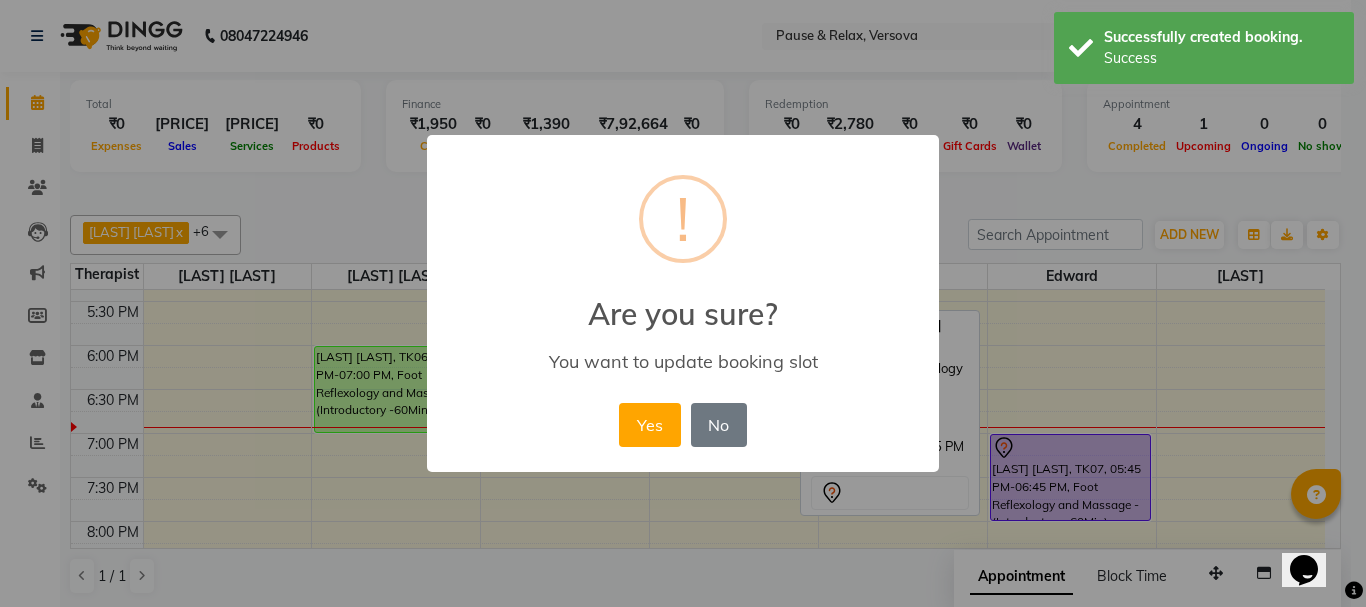 click on "Yes" at bounding box center (649, 425) 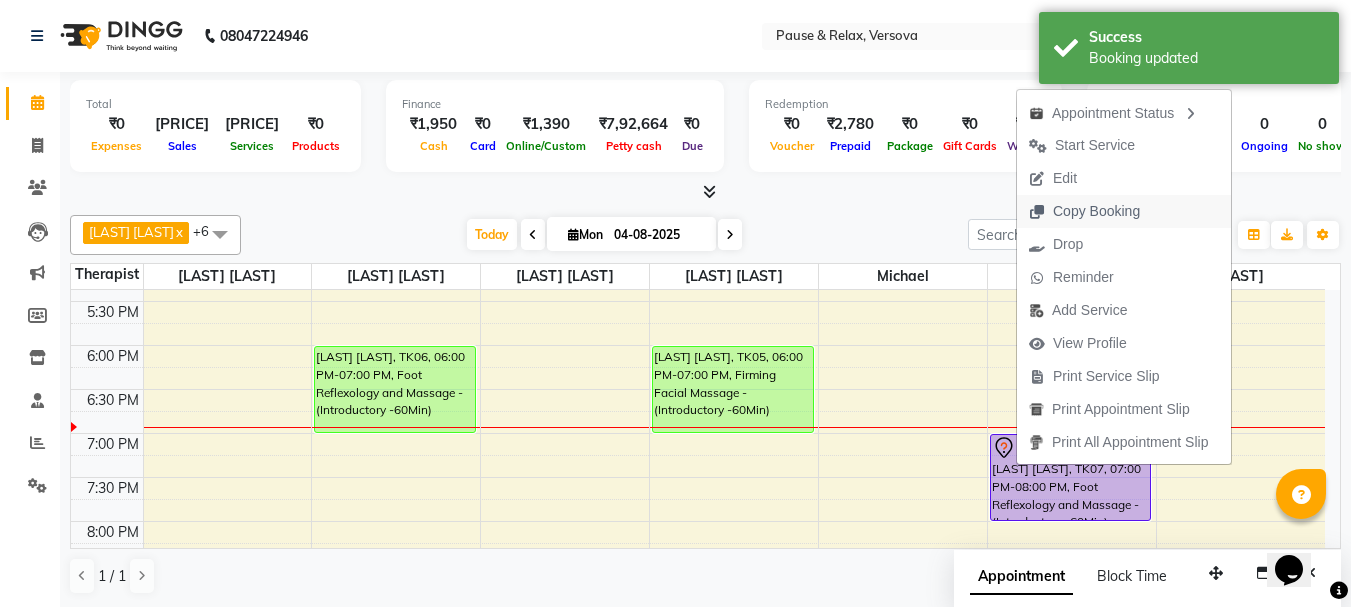 click on "Copy Booking" at bounding box center [1096, 211] 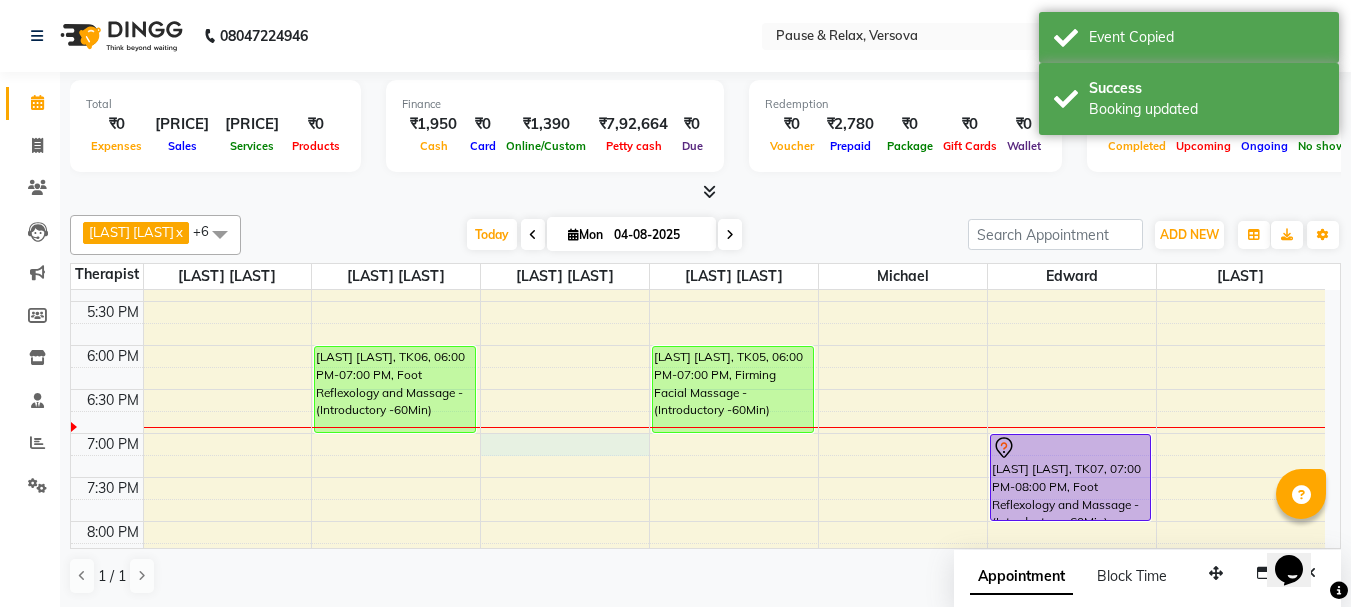 click on "11:00 AM 11:30 AM 12:00 PM 12:30 PM 1:00 PM 1:30 PM 2:00 PM 2:30 PM 3:00 PM 3:30 PM 4:00 PM 4:30 PM 5:00 PM 5:30 PM 6:00 PM 6:30 PM 7:00 PM 7:30 PM 8:00 PM 8:30 PM 9:00 PM 9:30 PM Sanjiv I, TK03, 02:00 PM-03:00 PM, Traditional Thai Body Massage (Dry) - (Introductory -60Min) Saloumi Sahu, TK02, 01:00 PM-02:00 PM, Foot Reflexology and Massage - (Introductory -60Min) Vibhav Raut, TK06, 06:00 PM-07:00 PM, Foot Reflexology and Massage - (Introductory -60Min) Saloumi Sahu, TK01, 01:00 PM-02:00 PM, Foot Reflexology and Massage - (Introductory -60Min) Raksha Shetty, TK04, 02:00 PM-03:00 PM, Foot Reflexology and Massage - (Introductory -60Min) Vibhav Raut, TK05, 06:00 PM-07:00 PM, Firming Facial Massage - (Introductory -60Min) Eve Kelly, TK07, 07:00 PM-08:00 PM, Foot Reflexology and Massage - (Introductory -60Min)" at bounding box center [698, 213] 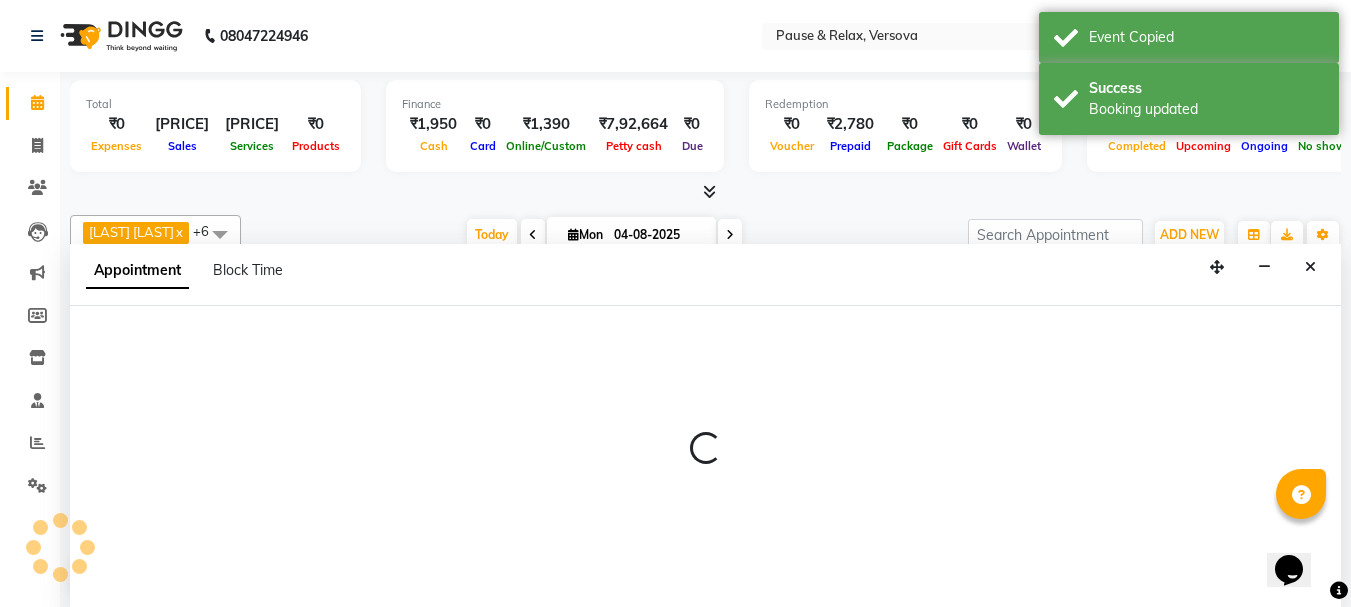 select on "53335" 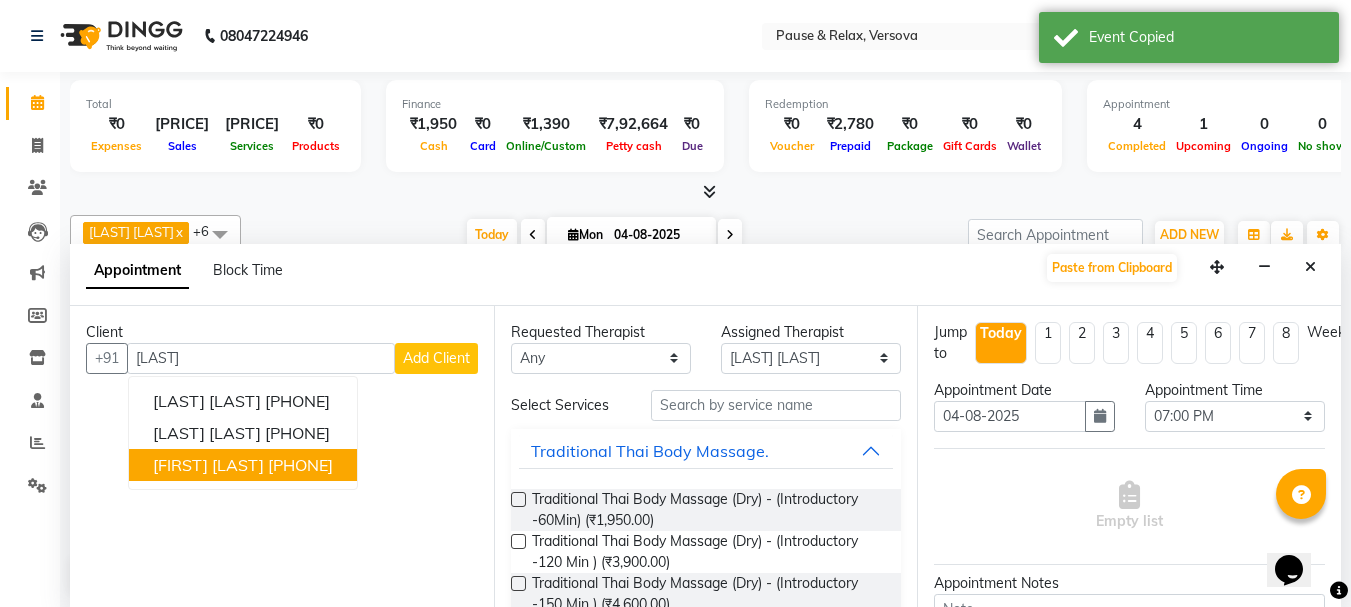 click on "[PHONE]" at bounding box center (300, 465) 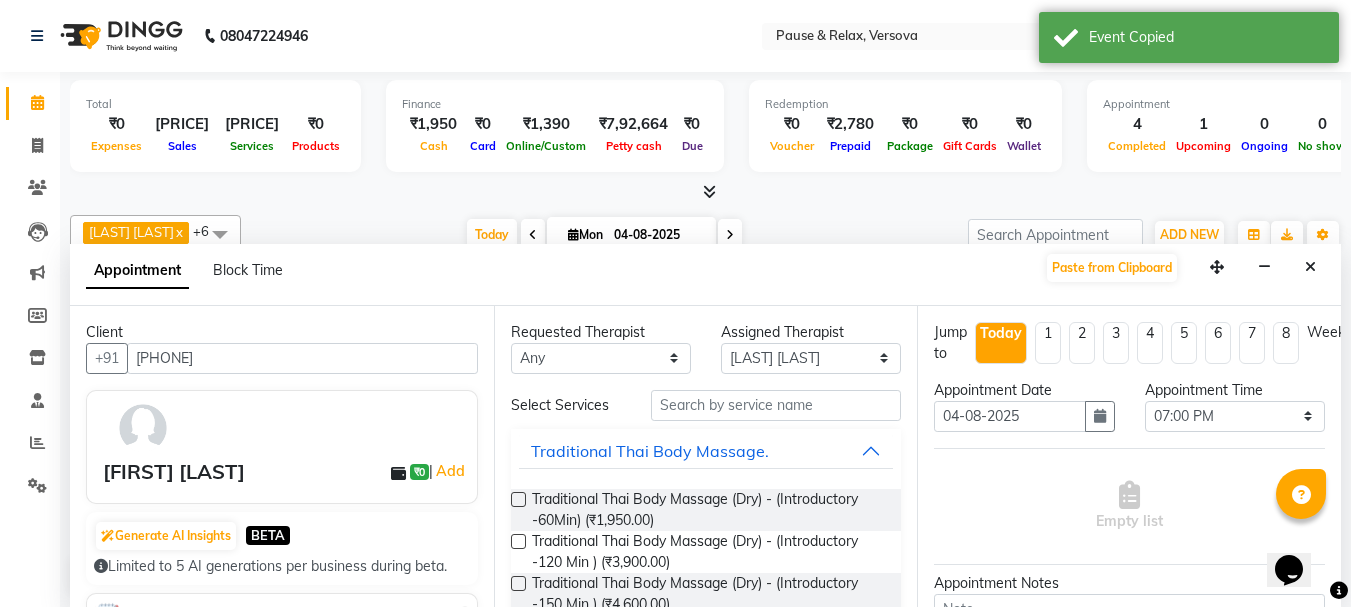 scroll, scrollTop: 301, scrollLeft: 0, axis: vertical 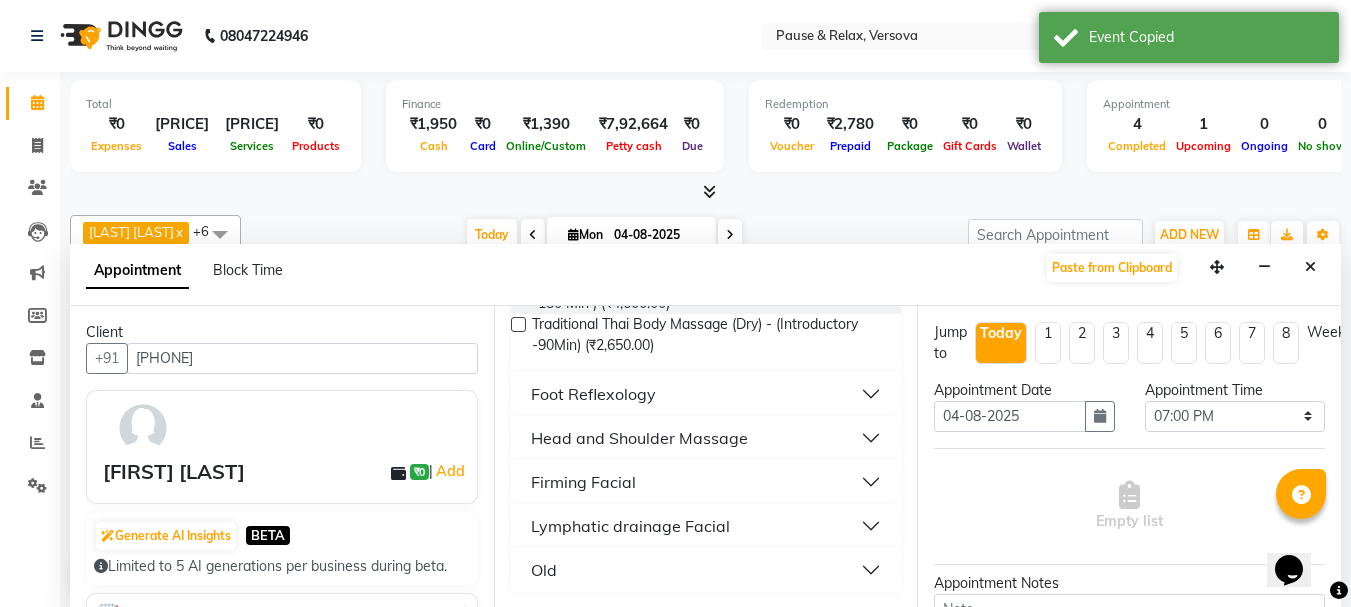 type on "[PHONE]" 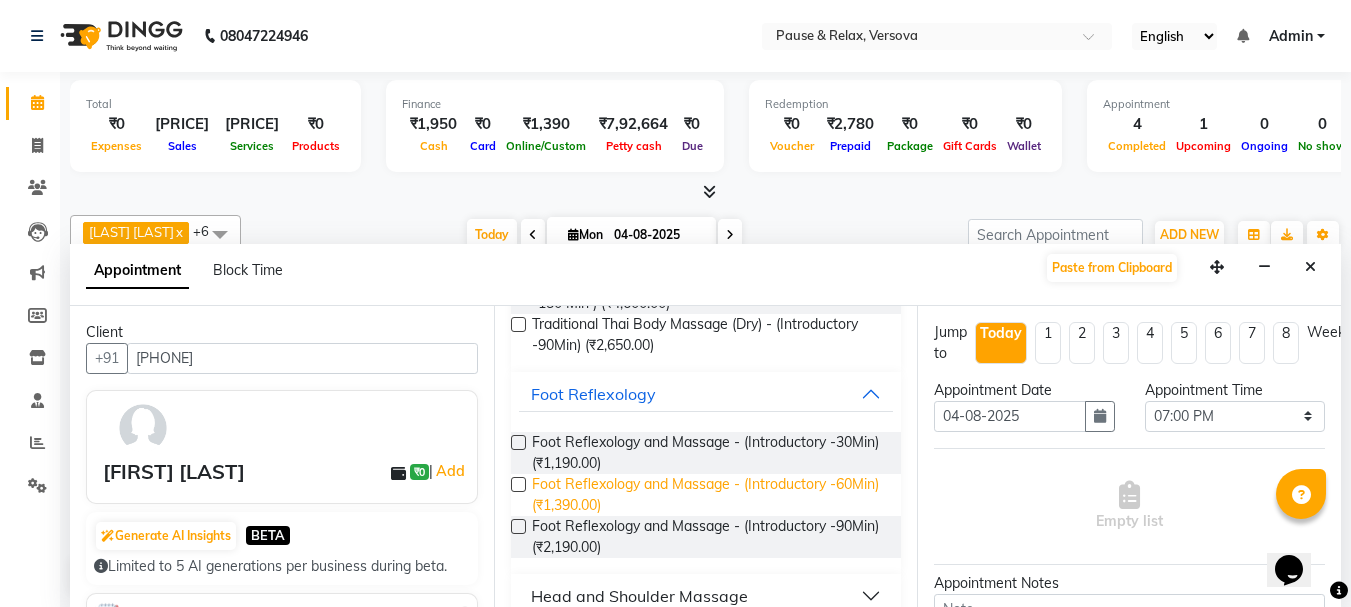 click on "Foot Reflexology and Massage - (Introductory -60Min) (₹1,390.00)" at bounding box center [709, 495] 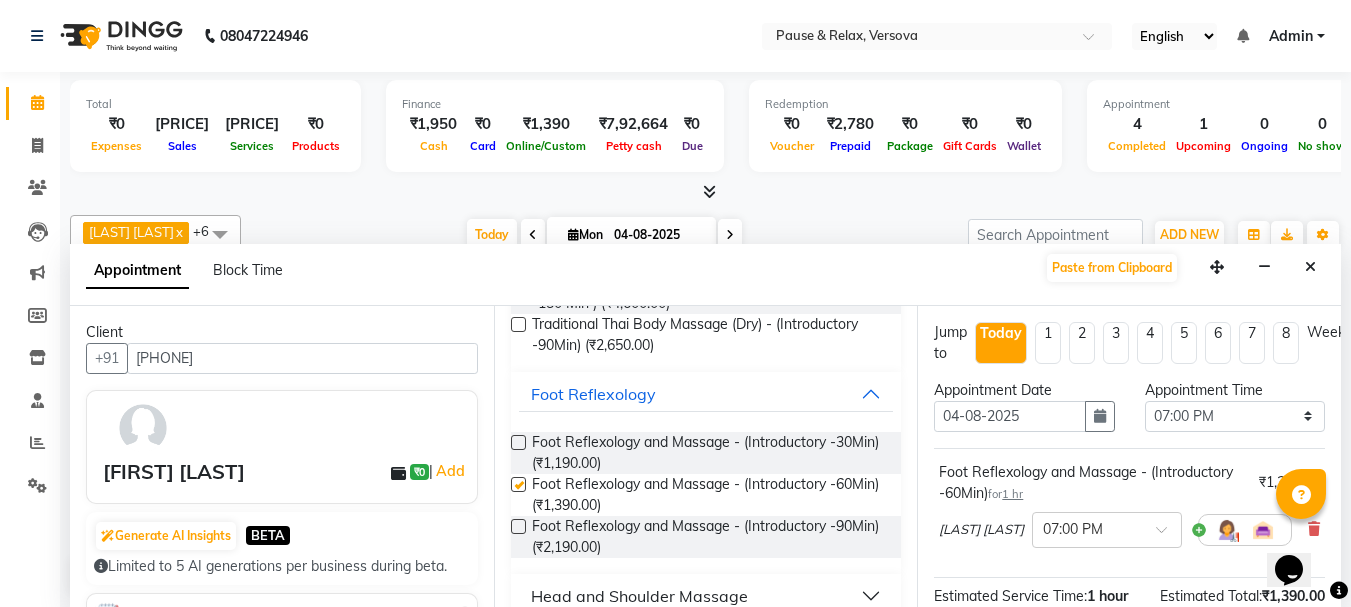 checkbox on "false" 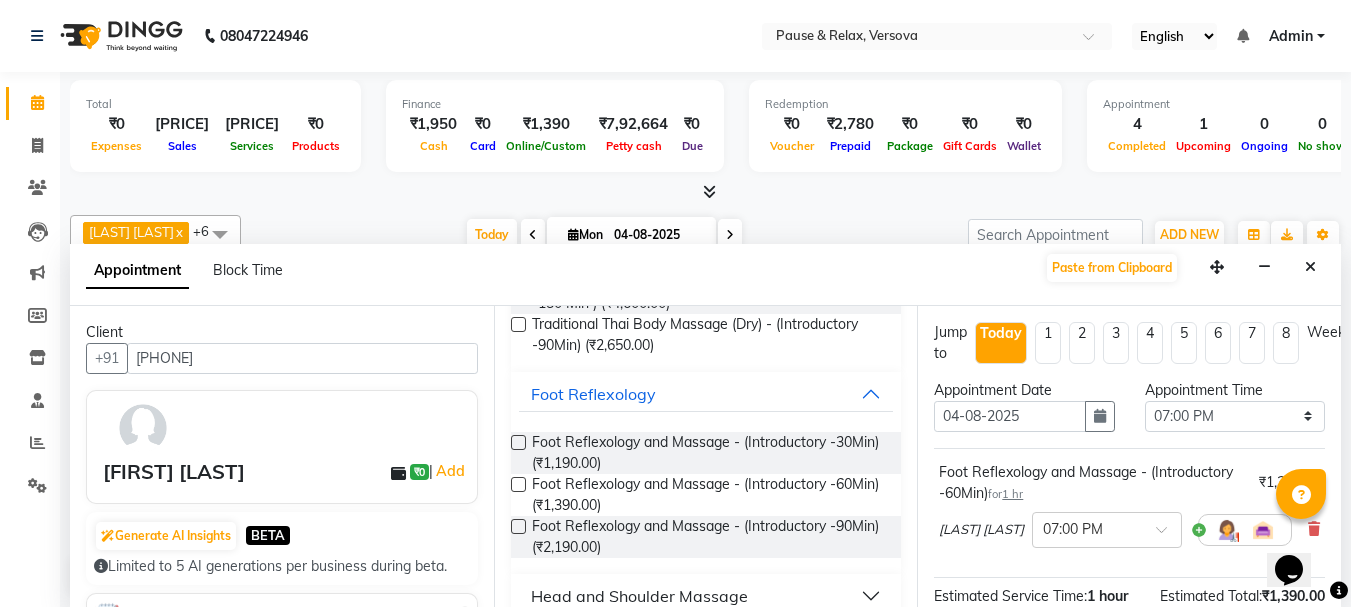 scroll, scrollTop: 263, scrollLeft: 0, axis: vertical 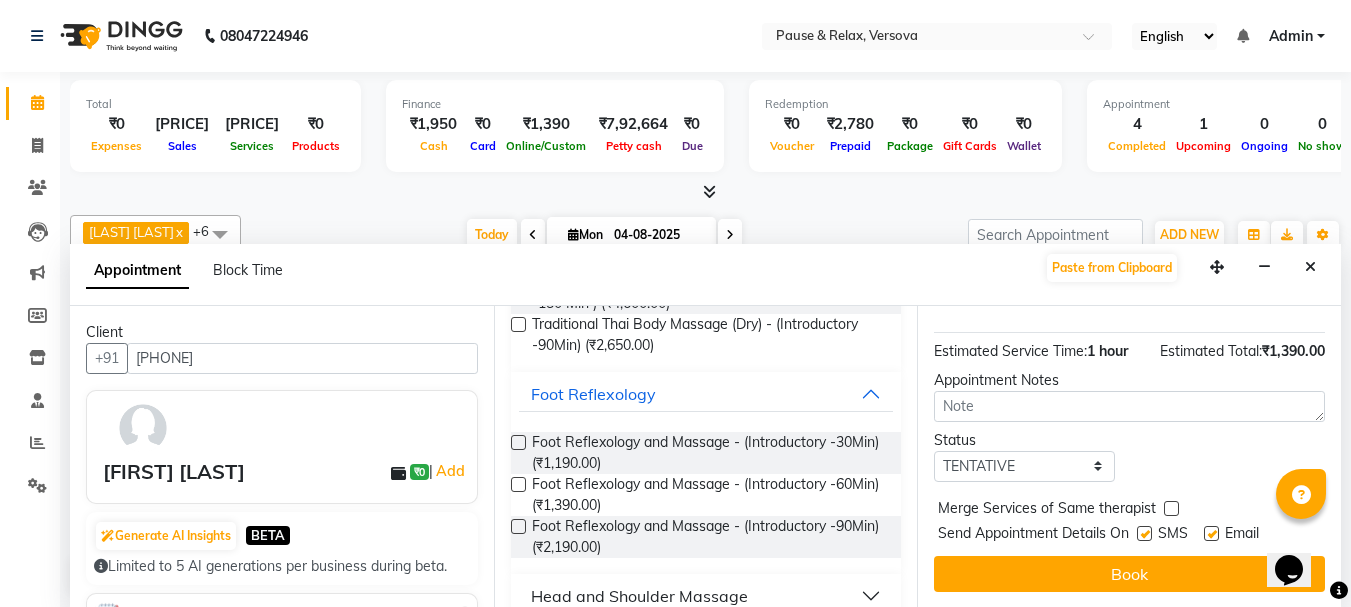 click at bounding box center [1211, 533] 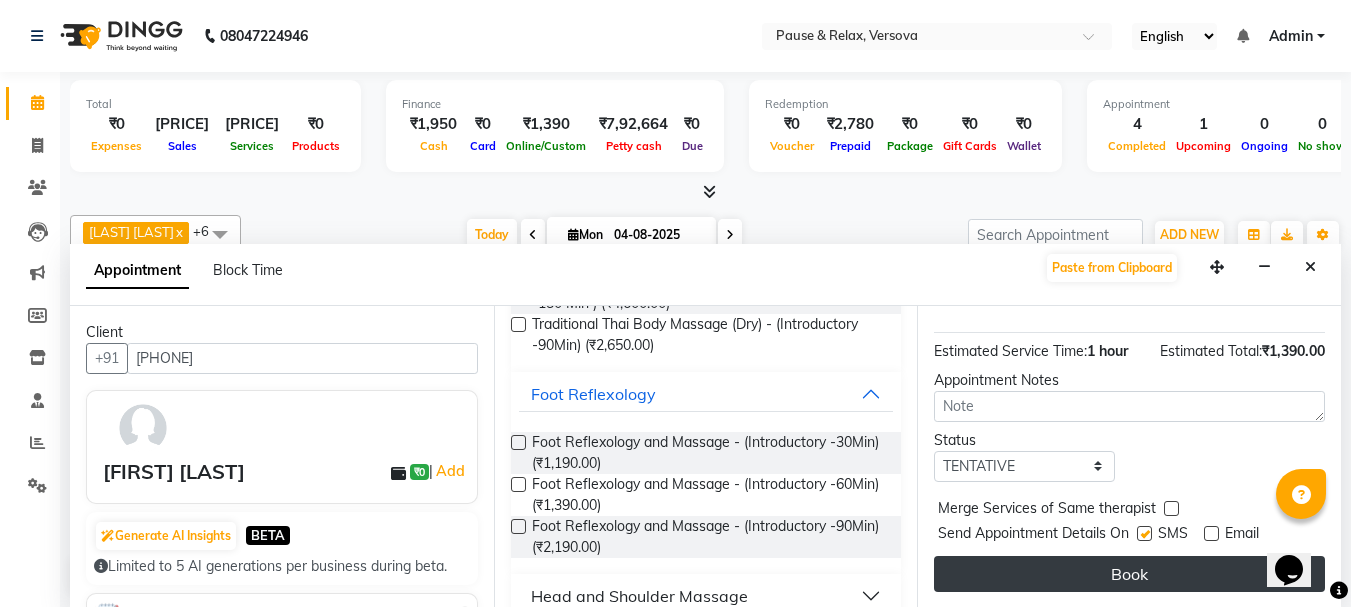 click on "Book" at bounding box center [1129, 574] 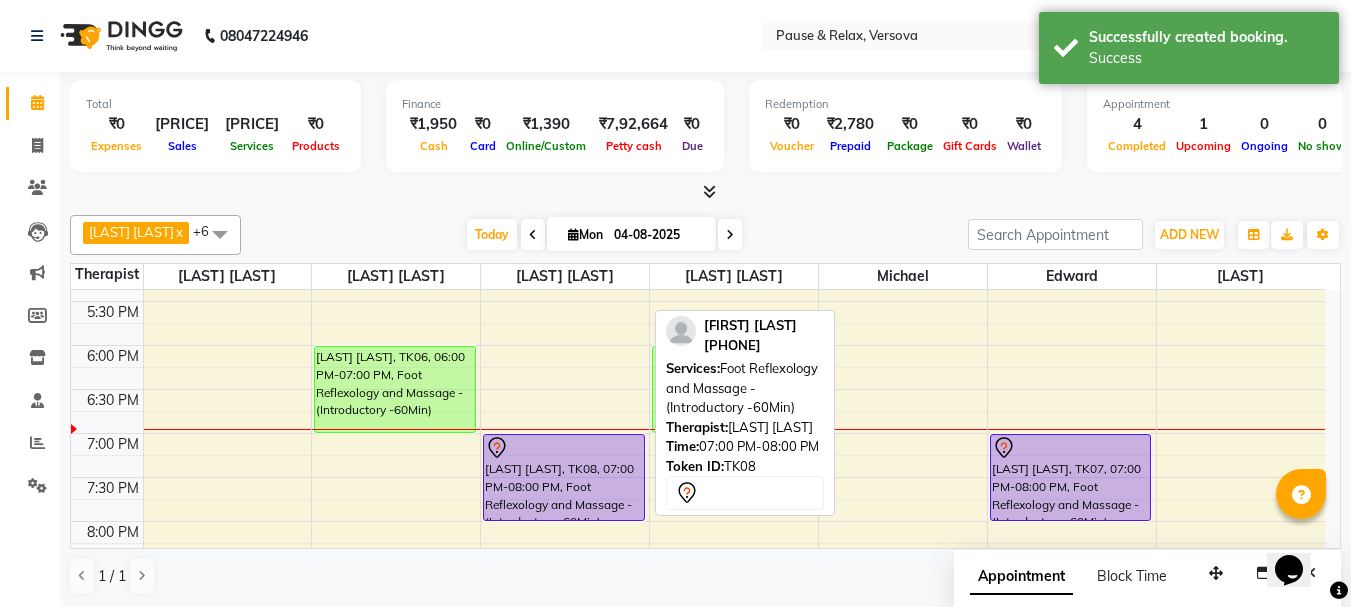 click on "[LAST] [LAST], TK08, 07:00 PM-08:00 PM, Foot Reflexology and Massage - (Introductory -60Min)" at bounding box center (564, 477) 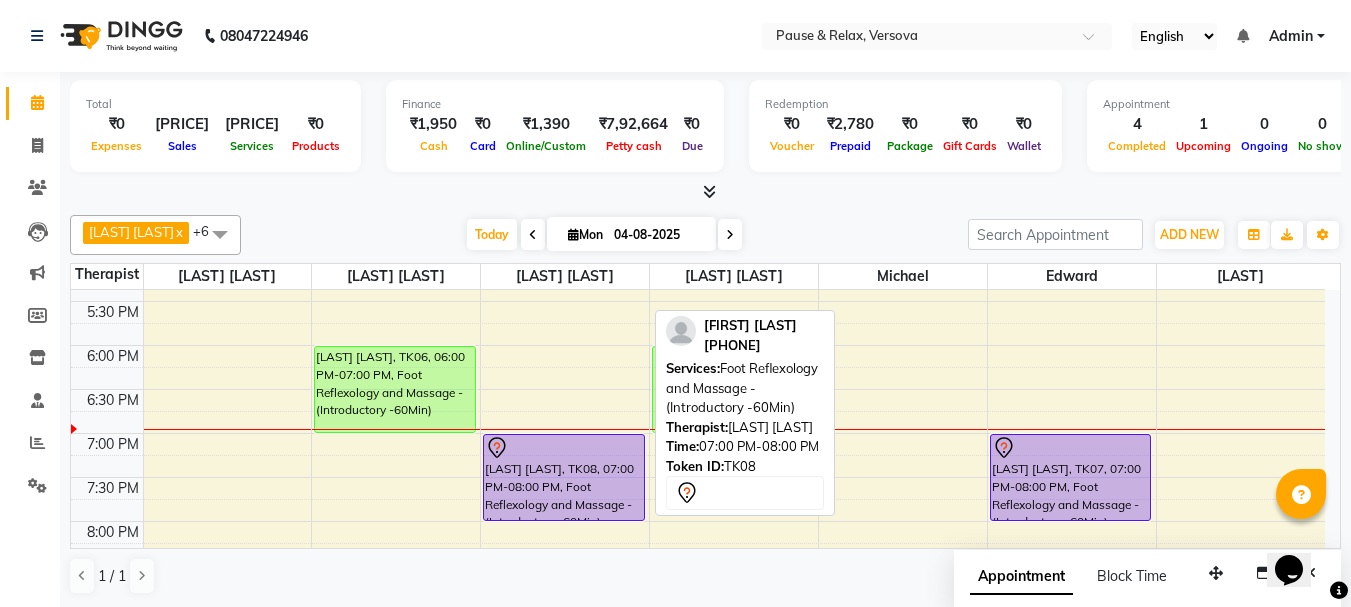 click on "[LAST] [LAST], TK08, 07:00 PM-08:00 PM, Foot Reflexology and Massage - (Introductory -60Min)" at bounding box center (564, 477) 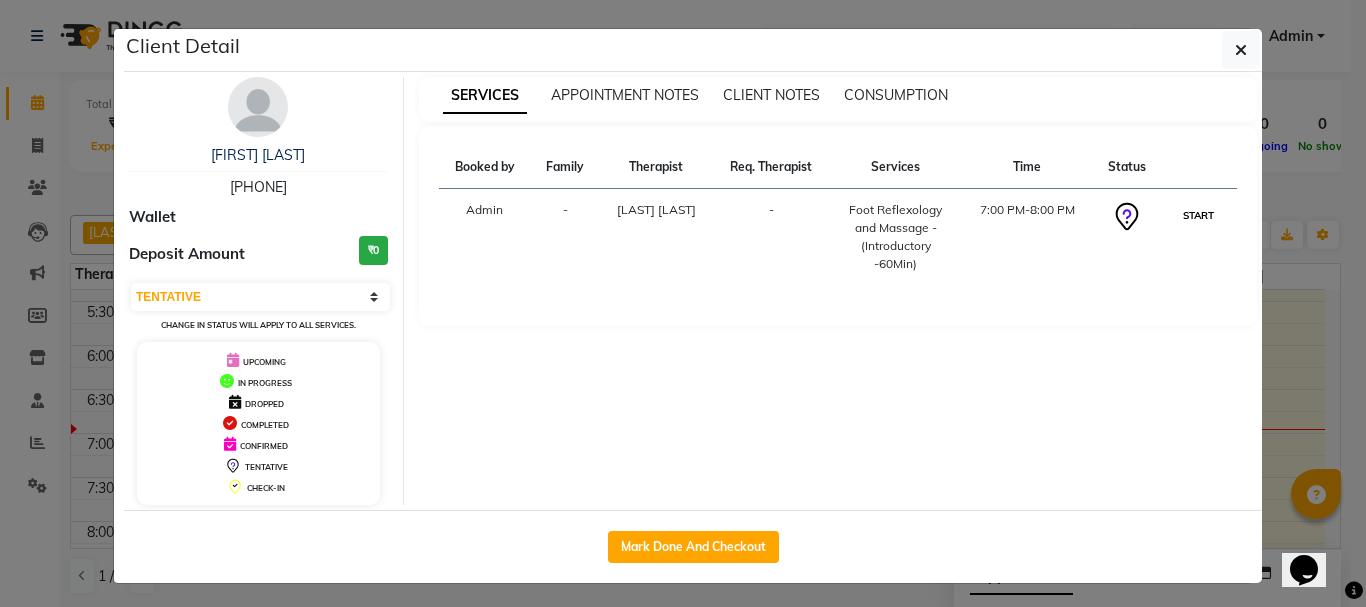click on "START" at bounding box center (1198, 215) 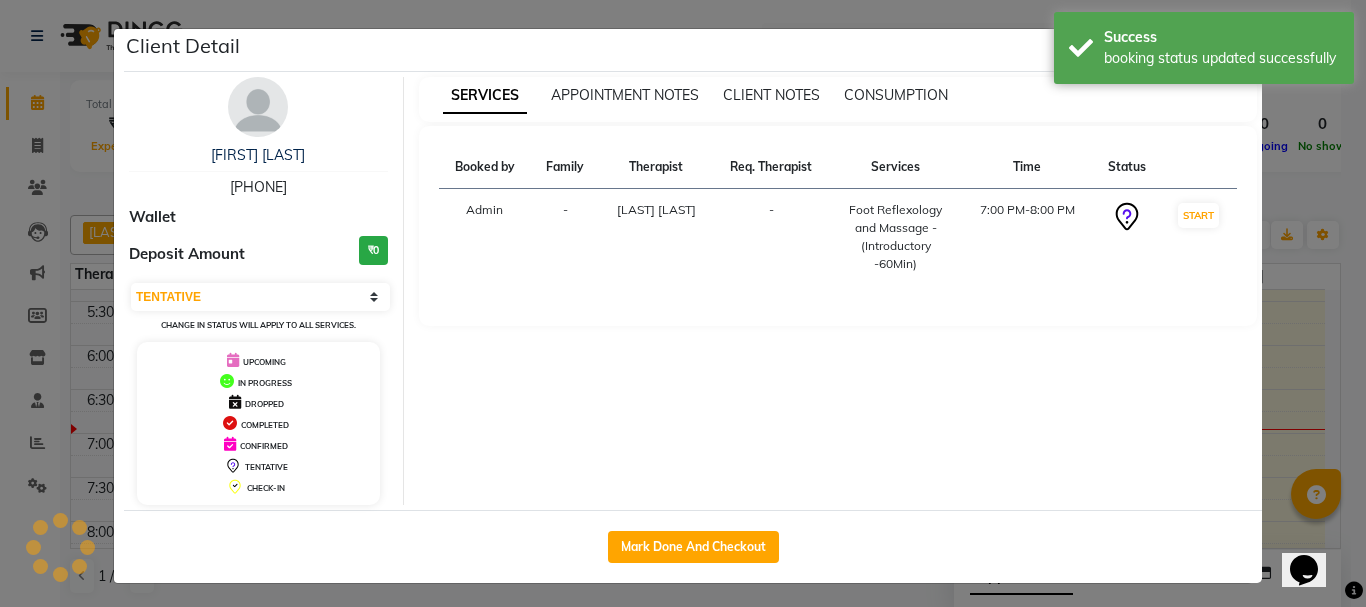select on "1" 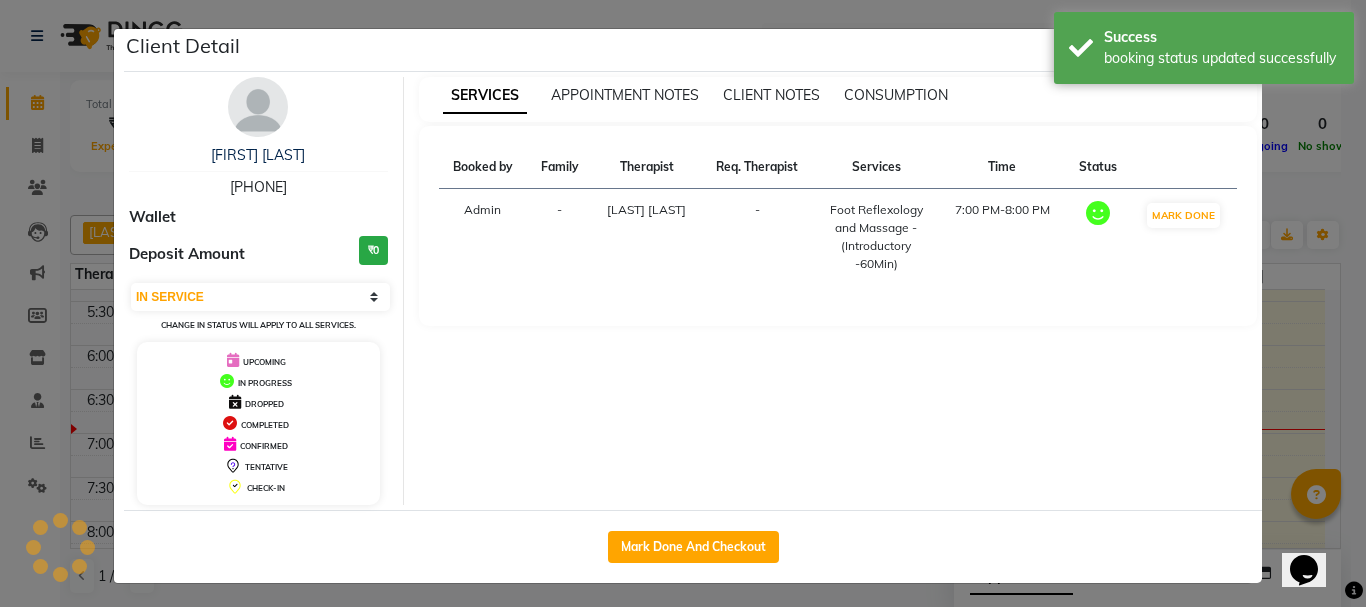 click on "SERVICES APPOINTMENT NOTES CLIENT NOTES CONSUMPTION Booked by Family Therapist Req. Therapist Services Time Status Admin - [LAST] [LAST] - Foot Reflexology and Massage - (Introductory -60Min) 7:00 PM-8:00 PM MARK DONE" at bounding box center (838, 291) 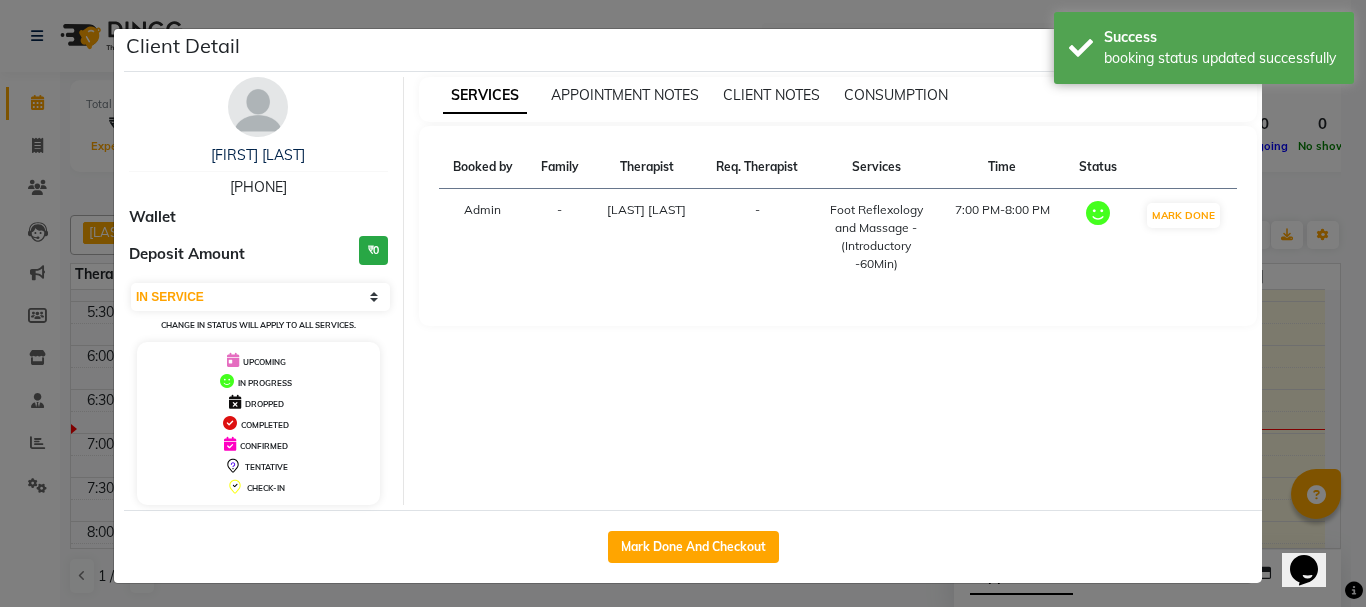click on "Client Detail  [FIRST] [LAST]   [PHONE] Wallet Deposit Amount  ₹0  Select IN SERVICE CONFIRMED TENTATIVE CHECK IN MARK DONE DROPPED UPCOMING Change in status will apply to all services. UPCOMING IN PROGRESS DROPPED COMPLETED CONFIRMED TENTATIVE CHECK-IN SERVICES APPOINTMENT NOTES CLIENT NOTES CONSUMPTION Booked by Family Therapist Req. Therapist Services Time Status  Admin  - [FIRST] [LAST]  -  [SERVICE] - ([DESCRIPTION] - [DURATION])   [TIME]-[TIME]   MARK DONE   Mark Done And Checkout" 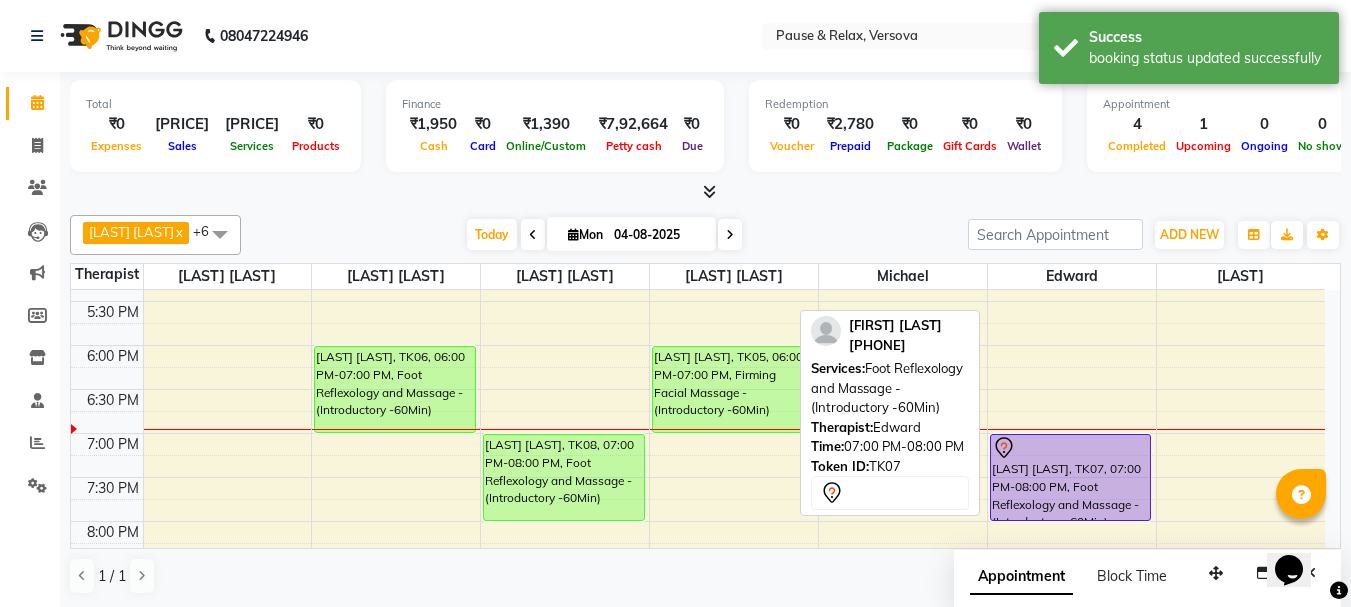 click on "[LAST] [LAST], TK07, 07:00 PM-08:00 PM, Foot Reflexology and Massage - (Introductory -60Min)" at bounding box center [1071, 477] 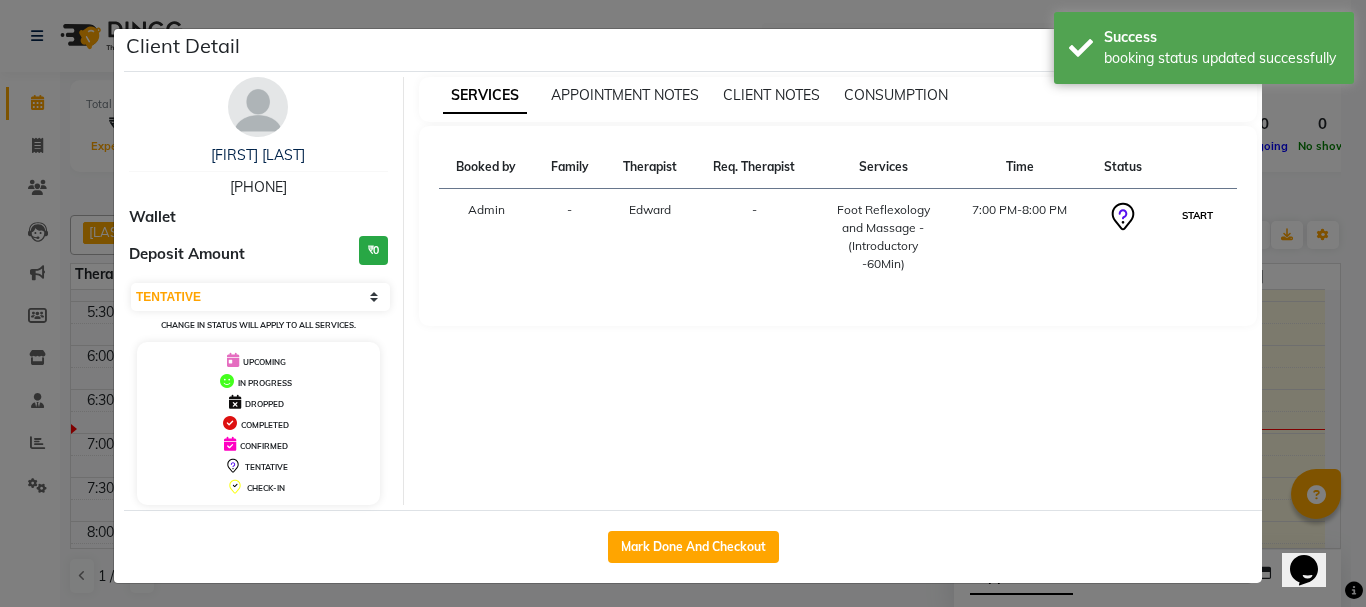 click on "START" at bounding box center (1197, 215) 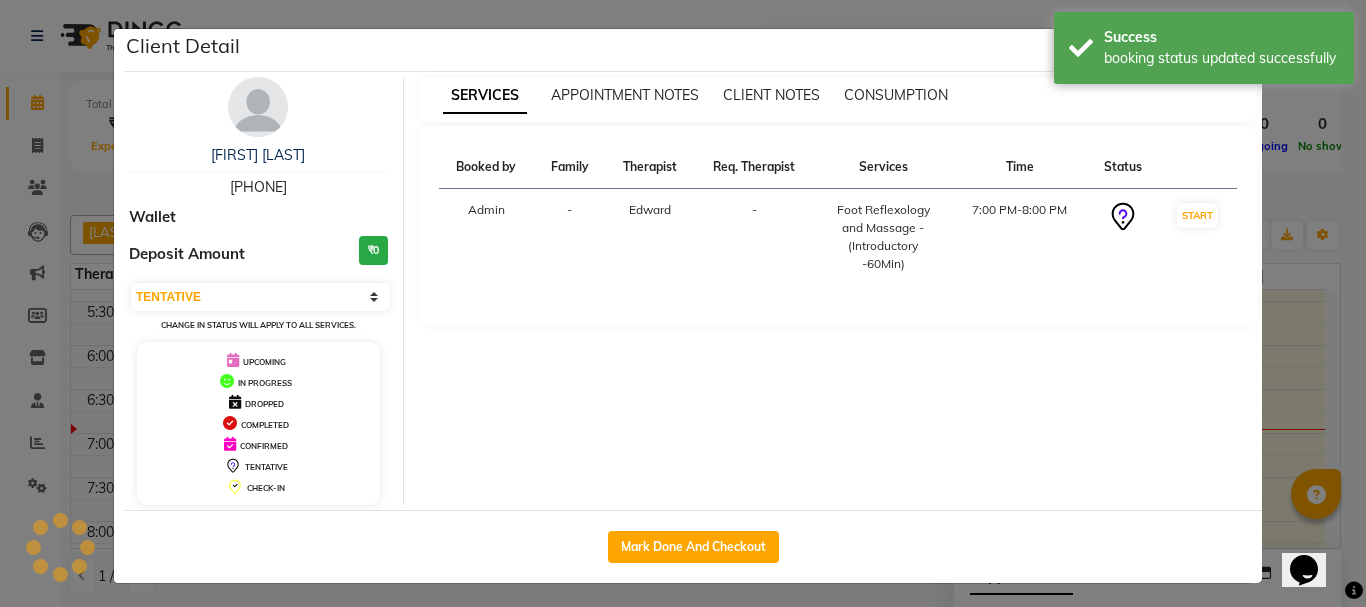 select on "1" 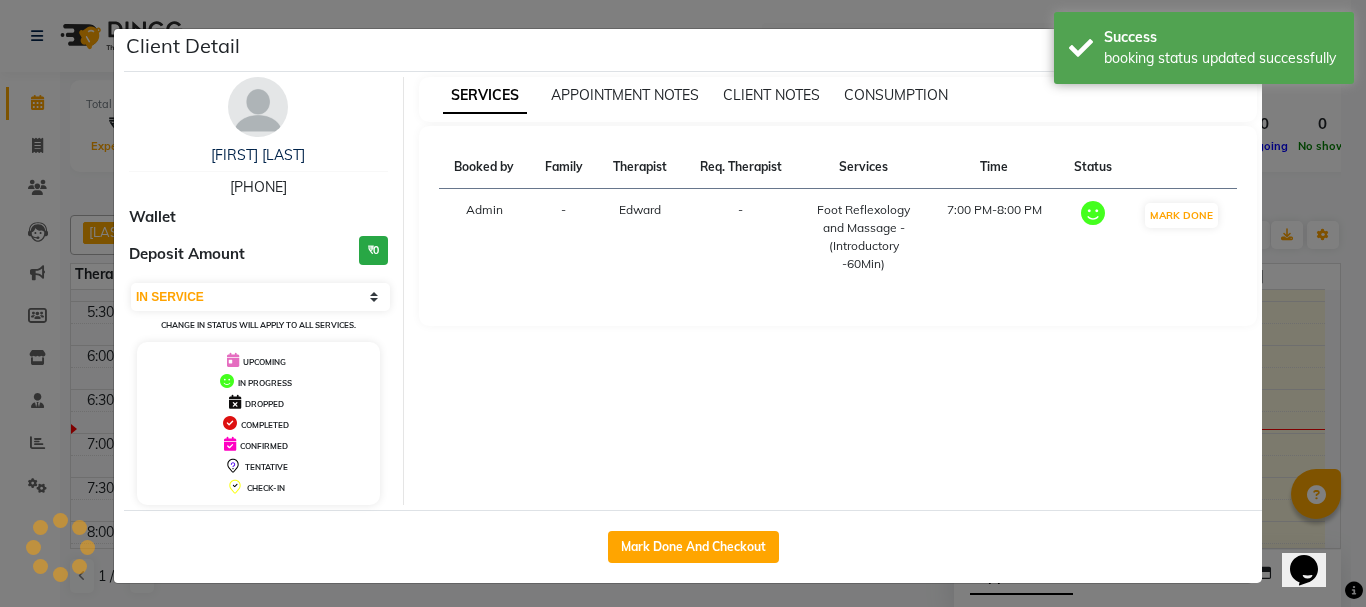 click on "Client Detail Eve [LAST] 91646773855 Wallet Deposit Amount ₹0 Select IN SERVICE CONFIRMED TENTATIVE CHECK IN MARK DONE DROPPED UPCOMING Change in status will apply to all services. UPCOMING IN PROGRESS DROPPED COMPLETED CONFIRMED TENTATIVE CHECK-IN SERVICES APPOINTMENT NOTES CLIENT NOTES CONSUMPTION Booked by Family Therapist Req. Therapist Services Time Status Admin - Edward - Foot Reflexology and Massage - (Introductory -60Min) 7:00 PM-8:00 PM MARK DONE Mark Done And Checkout" 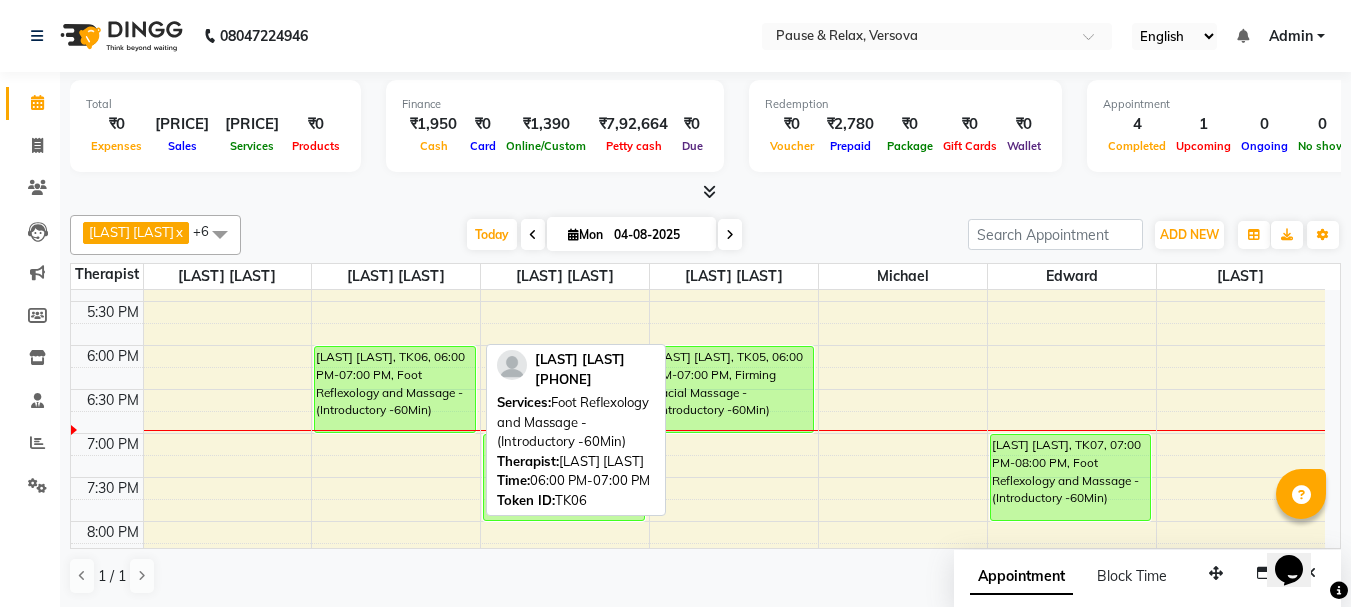 click on "[LAST] [LAST], TK06, 06:00 PM-07:00 PM, Foot Reflexology and Massage - (Introductory -60Min)" at bounding box center [395, 389] 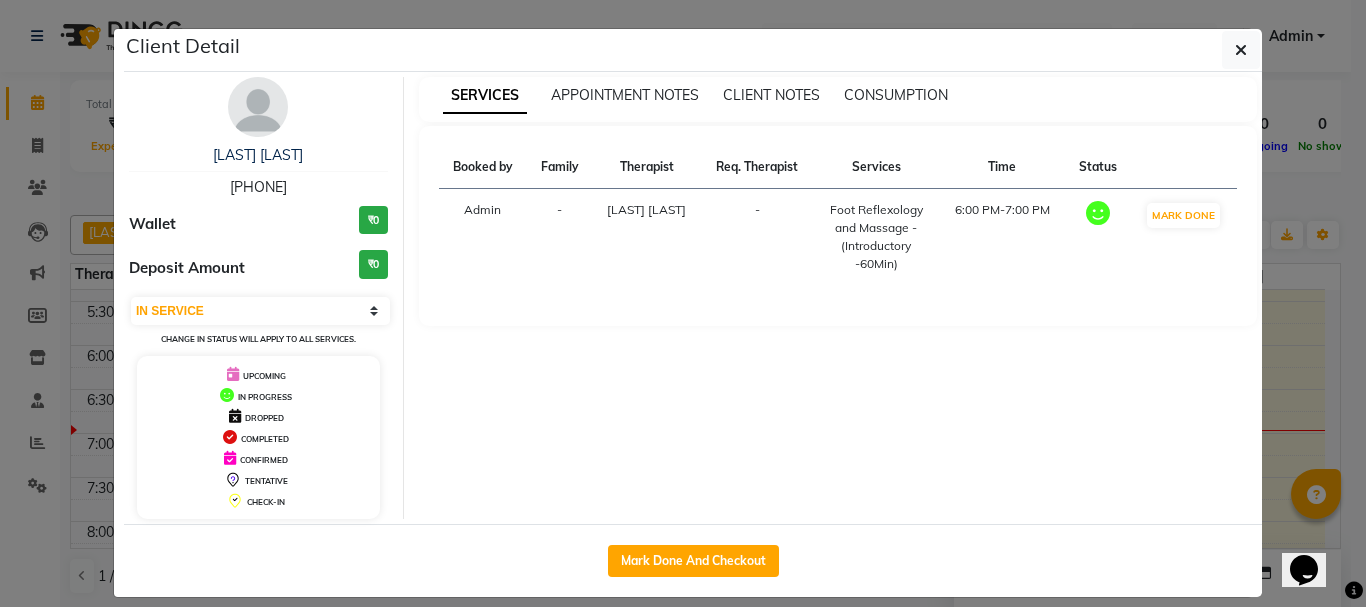 drag, startPoint x: 209, startPoint y: 184, endPoint x: 315, endPoint y: 180, distance: 106.07545 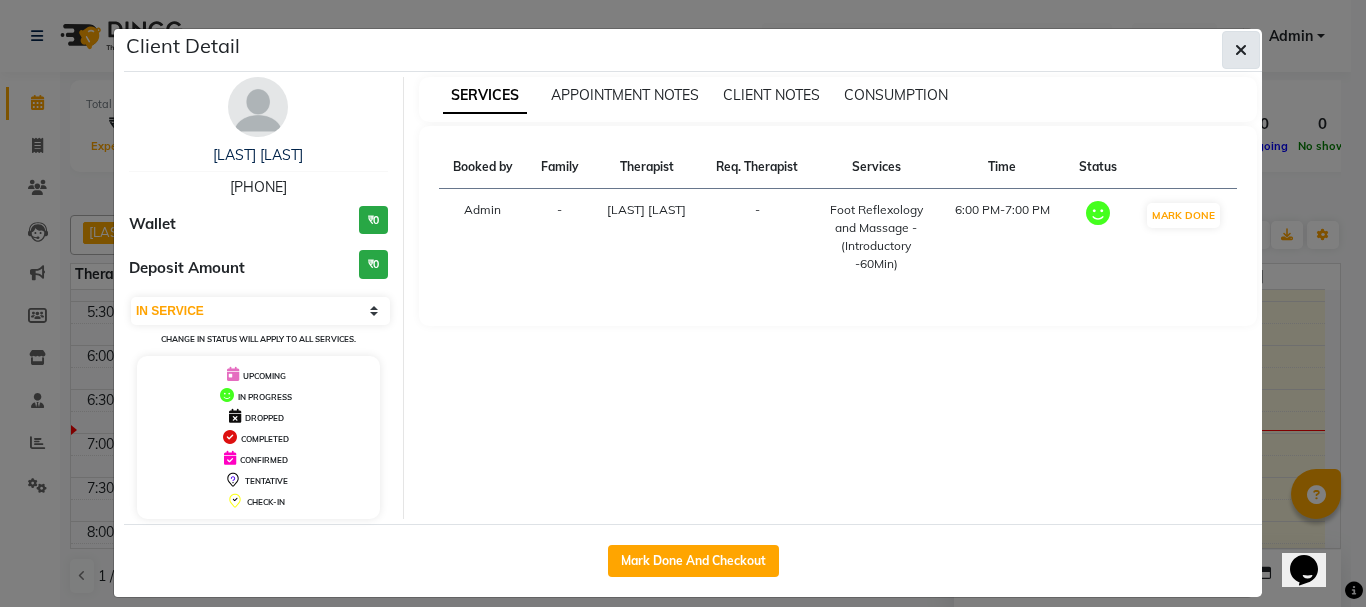 click 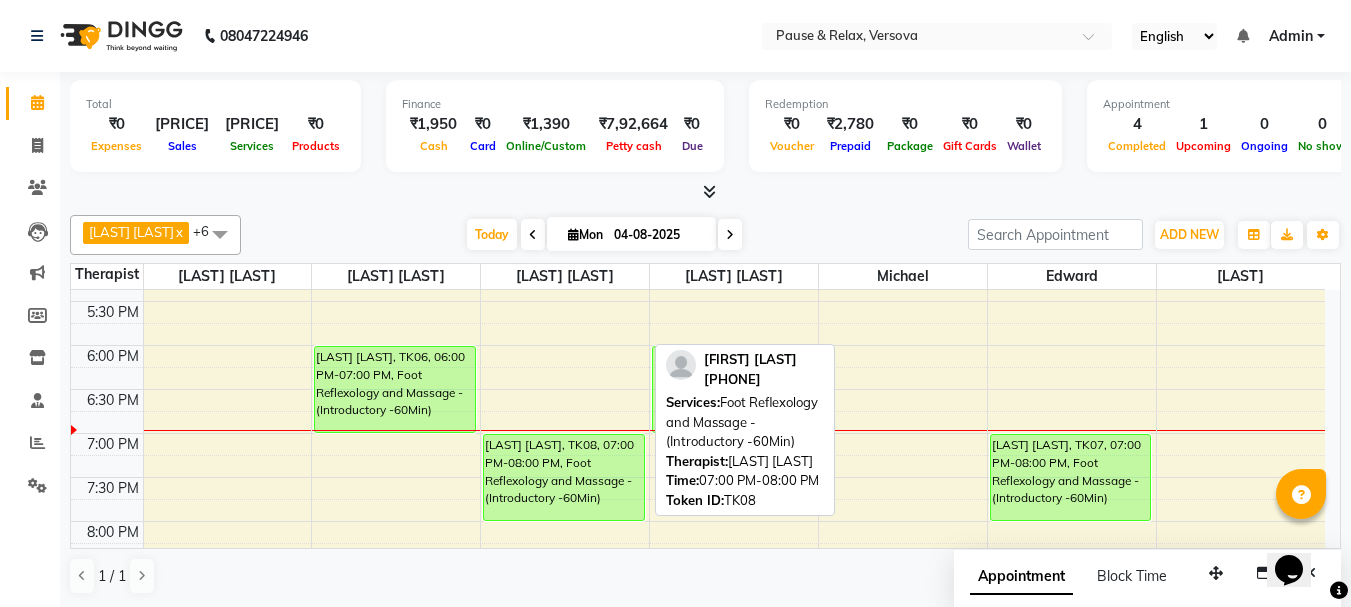 click on "[LAST] [LAST], TK08, 07:00 PM-08:00 PM, Foot Reflexology and Massage - (Introductory -60Min)" at bounding box center (564, 477) 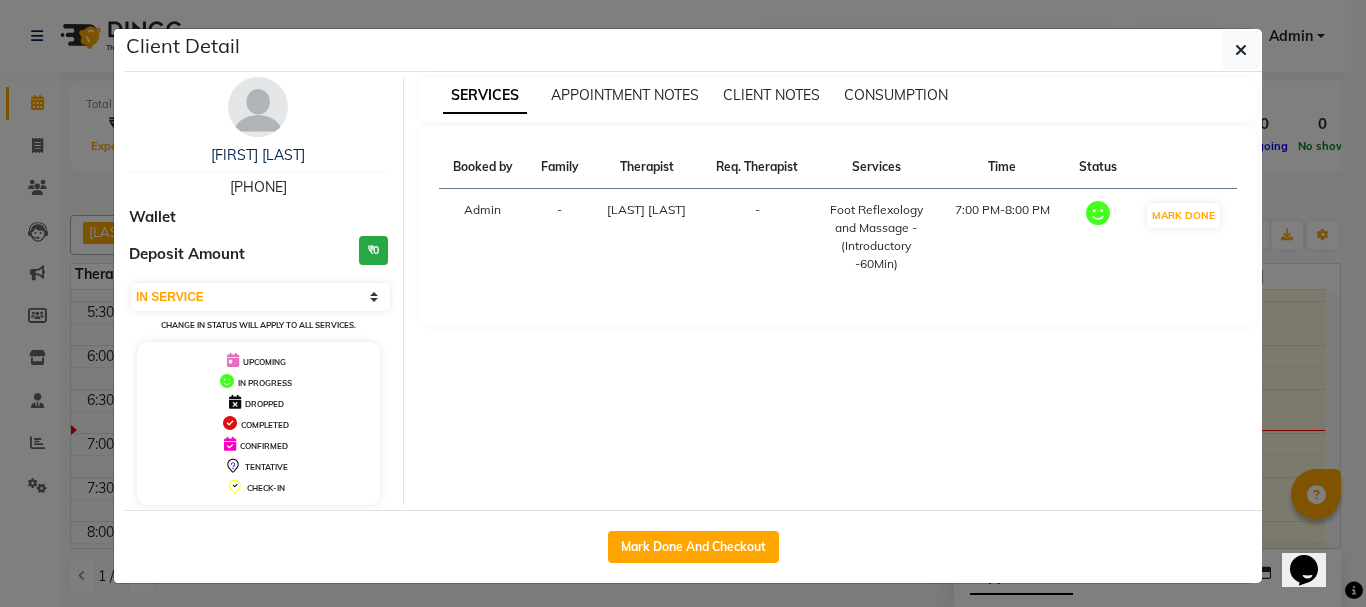 drag, startPoint x: 206, startPoint y: 184, endPoint x: 325, endPoint y: 185, distance: 119.0042 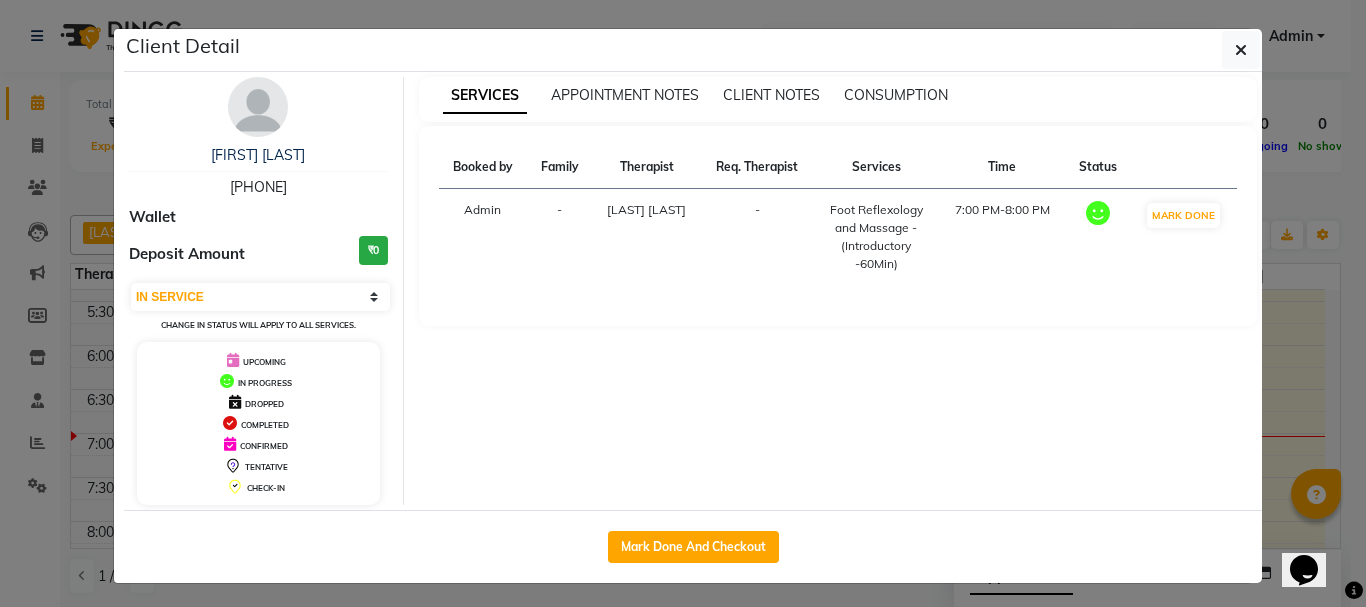 click 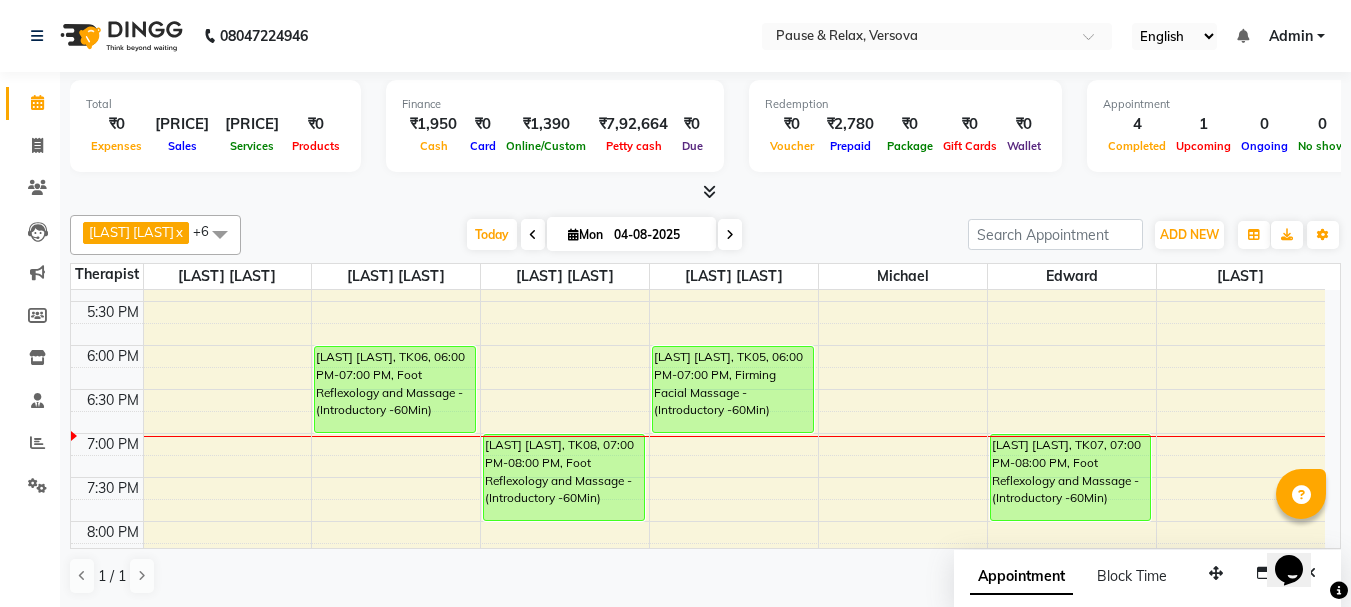 click on "11:00 AM 11:30 AM 12:00 PM 12:30 PM 1:00 PM 1:30 PM 2:00 PM 2:30 PM 3:00 PM 3:30 PM 4:00 PM 4:30 PM 5:00 PM 5:30 PM 6:00 PM 6:30 PM 7:00 PM 7:30 PM 8:00 PM 8:30 PM 9:00 PM 9:30 PM Sanjiv I, TK03, 02:00 PM-03:00 PM, Traditional Thai Body Massage (Dry) - (Introductory -60Min) Saloumi Sahu, TK02, 01:00 PM-02:00 PM, Foot Reflexology and Massage - (Introductory -60Min) Vibhav Raut, TK06, 06:00 PM-07:00 PM, Foot Reflexology and Massage - (Introductory -60Min) Saloumi Sahu, TK01, 01:00 PM-02:00 PM, Foot Reflexology and Massage - (Introductory -60Min) Eve Kelly, TK08, 07:00 PM-08:00 PM, Foot Reflexology and Massage - (Introductory -60Min) Raksha Shetty, TK04, 02:00 PM-03:00 PM, Foot Reflexology and Massage - (Introductory -60Min) Vibhav Raut, TK05, 06:00 PM-07:00 PM, Firming Facial Massage - (Introductory -60Min) Eve Kelly, TK07, 07:00 PM-08:00 PM, Foot Reflexology and Massage - (Introductory -60Min)" at bounding box center (698, 213) 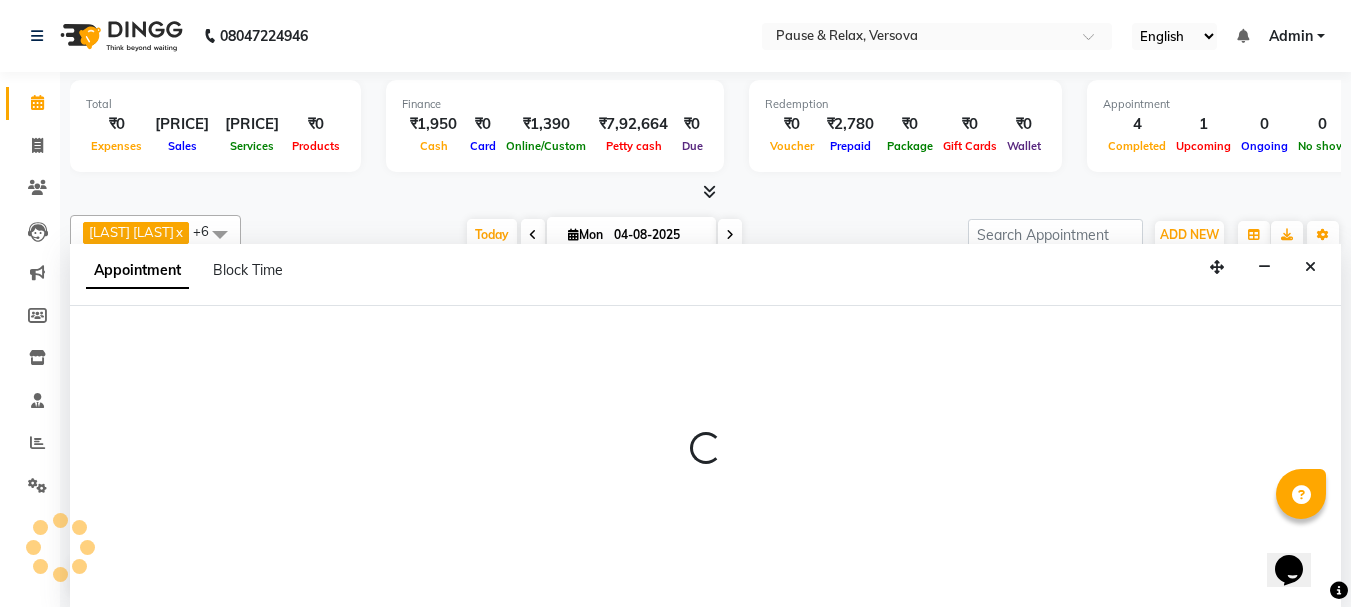 select on "53331" 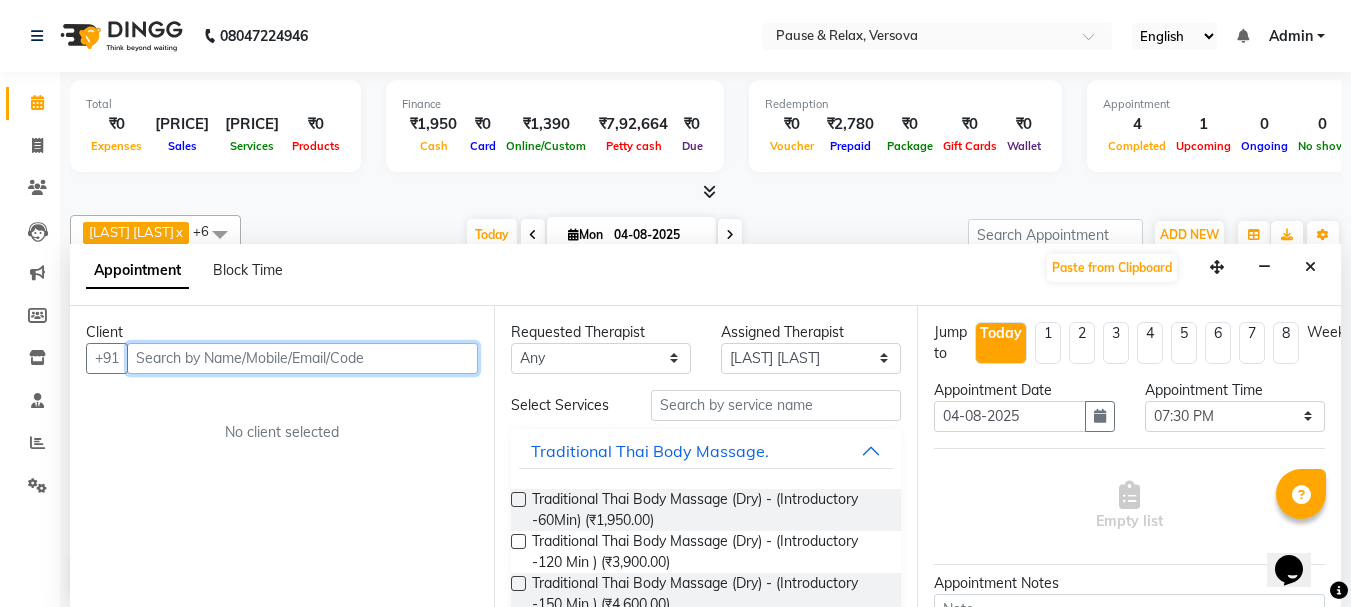 scroll, scrollTop: 1, scrollLeft: 0, axis: vertical 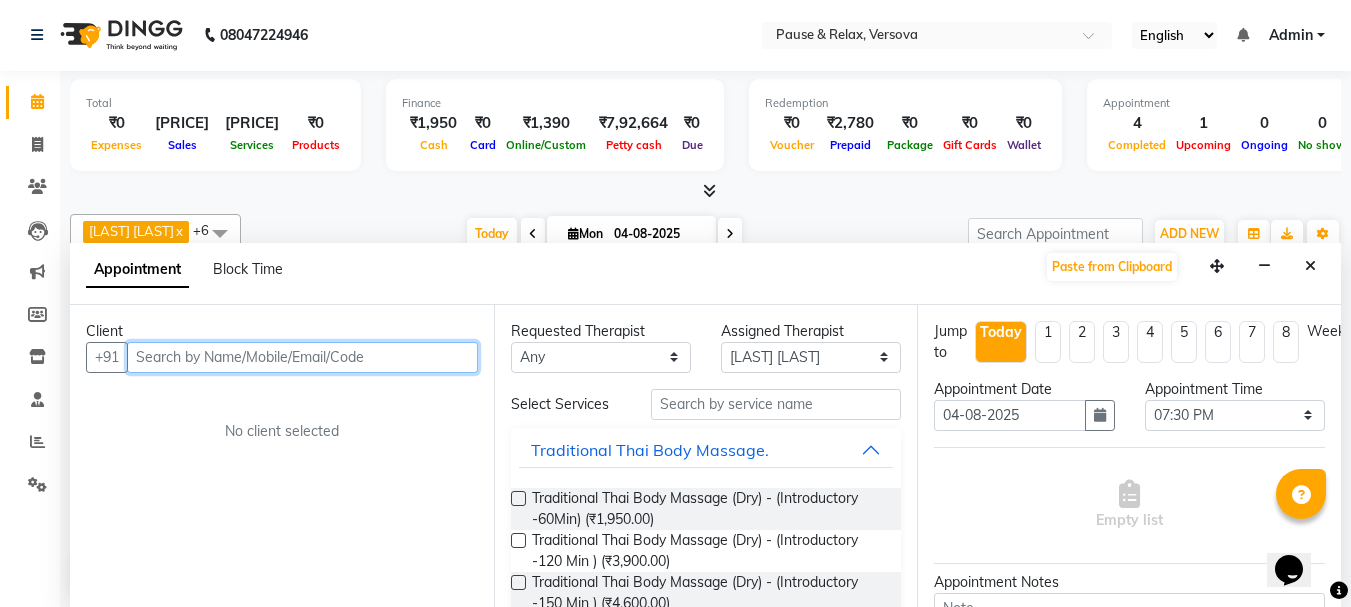 click at bounding box center (302, 357) 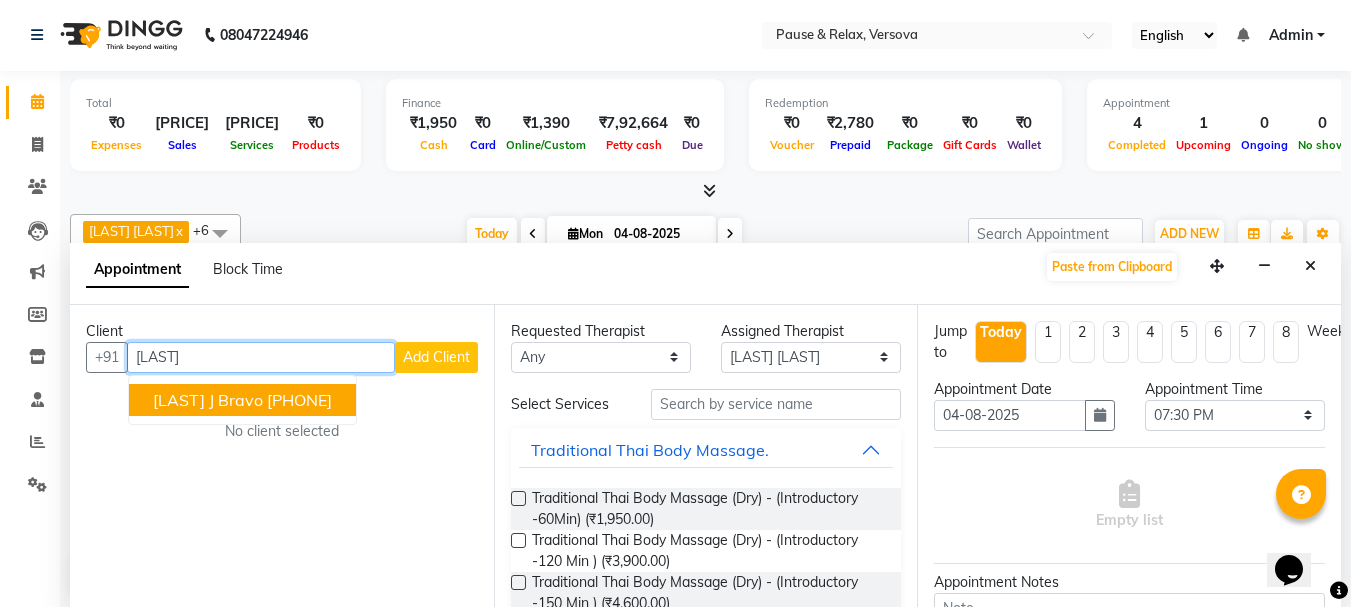 click on "[LAST] J bravo" at bounding box center [208, 400] 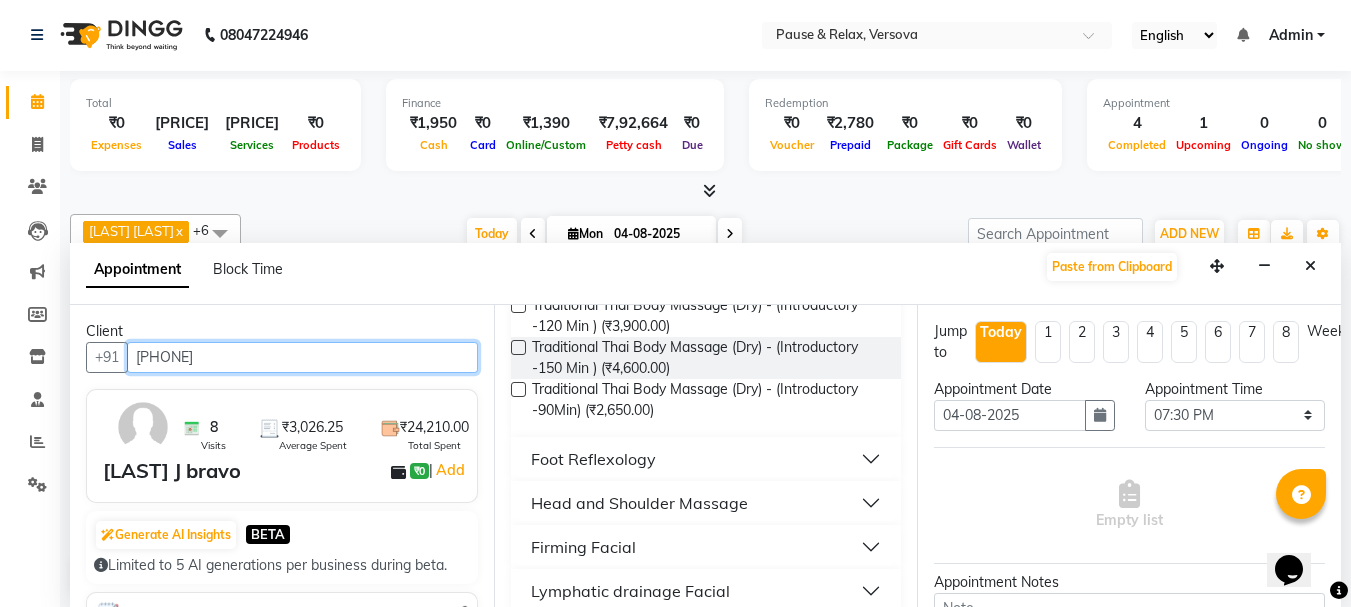 scroll, scrollTop: 263, scrollLeft: 0, axis: vertical 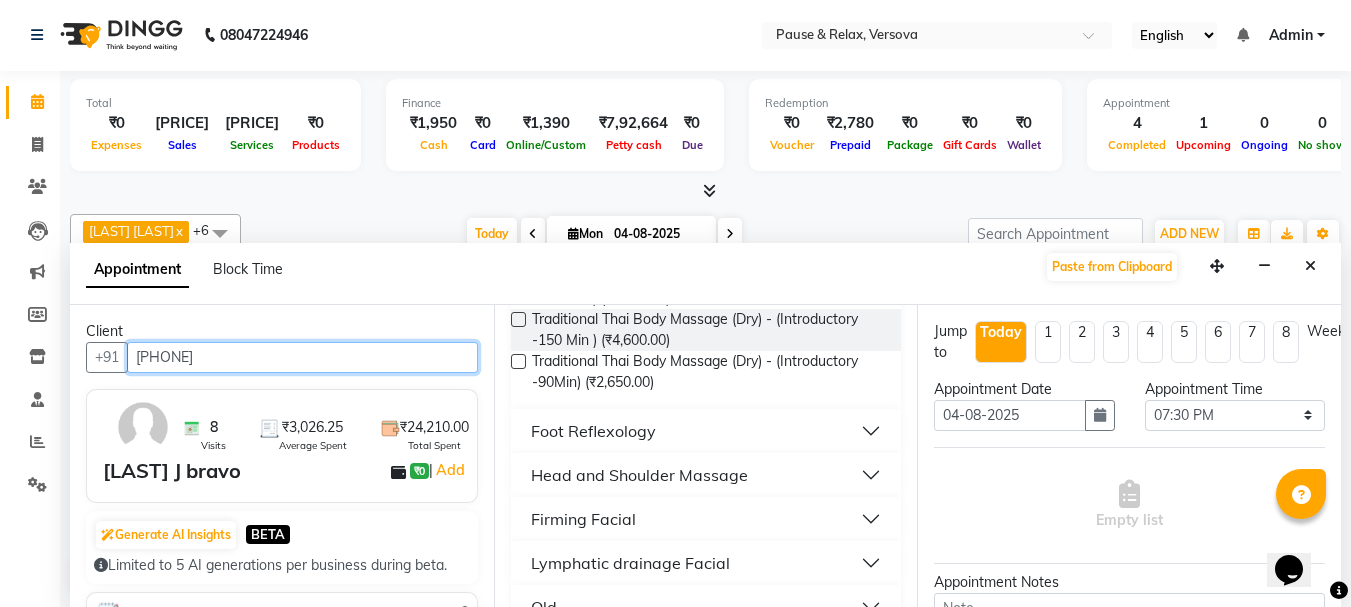 type on "[PHONE]" 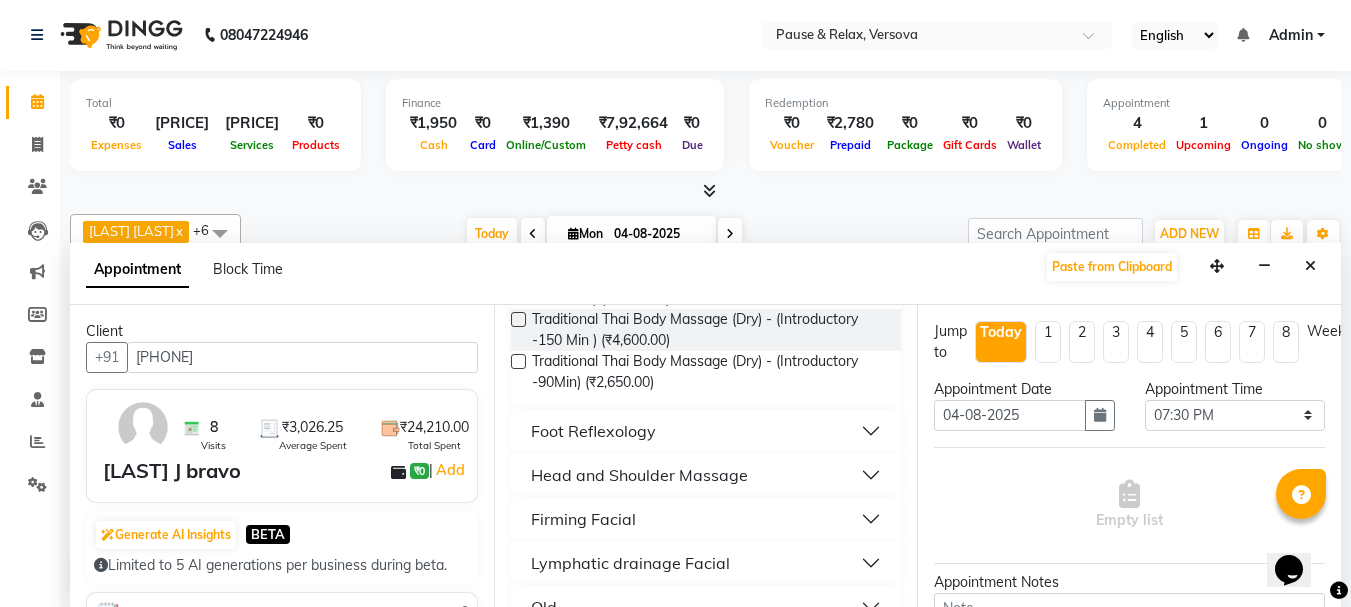 click on "Foot Reflexology" at bounding box center [706, 431] 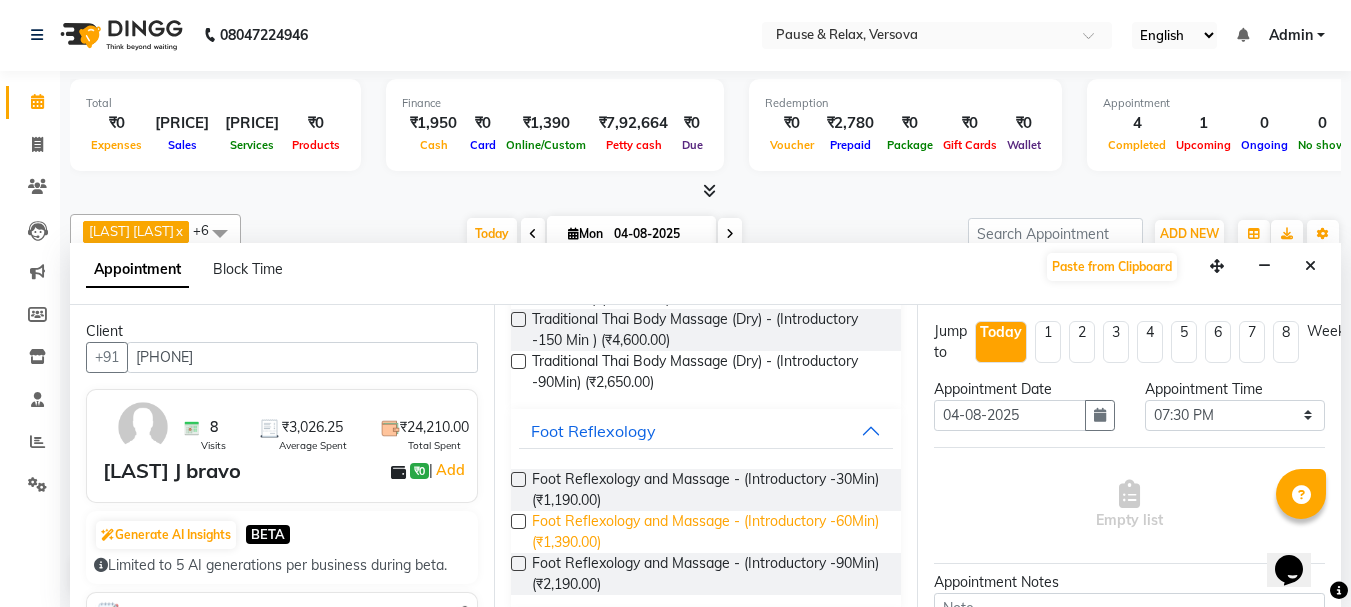 click on "Foot Reflexology and Massage - (Introductory -60Min) (₹1,390.00)" at bounding box center [709, 532] 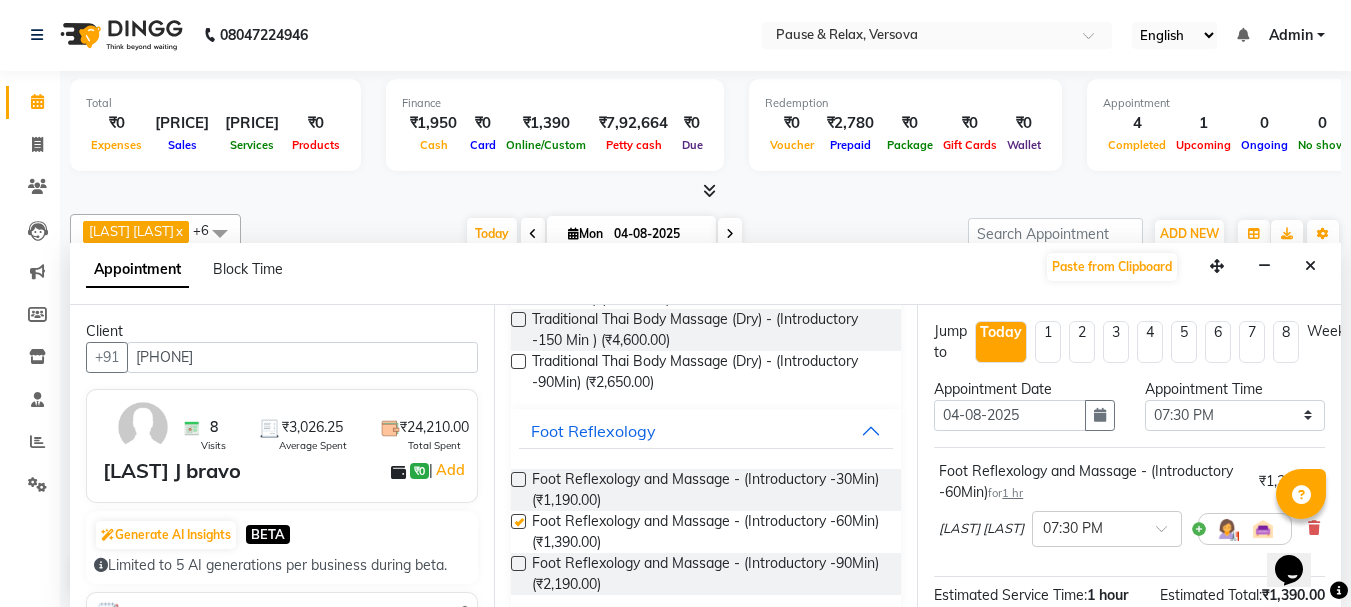 checkbox on "false" 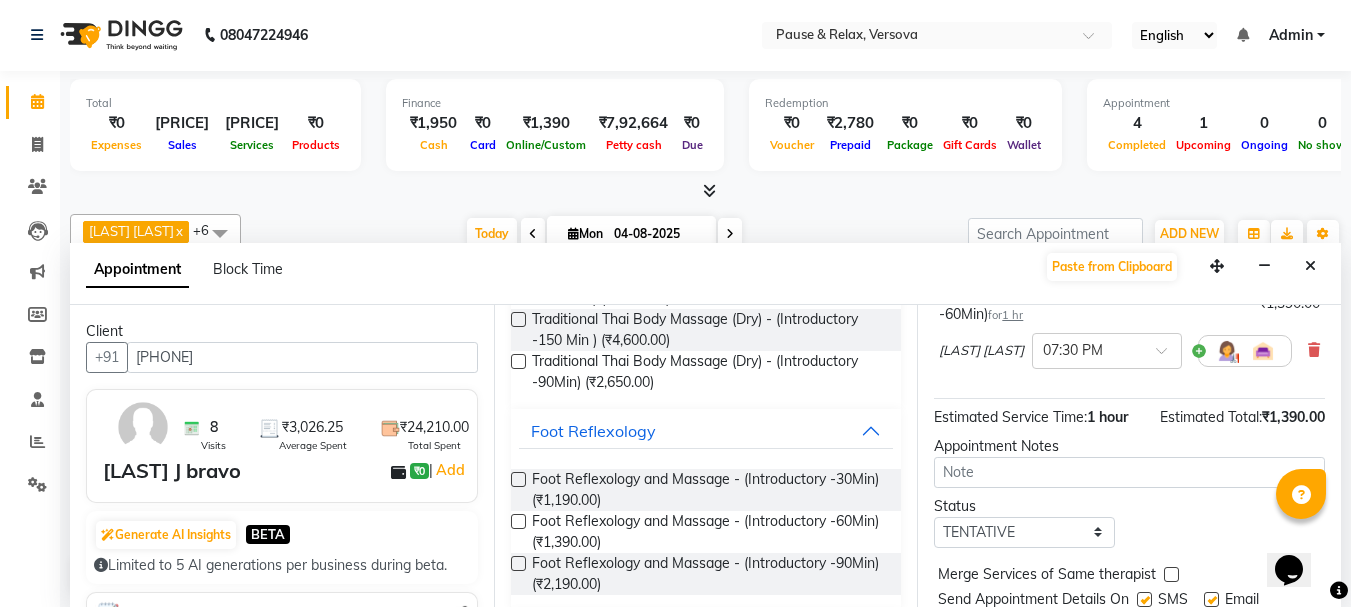 scroll, scrollTop: 263, scrollLeft: 0, axis: vertical 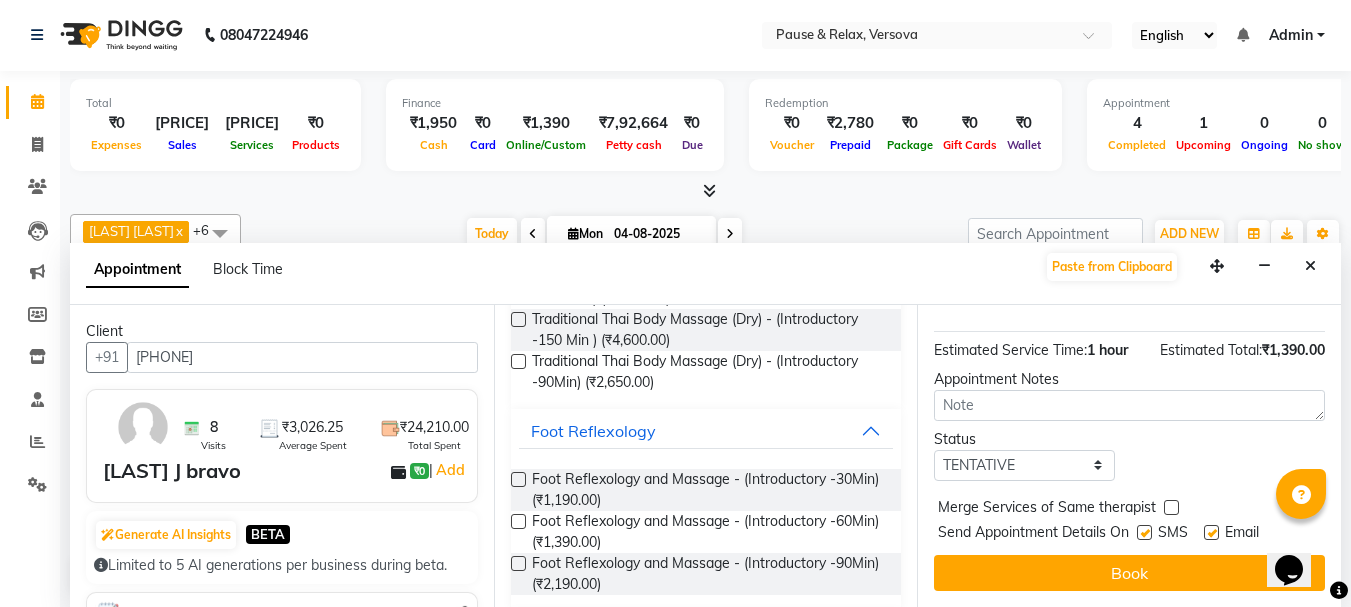 click at bounding box center (1211, 532) 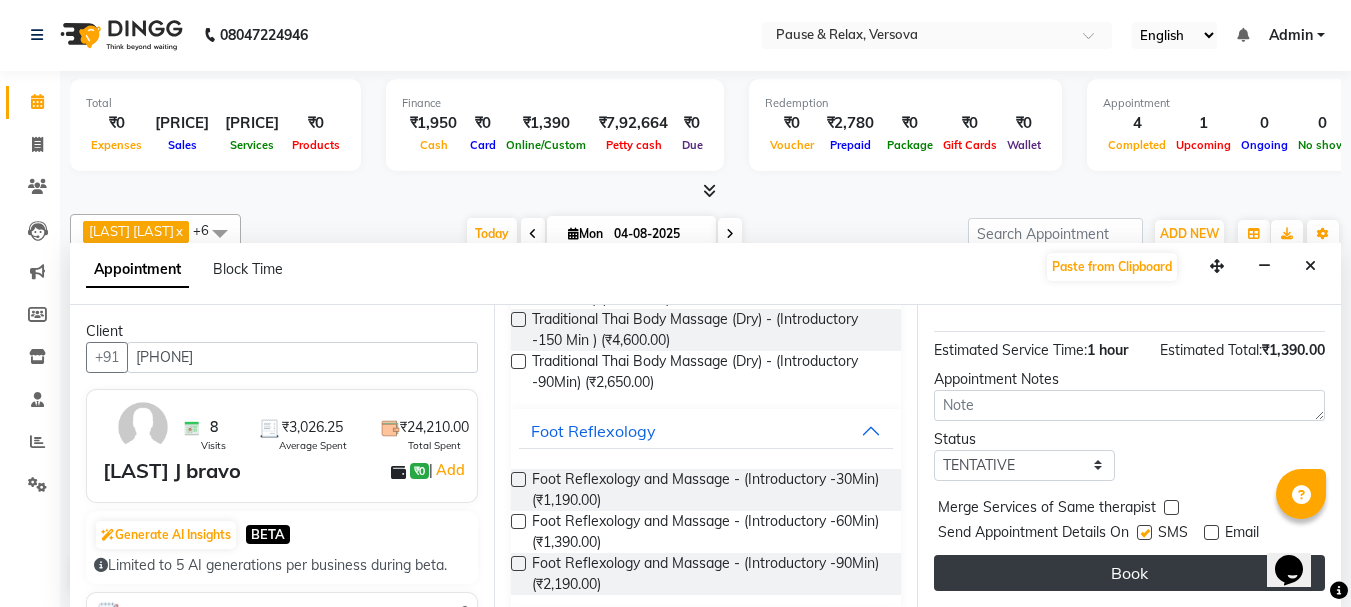 click on "Book" at bounding box center [1129, 573] 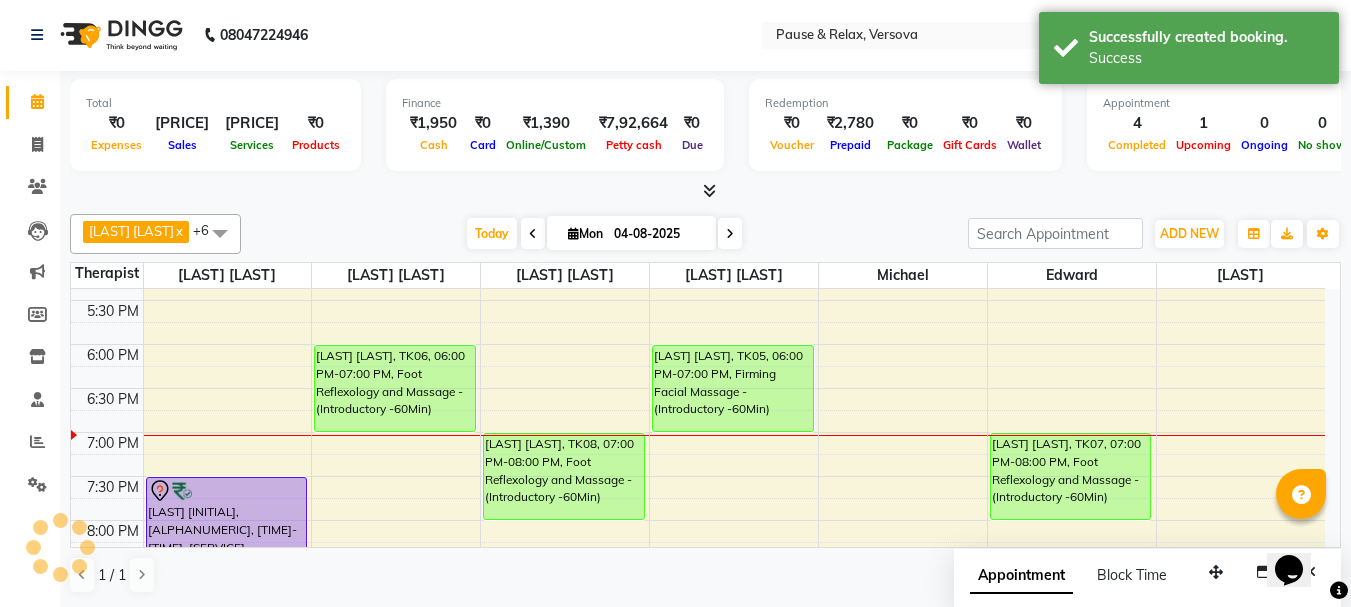 scroll, scrollTop: 0, scrollLeft: 0, axis: both 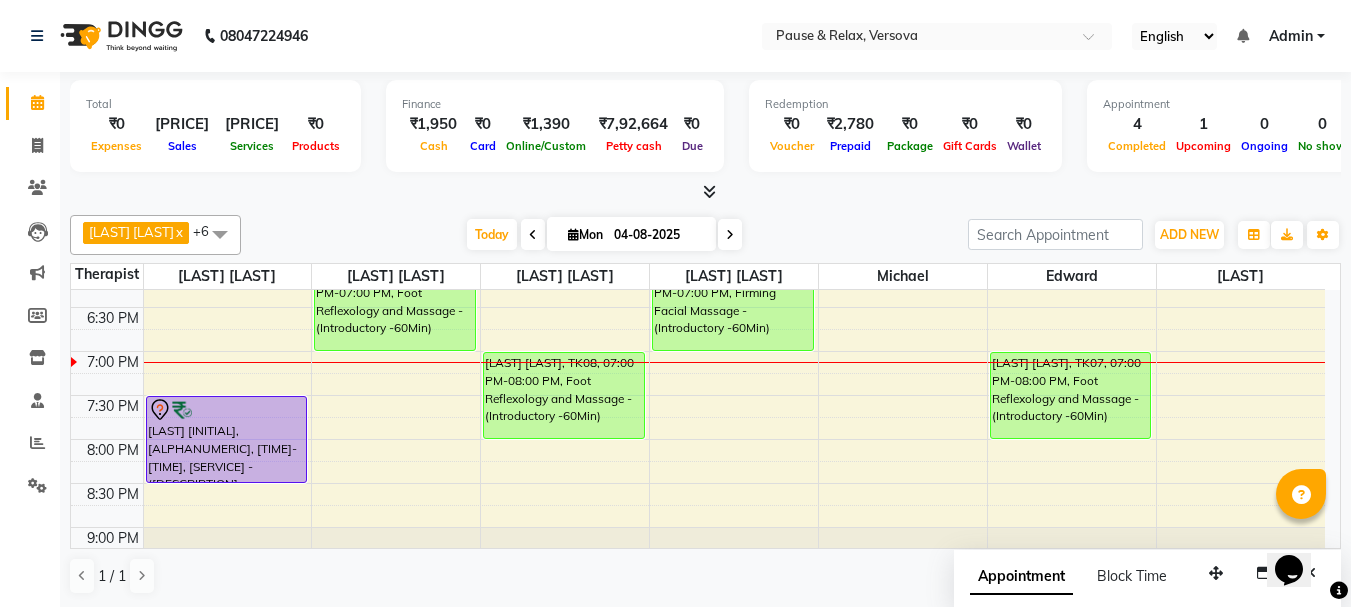 click at bounding box center [220, 234] 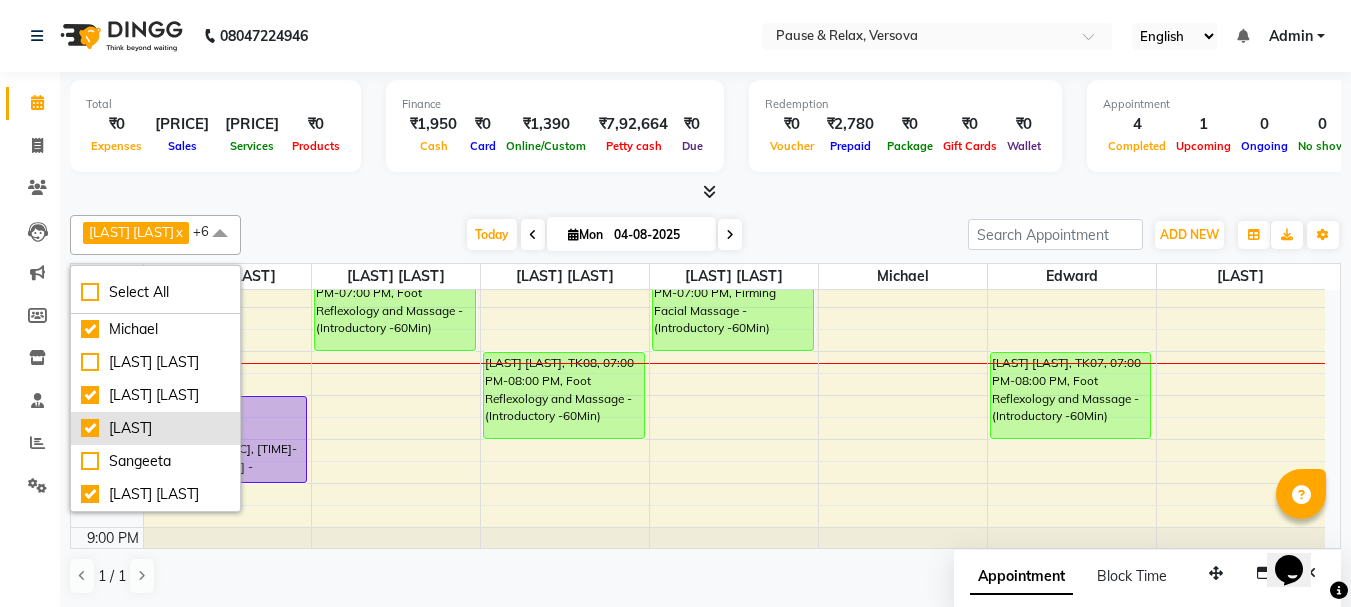 scroll, scrollTop: 197, scrollLeft: 0, axis: vertical 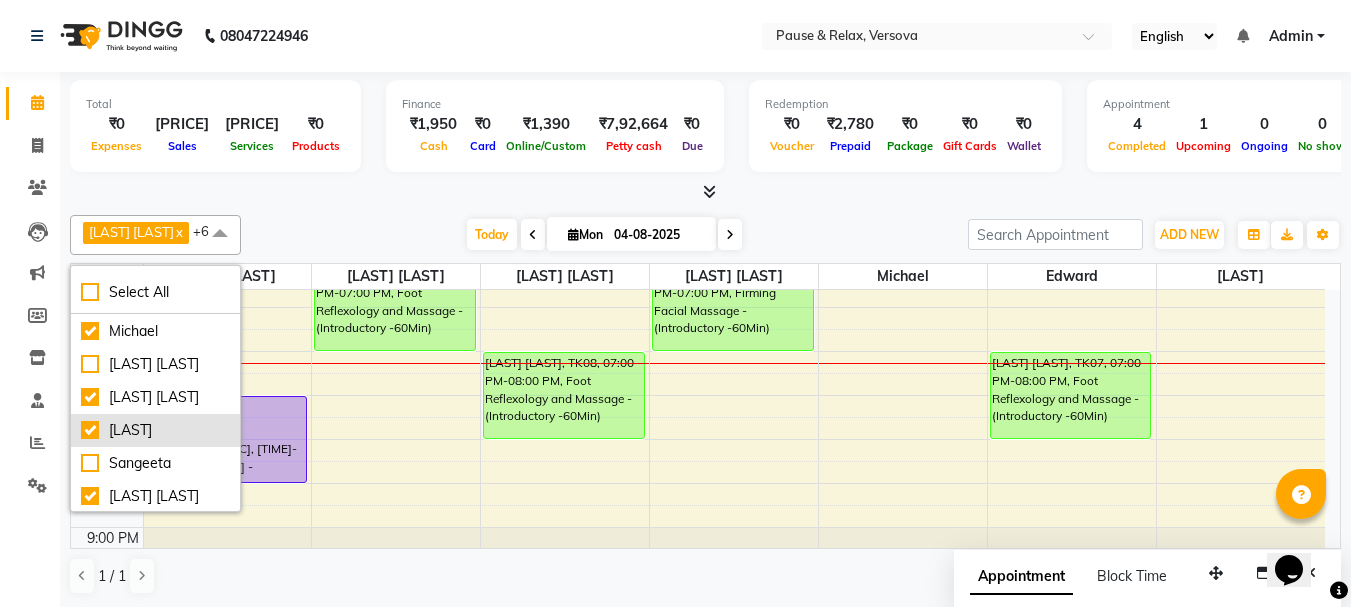 click on "[LAST]" at bounding box center [155, 430] 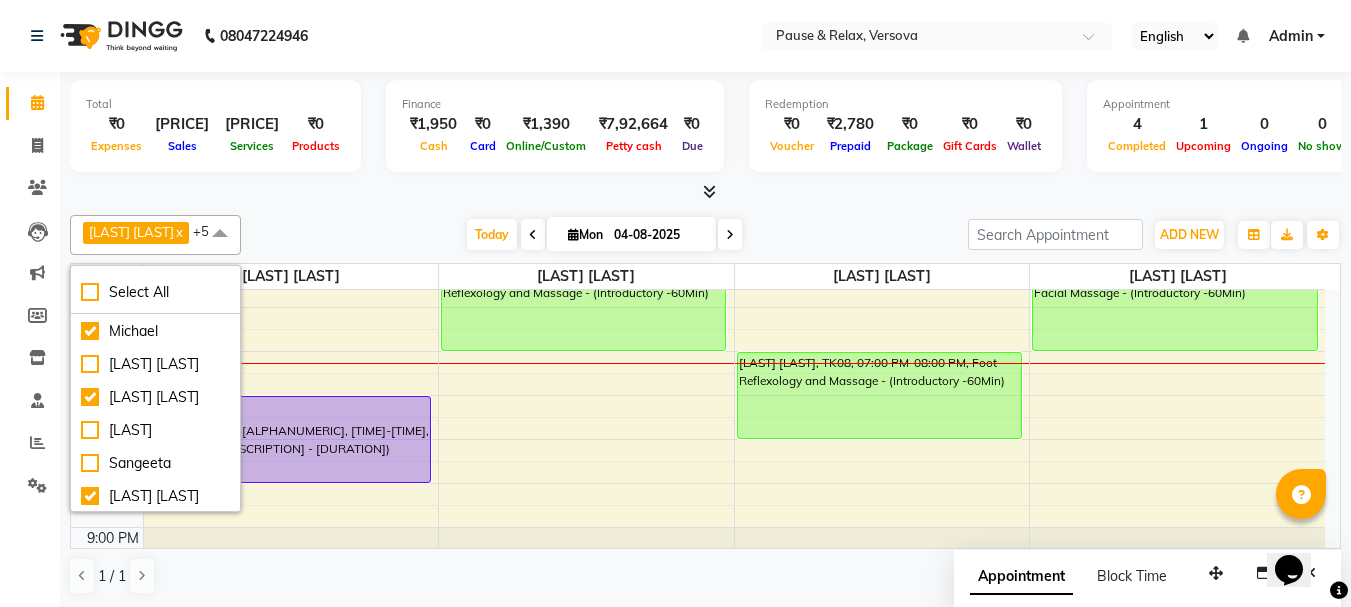 click at bounding box center [220, 234] 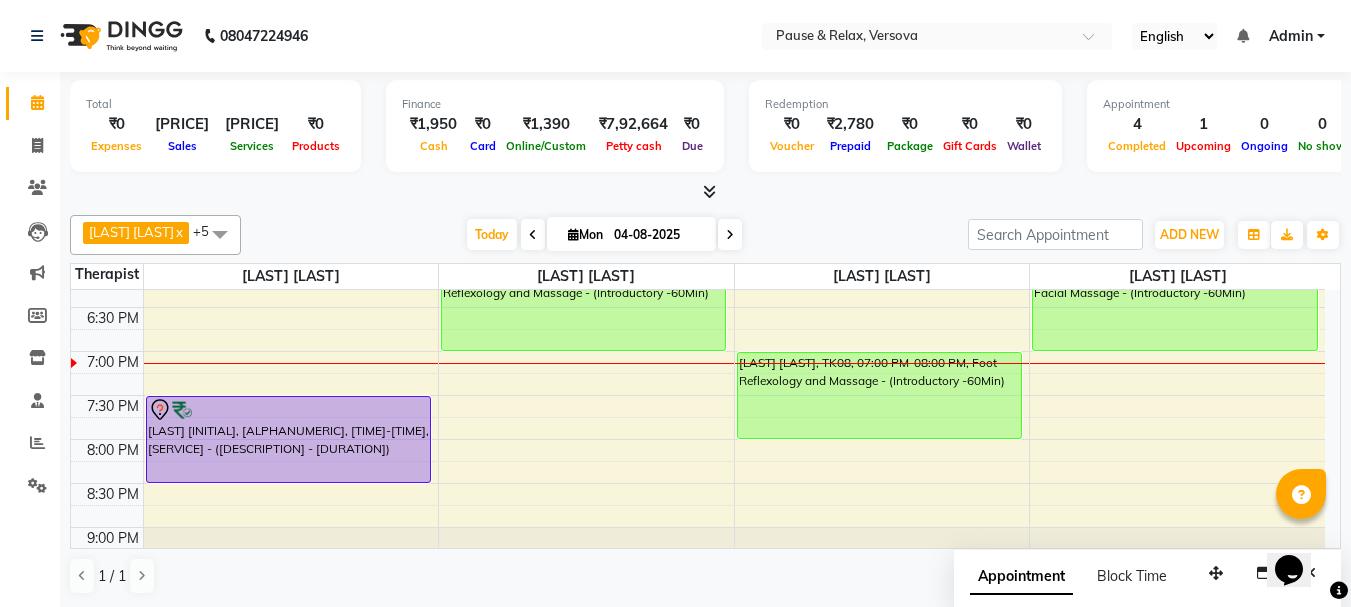click at bounding box center [220, 234] 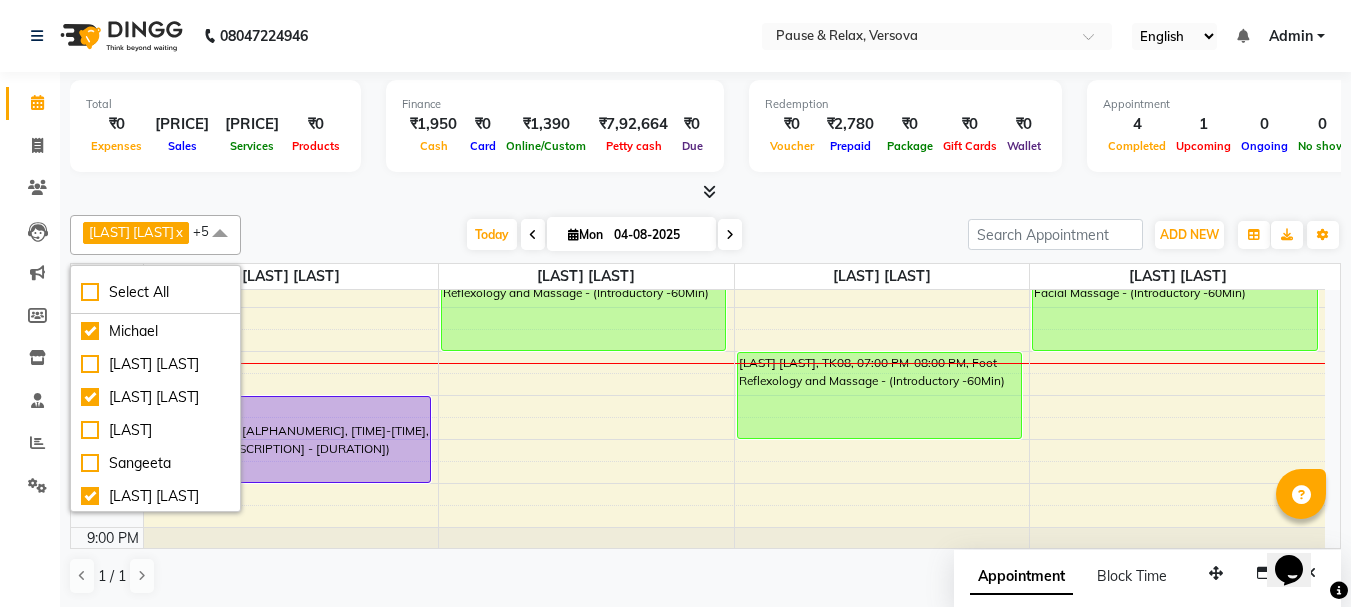 scroll, scrollTop: 199, scrollLeft: 0, axis: vertical 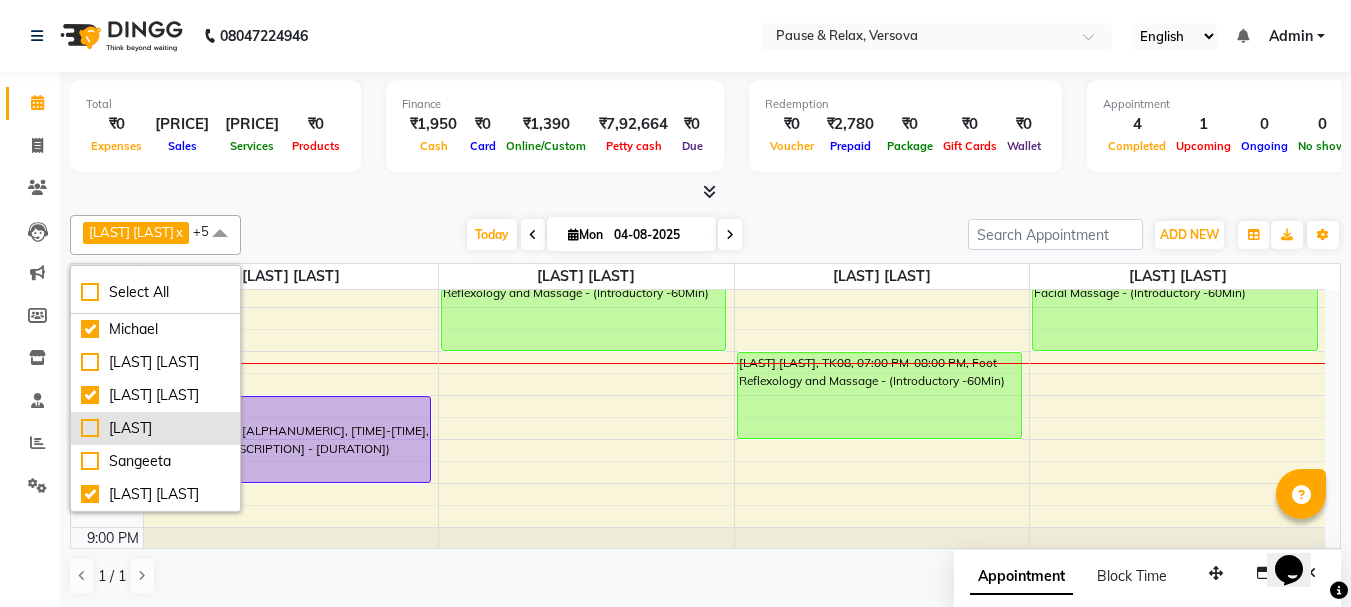 drag, startPoint x: 88, startPoint y: 426, endPoint x: 95, endPoint y: 435, distance: 11.401754 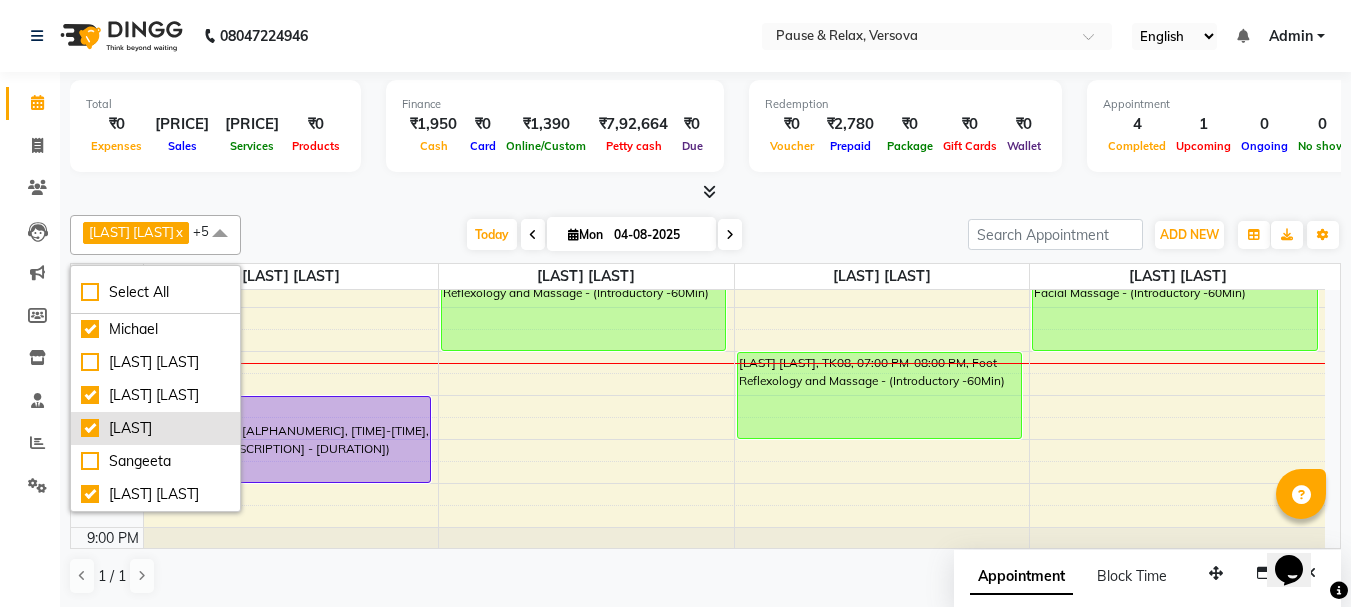 checkbox on "true" 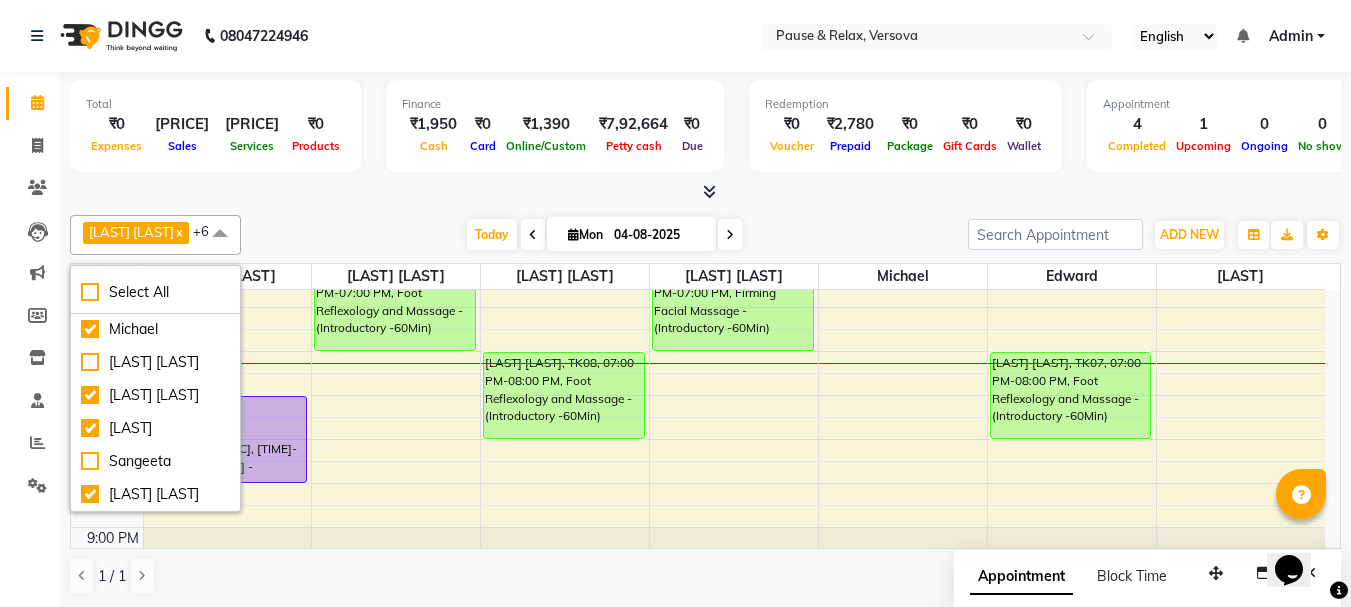 click at bounding box center (220, 234) 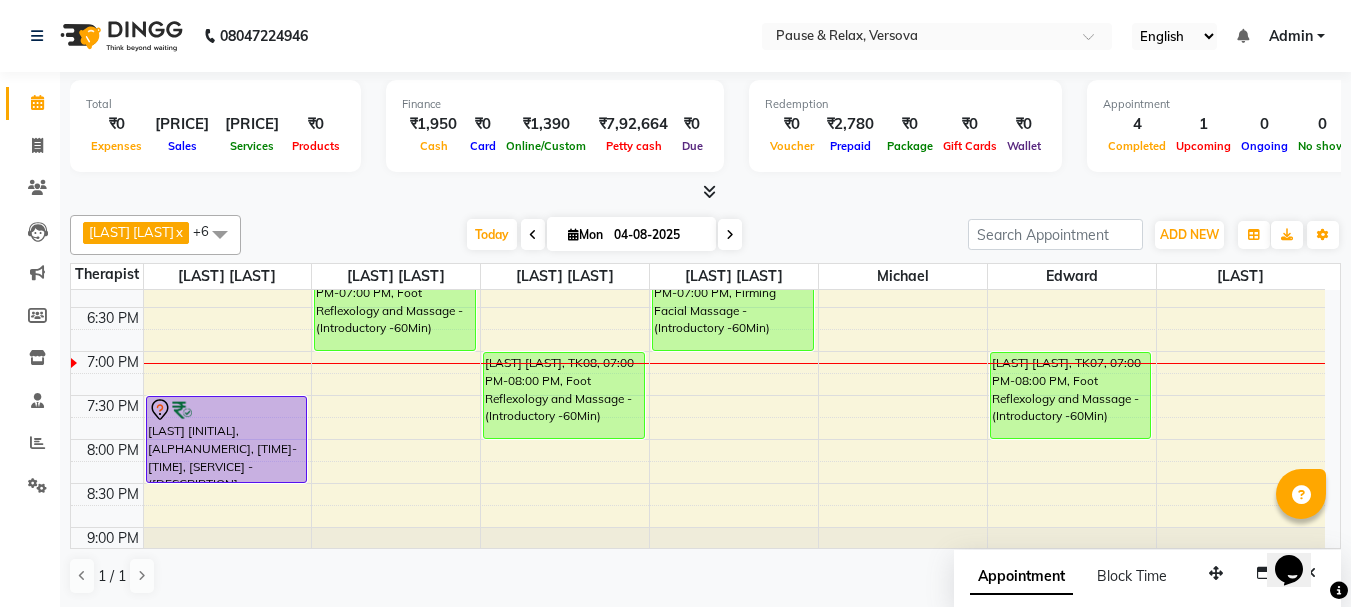 click on "11:00 AM 11:30 AM 12:00 PM 12:30 PM 1:00 PM 1:30 PM 2:00 PM 2:30 PM 3:00 PM 3:30 PM 4:00 PM 4:30 PM 5:00 PM 5:30 PM 6:00 PM 6:30 PM 7:00 PM 7:30 PM 8:00 PM 8:30 PM 9:00 PM 9:30 PM Sanjiv I, TK03, 02:00 PM-03:00 PM, Traditional Thai Body Massage (Dry) - (Introductory -60Min) [LAST] J bravo, TK09, 07:30 PM-08:30 PM, Foot Reflexology and Massage - (Introductory -60Min) Saloumi Sahu, TK02, 01:00 PM-02:00 PM, Foot Reflexology and Massage - (Introductory -60Min) Vibhav Raut, TK06, 06:00 PM-07:00 PM, Foot Reflexology and Massage - (Introductory -60Min) Saloumi Sahu, TK01, 01:00 PM-02:00 PM, Foot Reflexology and Massage - (Introductory -60Min) Eve Kelly, TK08, 07:00 PM-08:00 PM, Foot Reflexology and Massage - (Introductory -60Min) Raksha Shetty, TK04, 02:00 PM-03:00 PM, Foot Reflexology and Massage - (Introductory -60Min) Vibhav Raut, TK05, 06:00 PM-07:00 PM, Firming Facial Massage - (Introductory -60Min)" at bounding box center [698, 131] 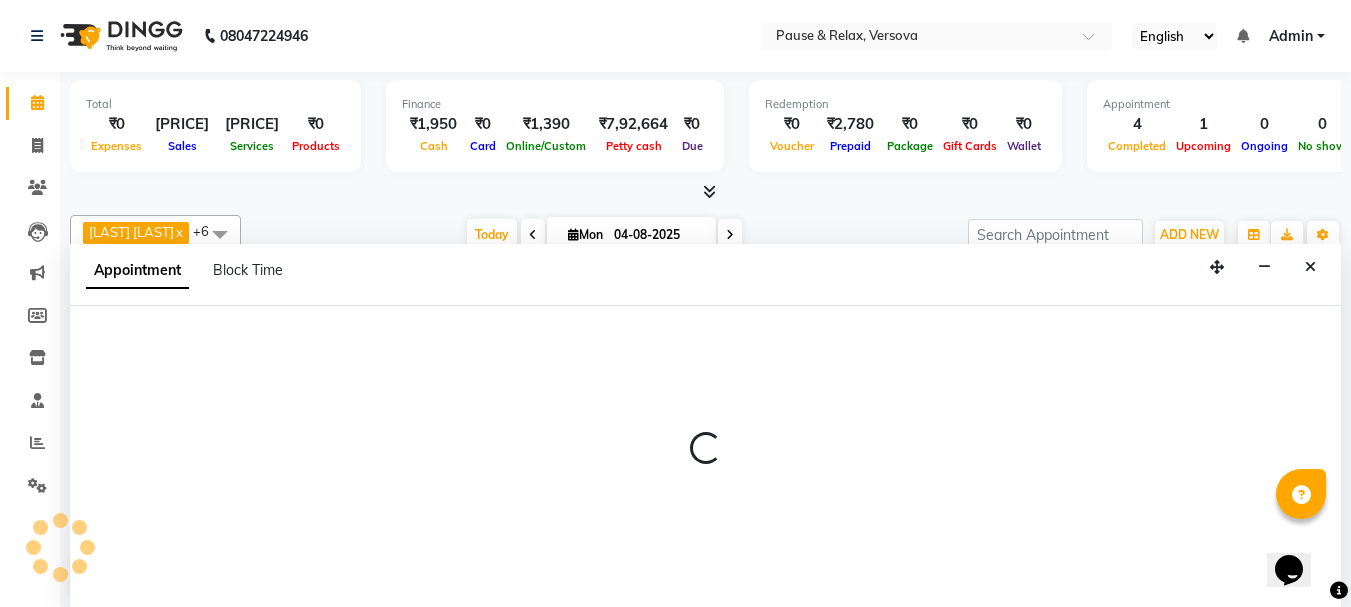 select on "82842" 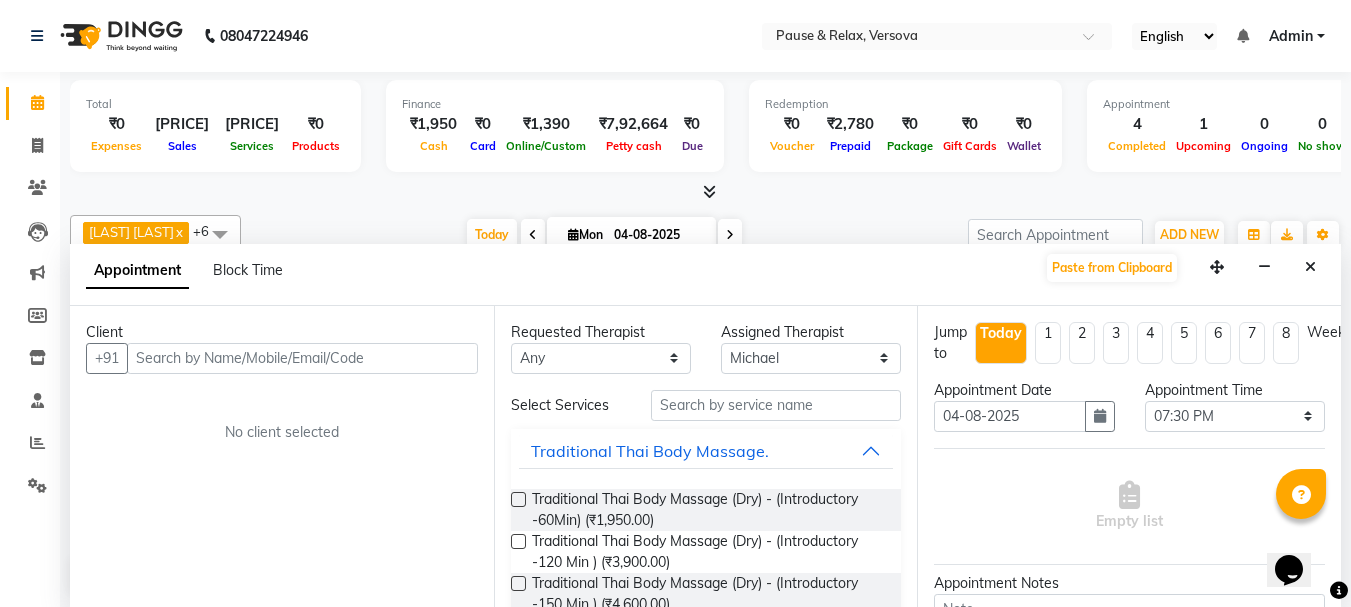 scroll, scrollTop: 1, scrollLeft: 0, axis: vertical 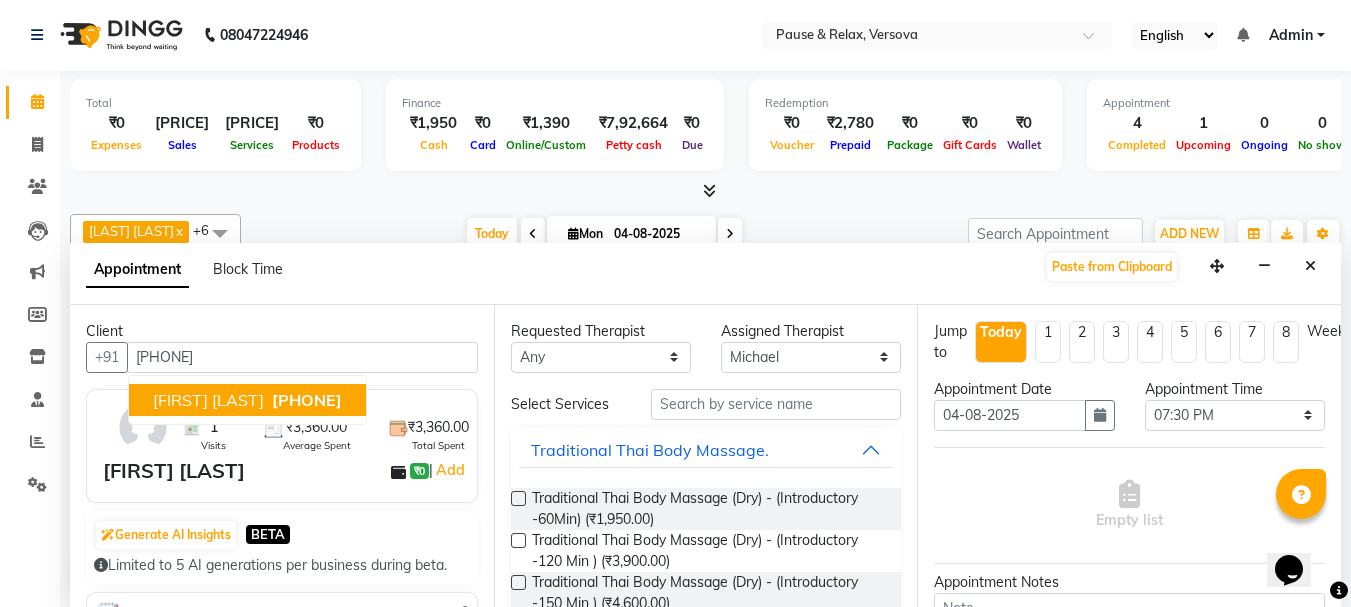 click on "[PHONE]" at bounding box center [305, 400] 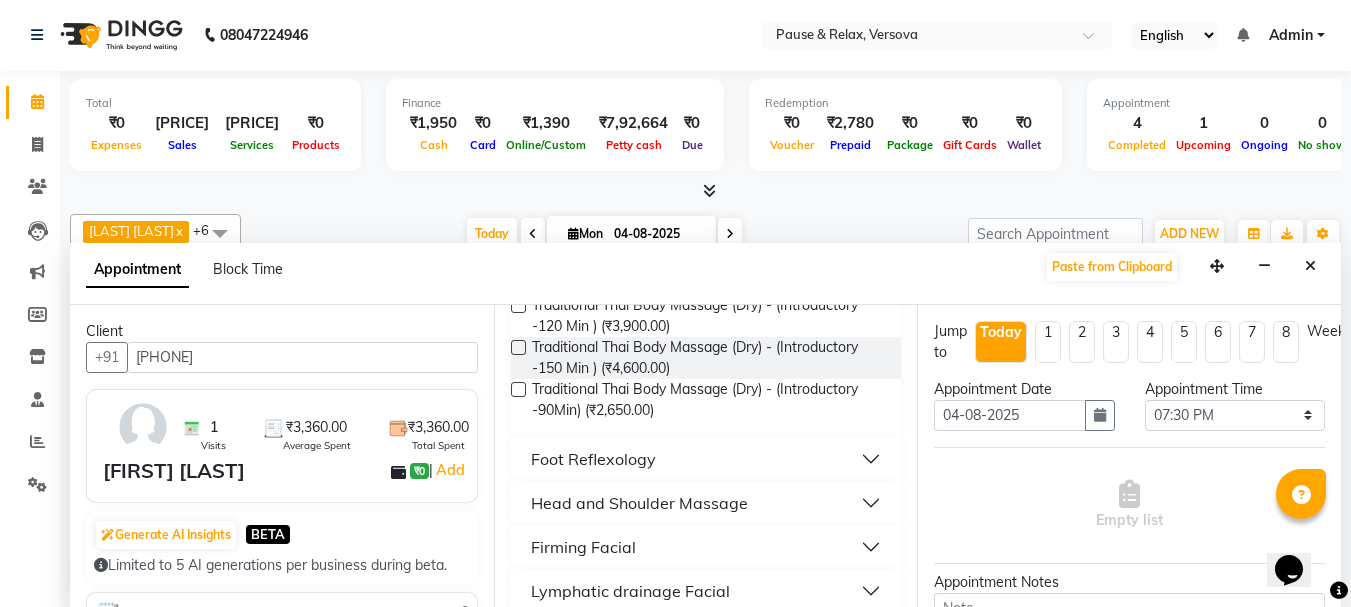 scroll, scrollTop: 287, scrollLeft: 0, axis: vertical 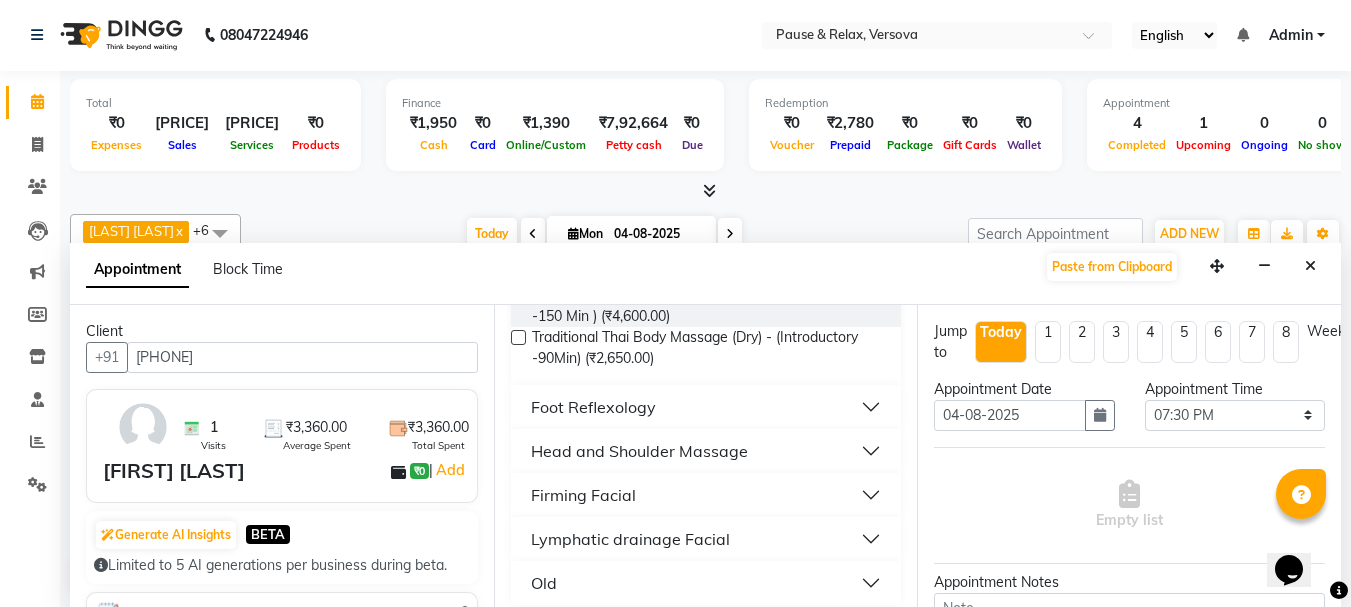 type on "[PHONE]" 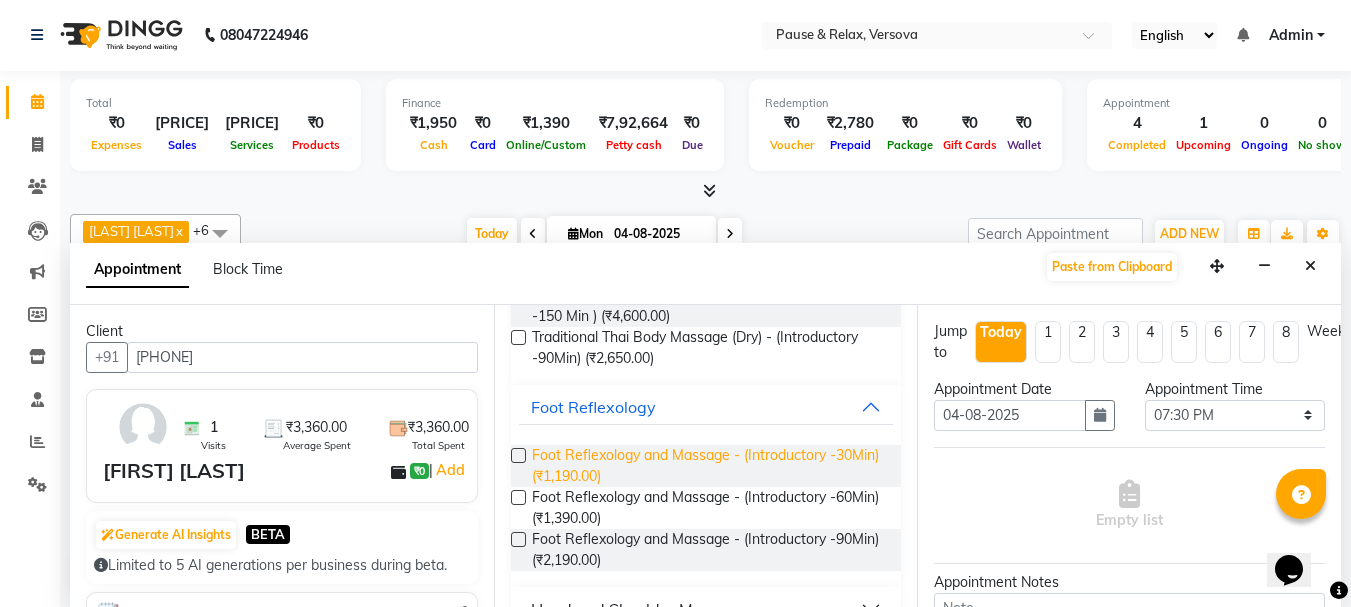 click on "Foot Reflexology and Massage - (Introductory -30Min) (₹1,190.00)" at bounding box center (709, 466) 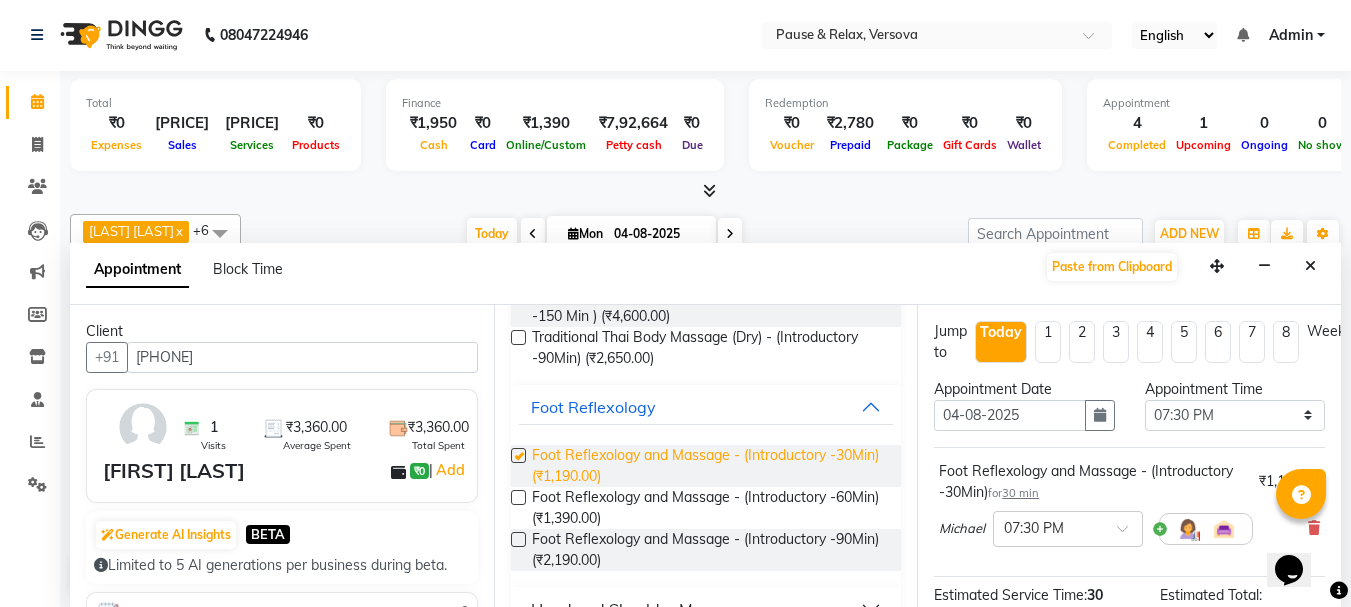 checkbox on "false" 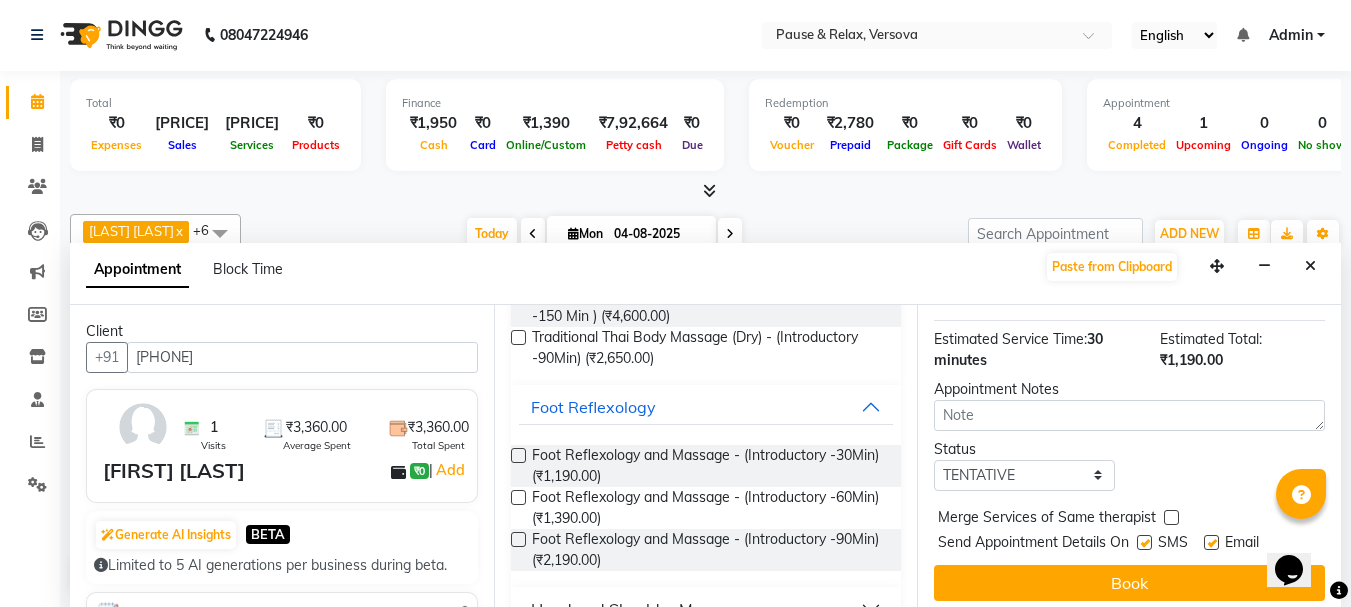 scroll, scrollTop: 281, scrollLeft: 0, axis: vertical 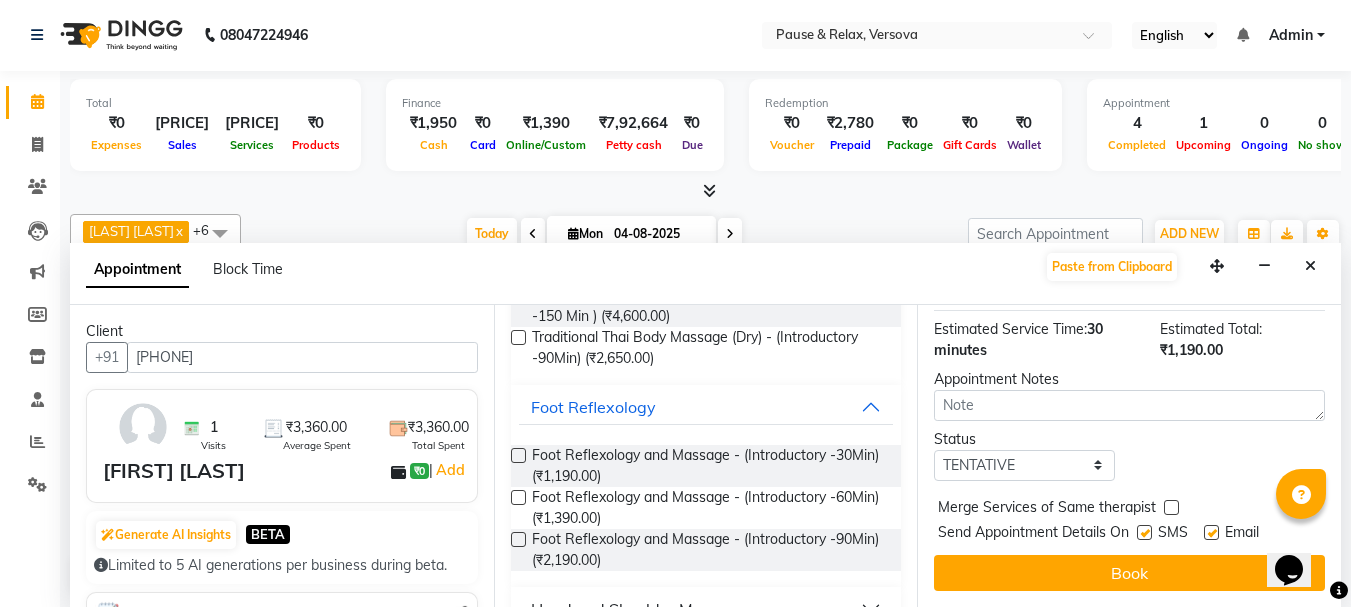 drag, startPoint x: 1334, startPoint y: 381, endPoint x: 55, endPoint y: 1, distance: 1334.2567 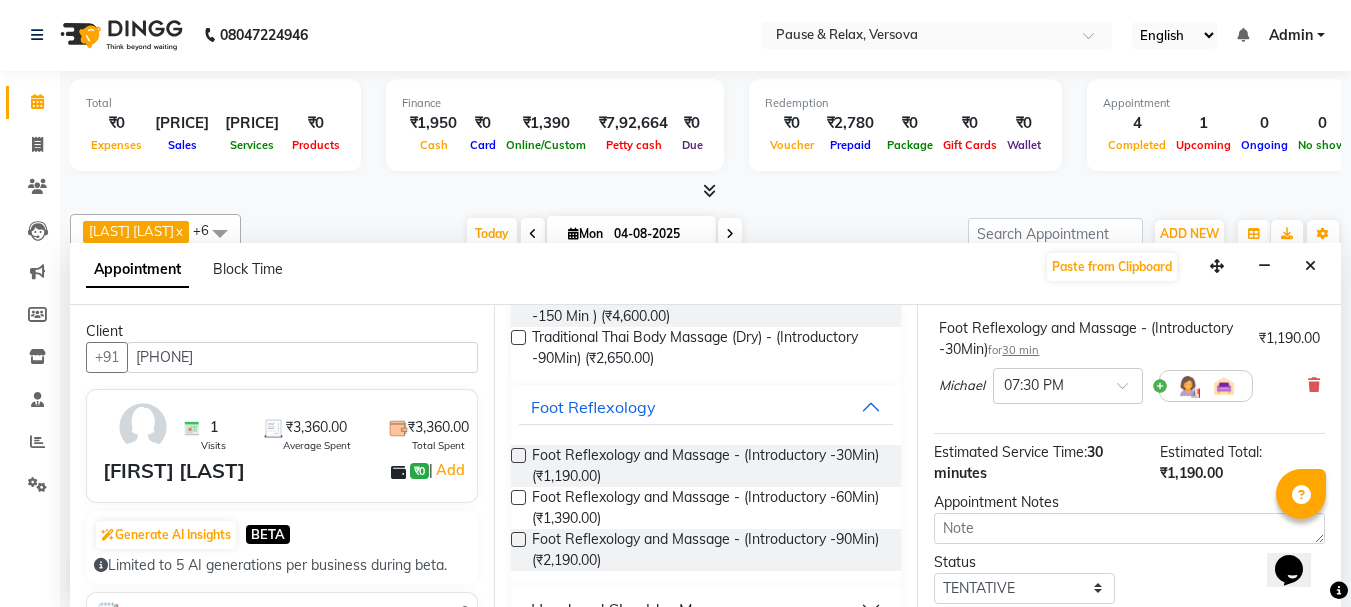scroll, scrollTop: 141, scrollLeft: 0, axis: vertical 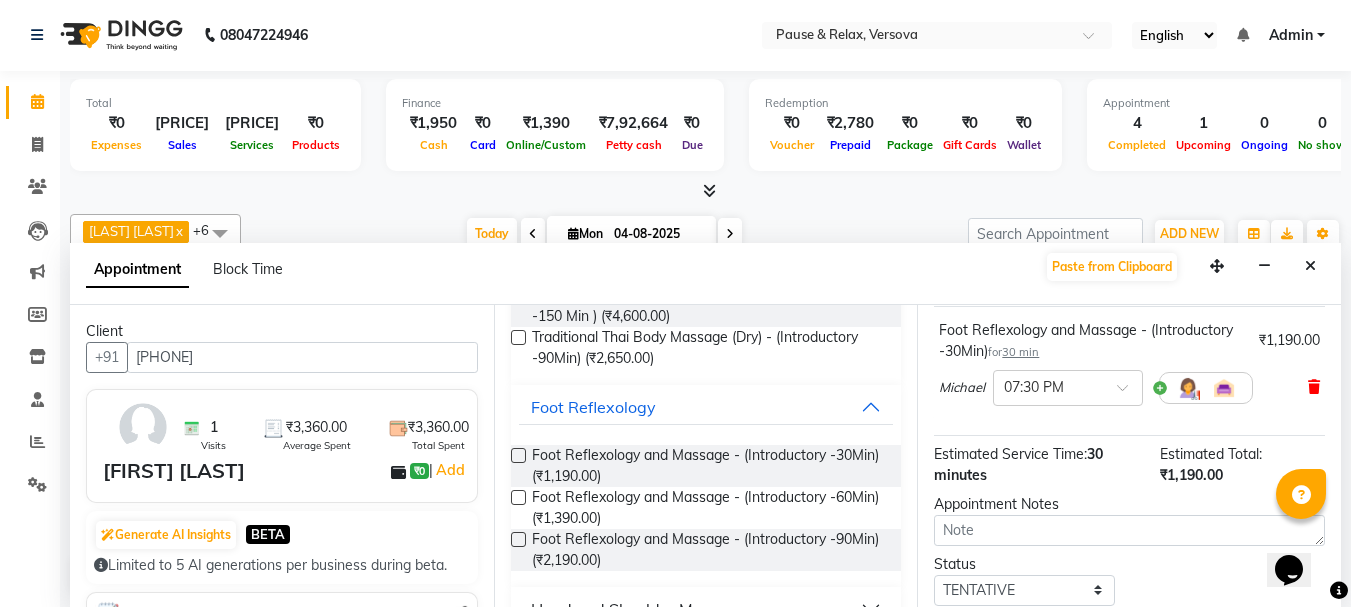 click at bounding box center (1314, 387) 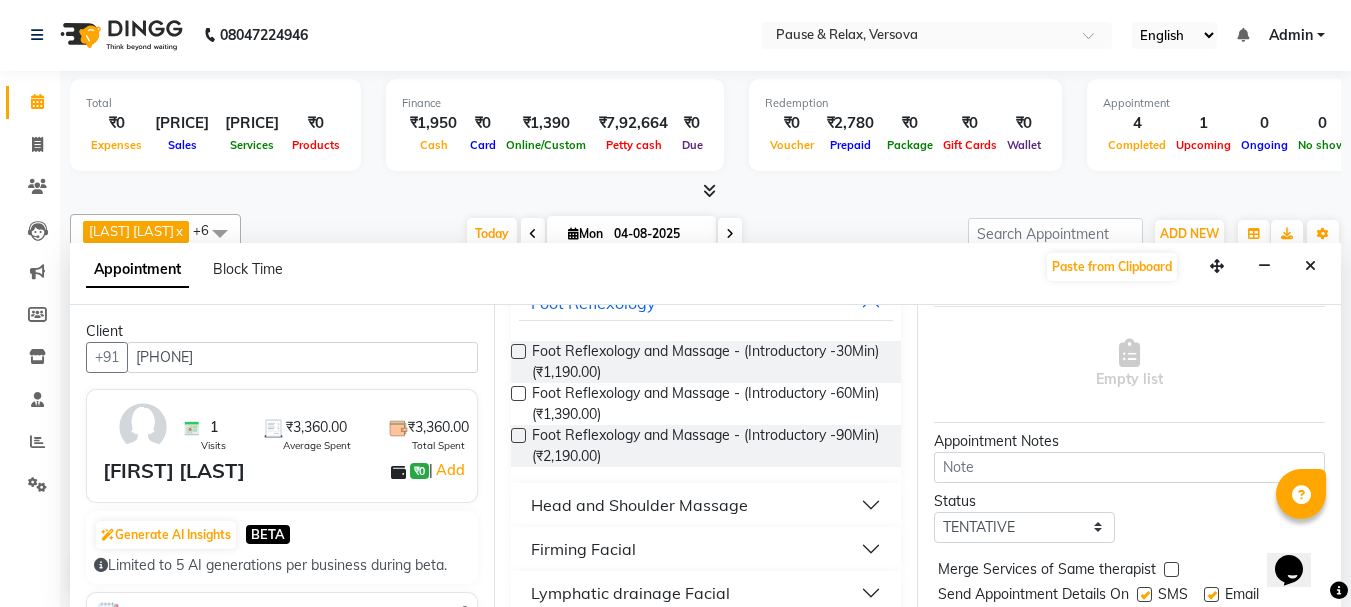 scroll, scrollTop: 379, scrollLeft: 0, axis: vertical 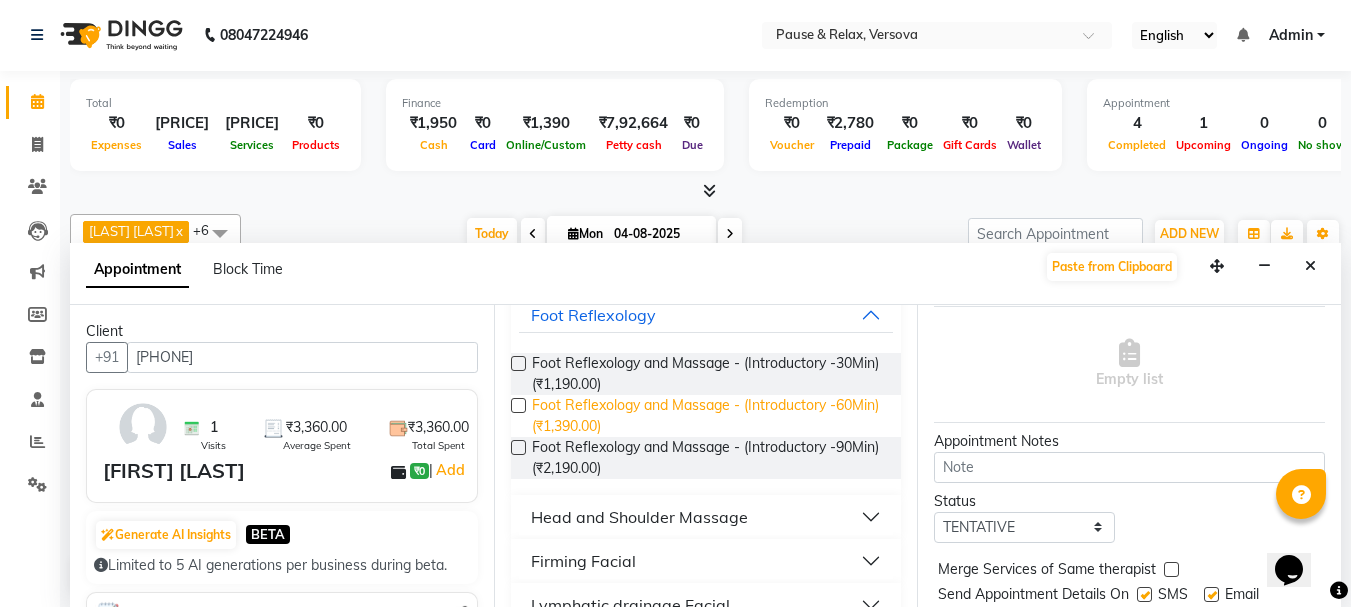 click on "Foot Reflexology and Massage - (Introductory -60Min) (₹1,390.00)" at bounding box center [709, 416] 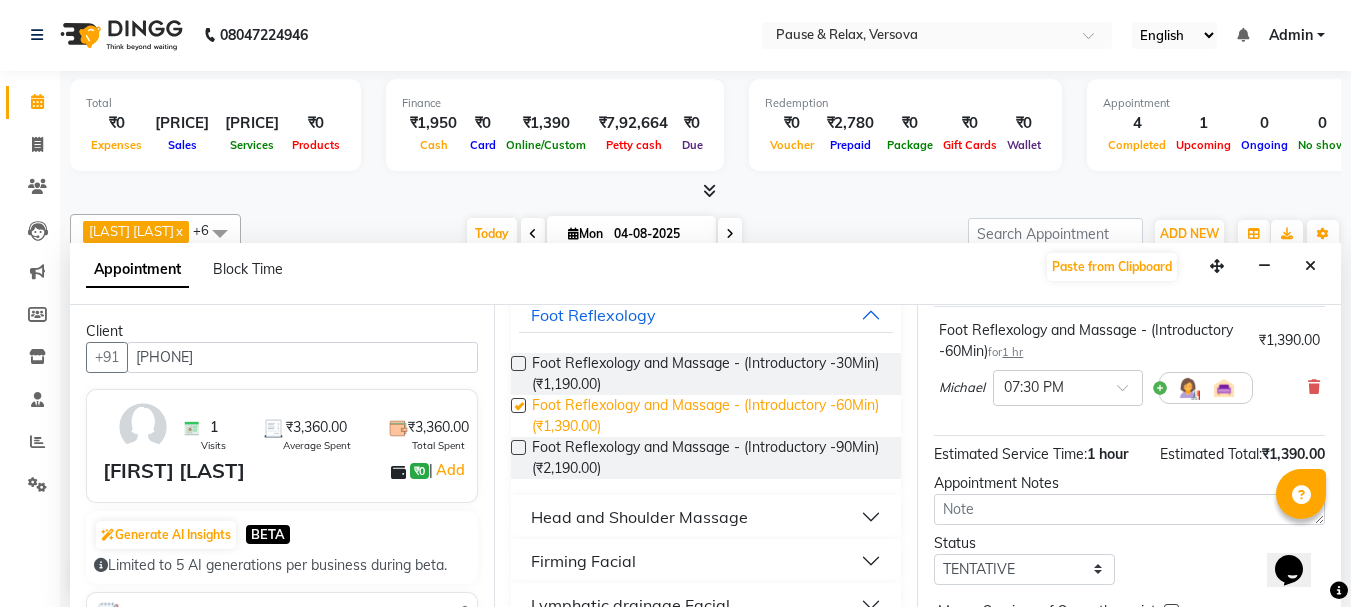 checkbox on "false" 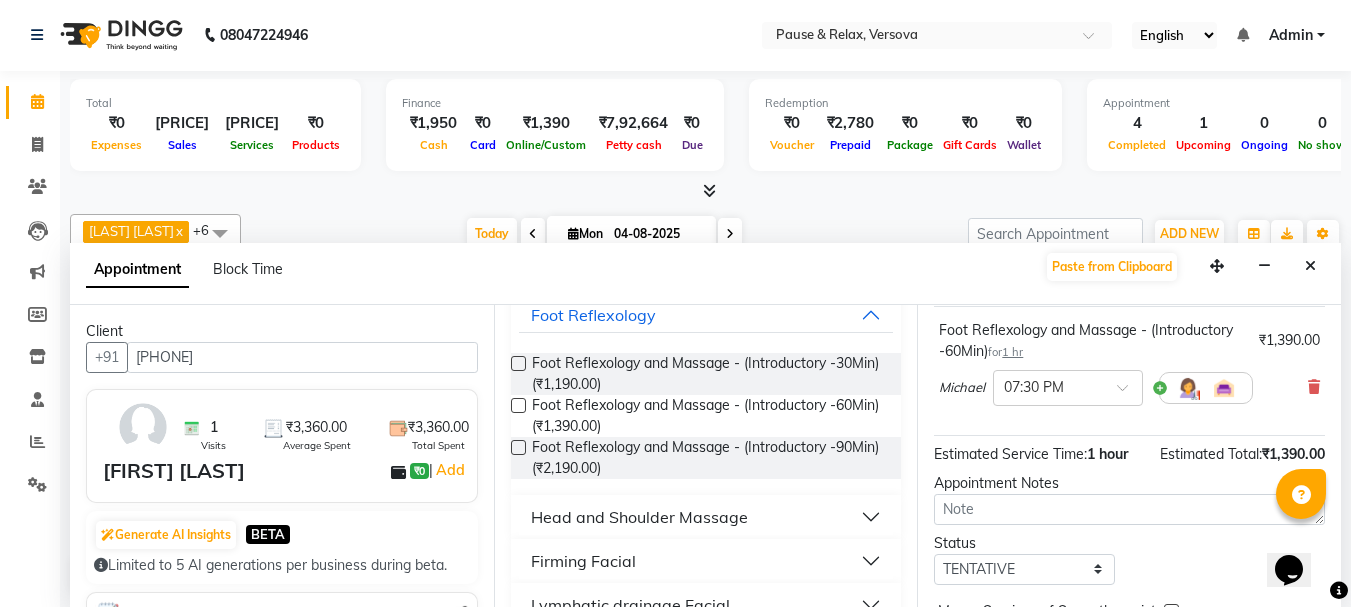 scroll, scrollTop: 260, scrollLeft: 0, axis: vertical 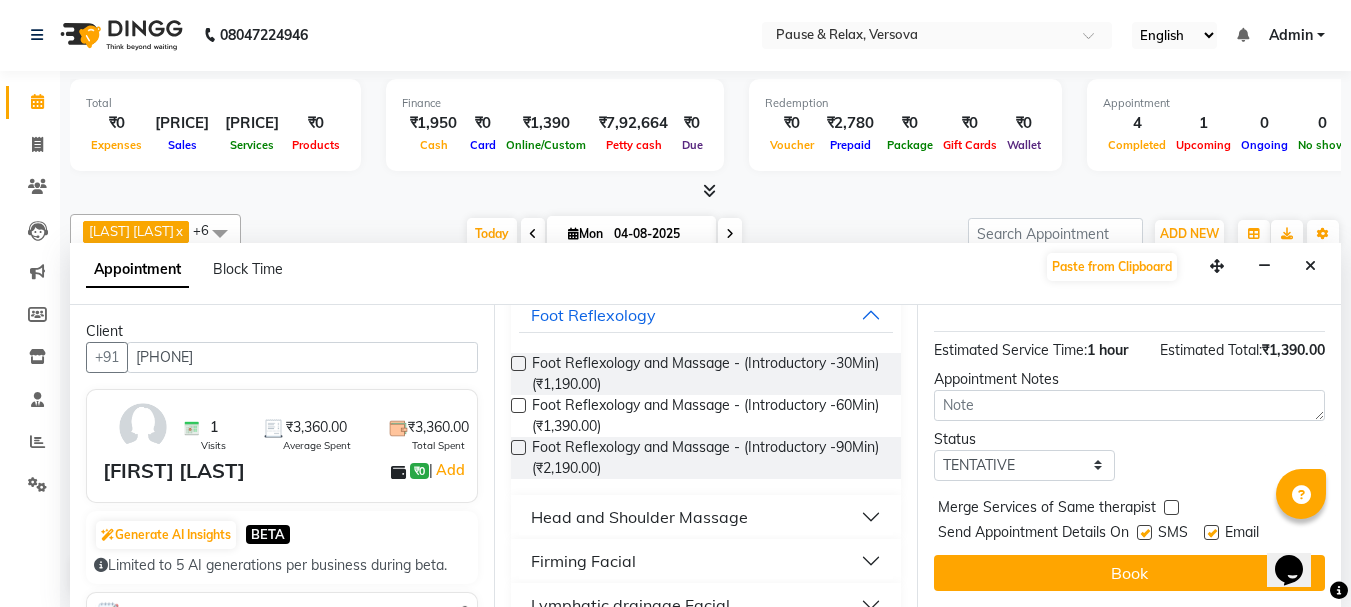 click at bounding box center [1211, 532] 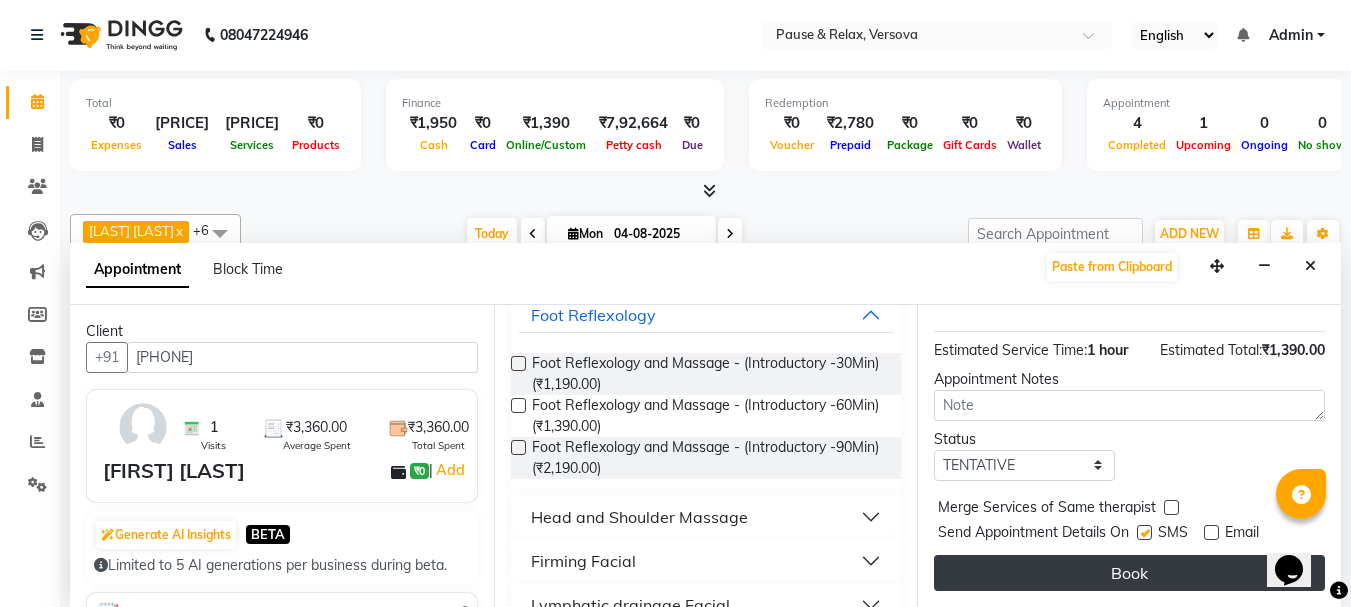 click on "Book" at bounding box center (1129, 573) 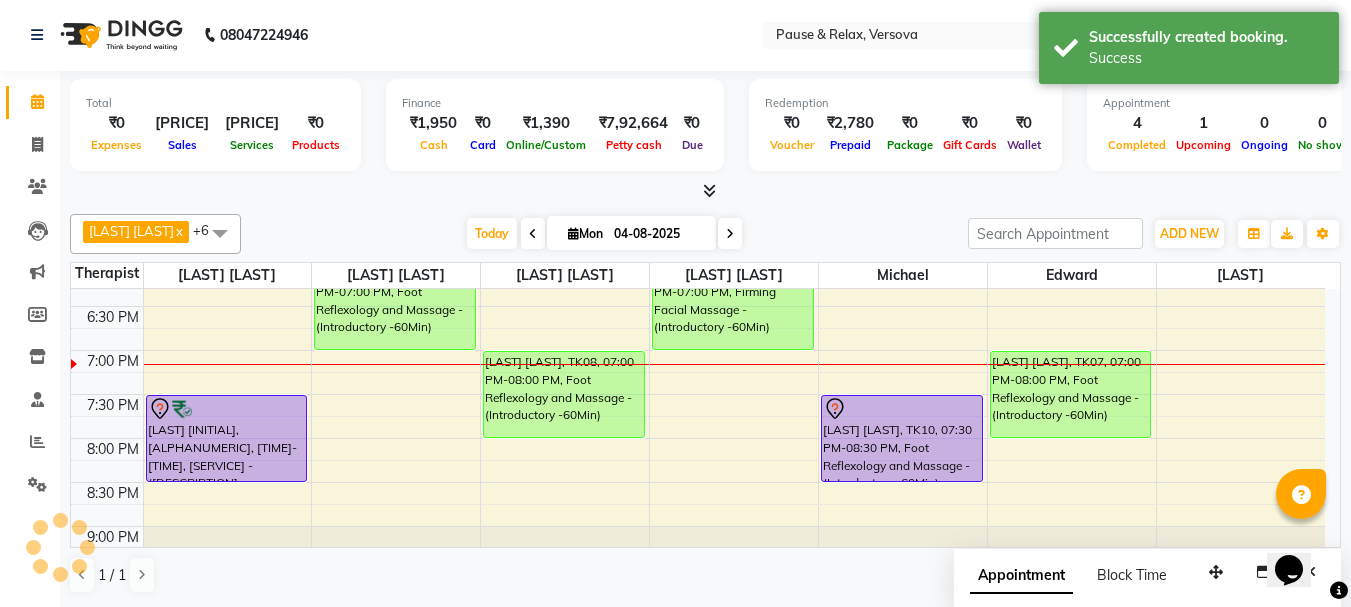 scroll, scrollTop: 0, scrollLeft: 0, axis: both 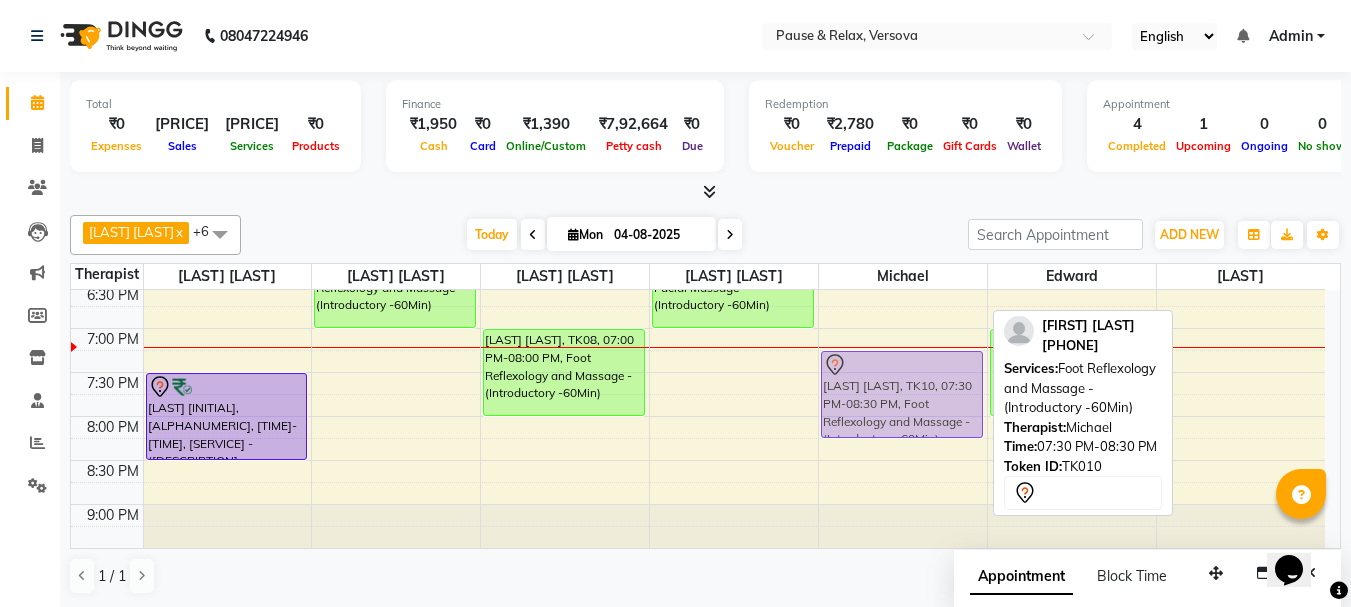 drag, startPoint x: 886, startPoint y: 385, endPoint x: 886, endPoint y: 371, distance: 14 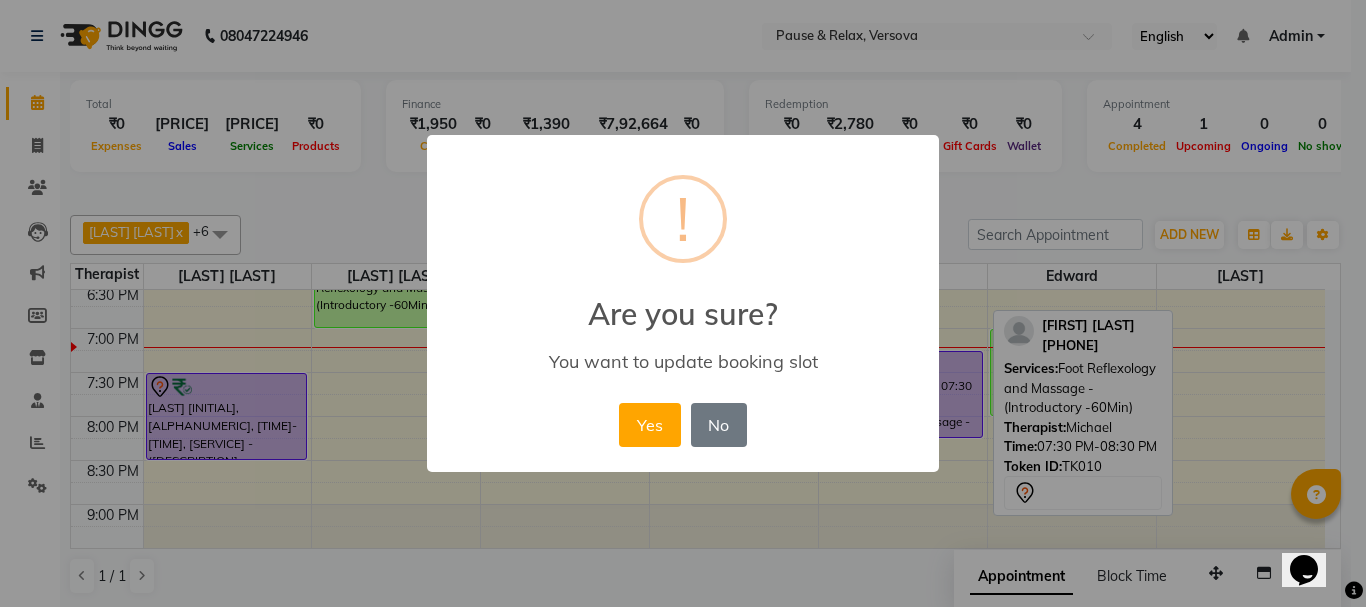 drag, startPoint x: 651, startPoint y: 429, endPoint x: 663, endPoint y: 431, distance: 12.165525 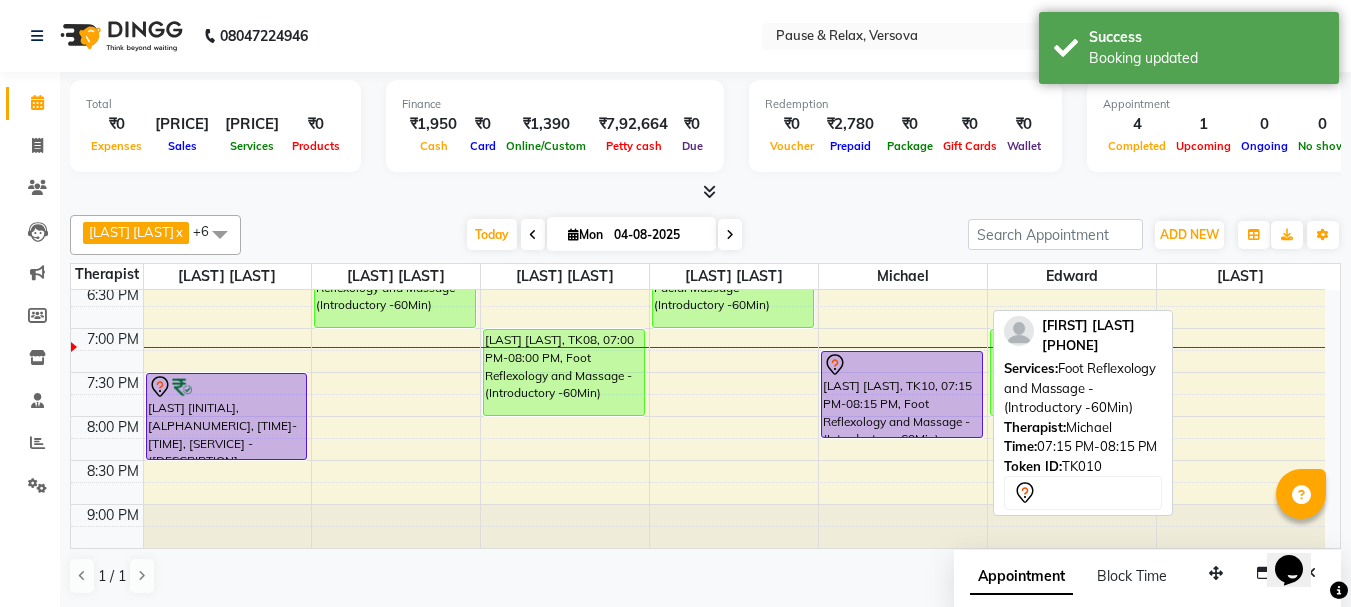 click at bounding box center [902, 365] 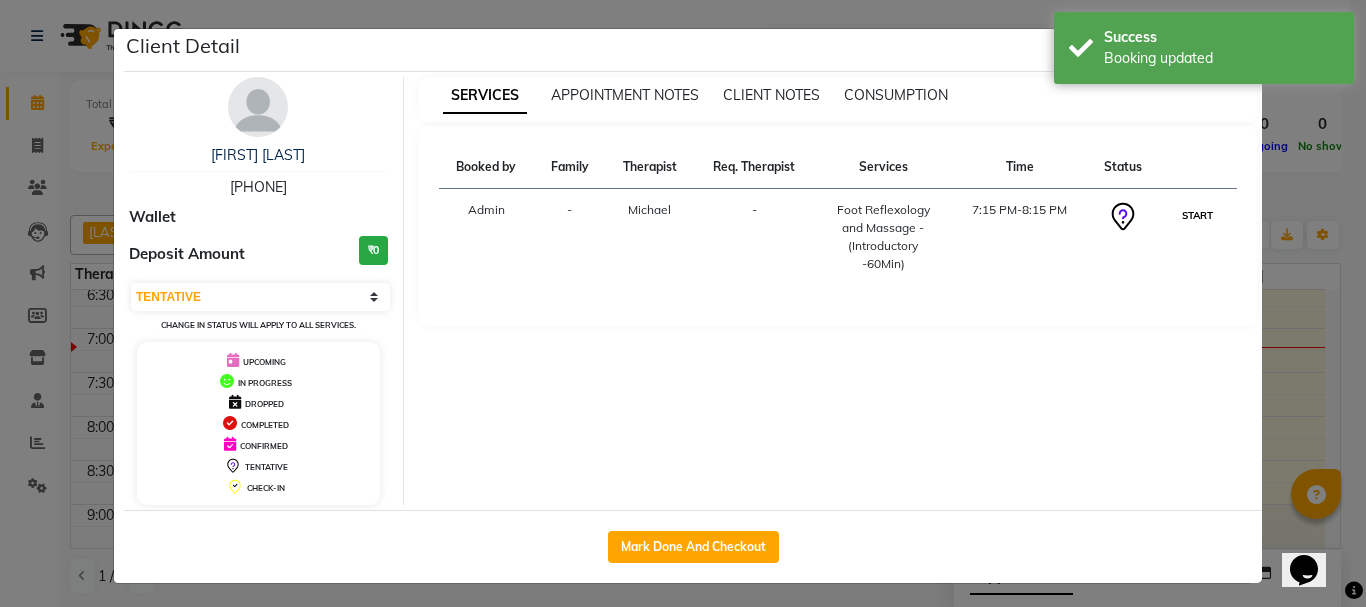 click on "START" at bounding box center (1197, 215) 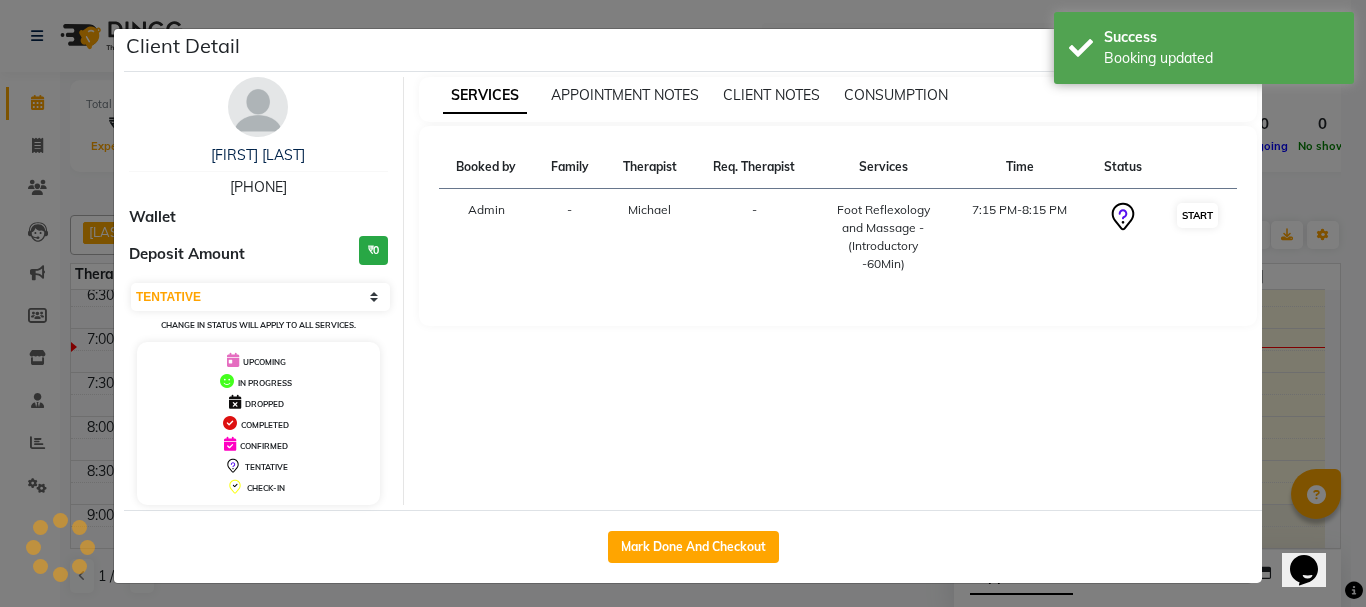 select on "1" 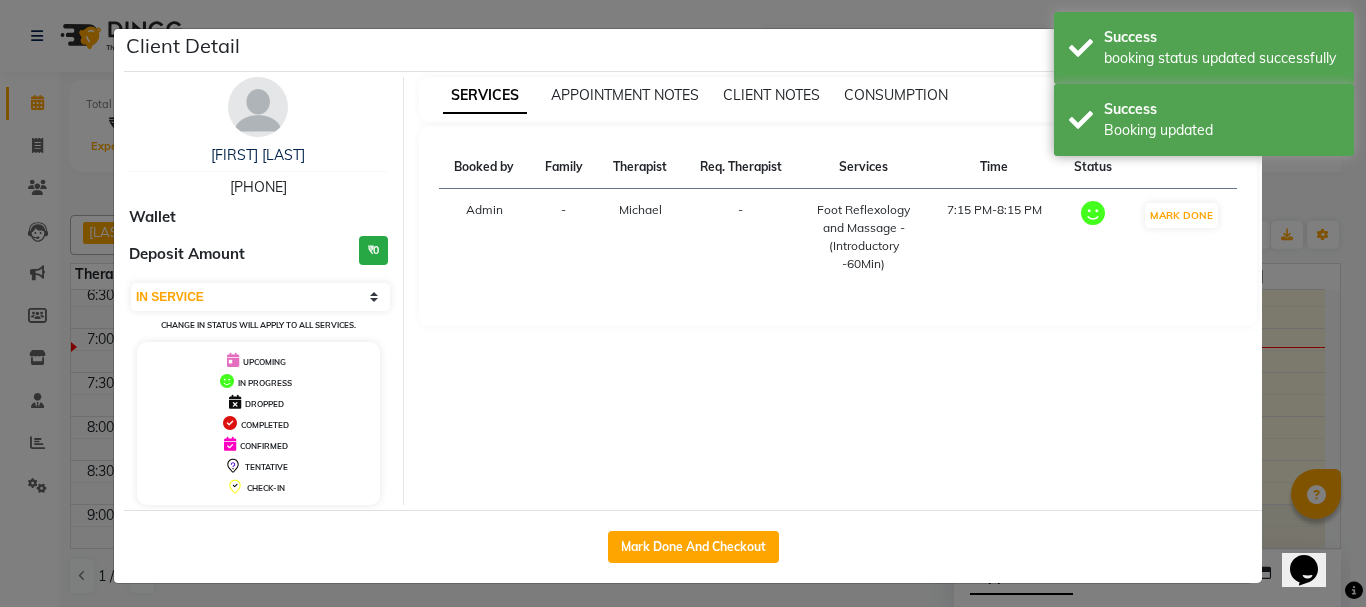 click on "Client Detail Anchal [LAST] 8652188341 Wallet Deposit Amount ₹0 Select IN SERVICE CONFIRMED TENTATIVE CHECK IN MARK DONE DROPPED UPCOMING Change in status will apply to all services. UPCOMING IN PROGRESS DROPPED COMPLETED CONFIRMED TENTATIVE CHECK-IN SERVICES APPOINTMENT NOTES CLIENT NOTES CONSUMPTION Booked by Family Therapist Req. Therapist Services Time Status Admin - Michael - Foot Reflexology and Massage - (Introductory -60Min) 7:15 PM-8:15 PM MARK DONE Mark Done And Checkout" 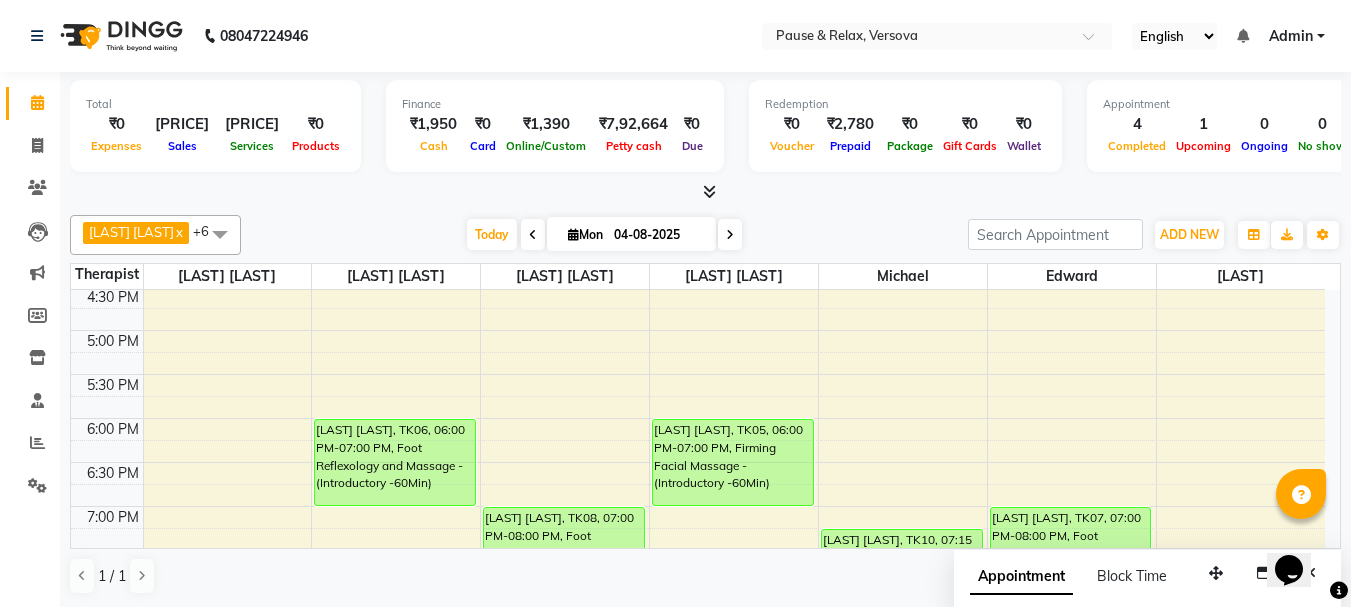 scroll, scrollTop: 474, scrollLeft: 0, axis: vertical 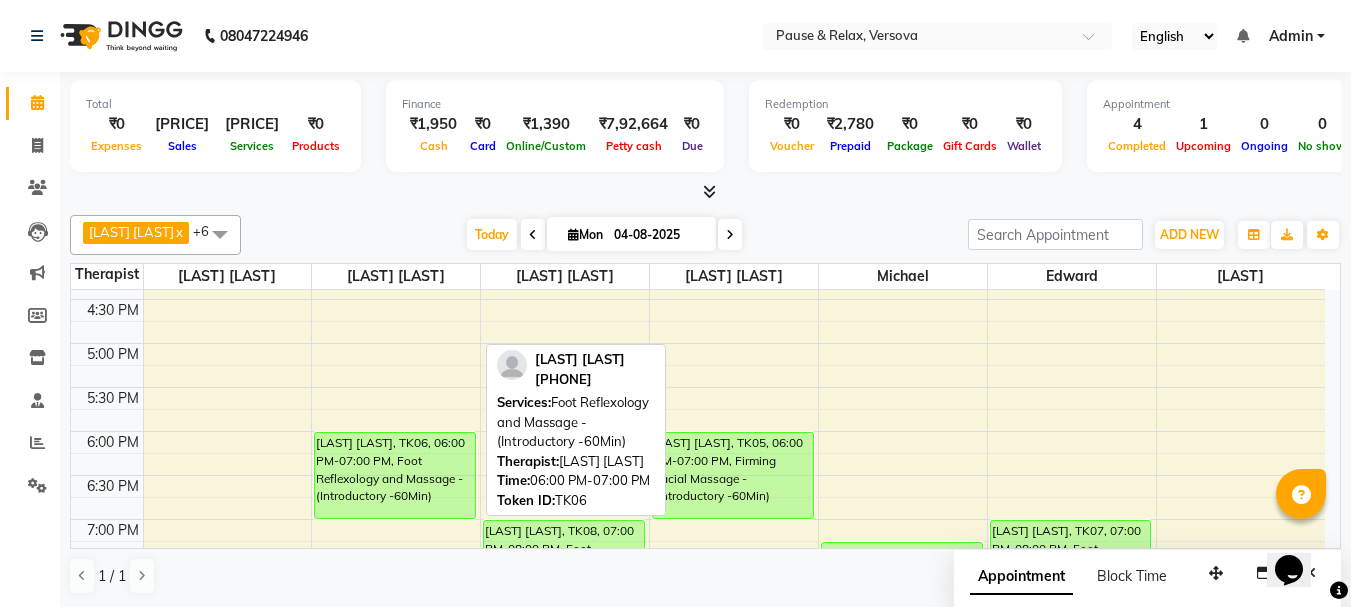 click on "[LAST] [LAST], TK06, 06:00 PM-07:00 PM, Foot Reflexology and Massage - (Introductory -60Min)" at bounding box center [395, 475] 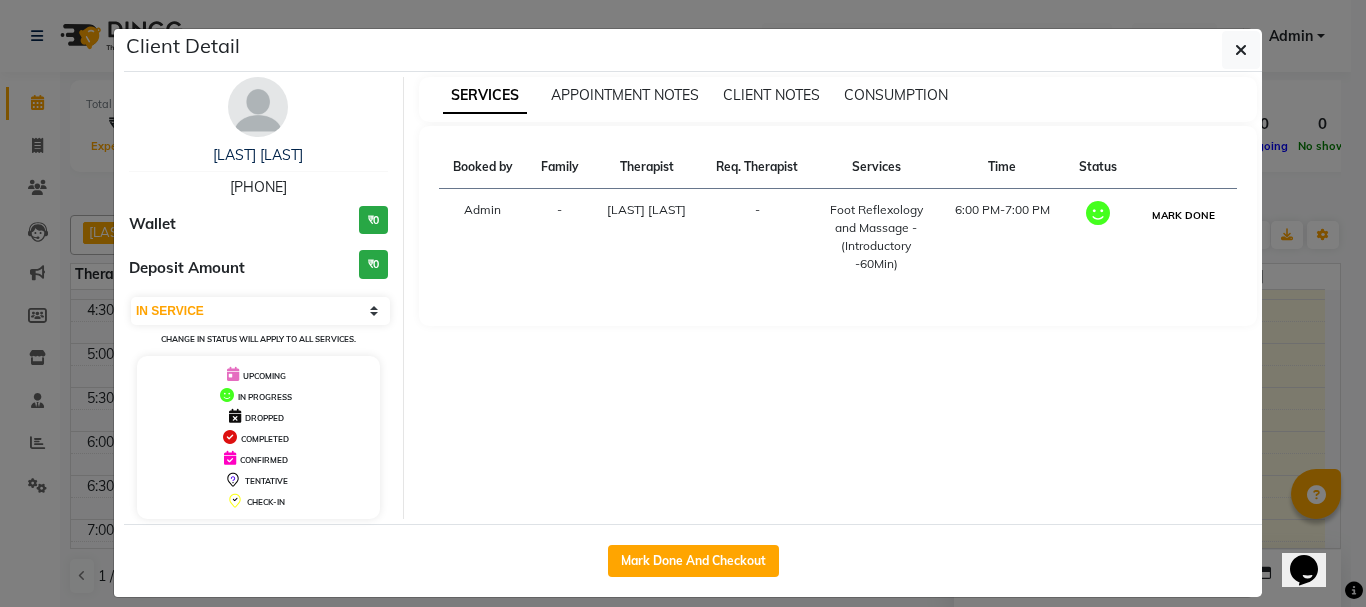 click on "MARK DONE" at bounding box center [1183, 215] 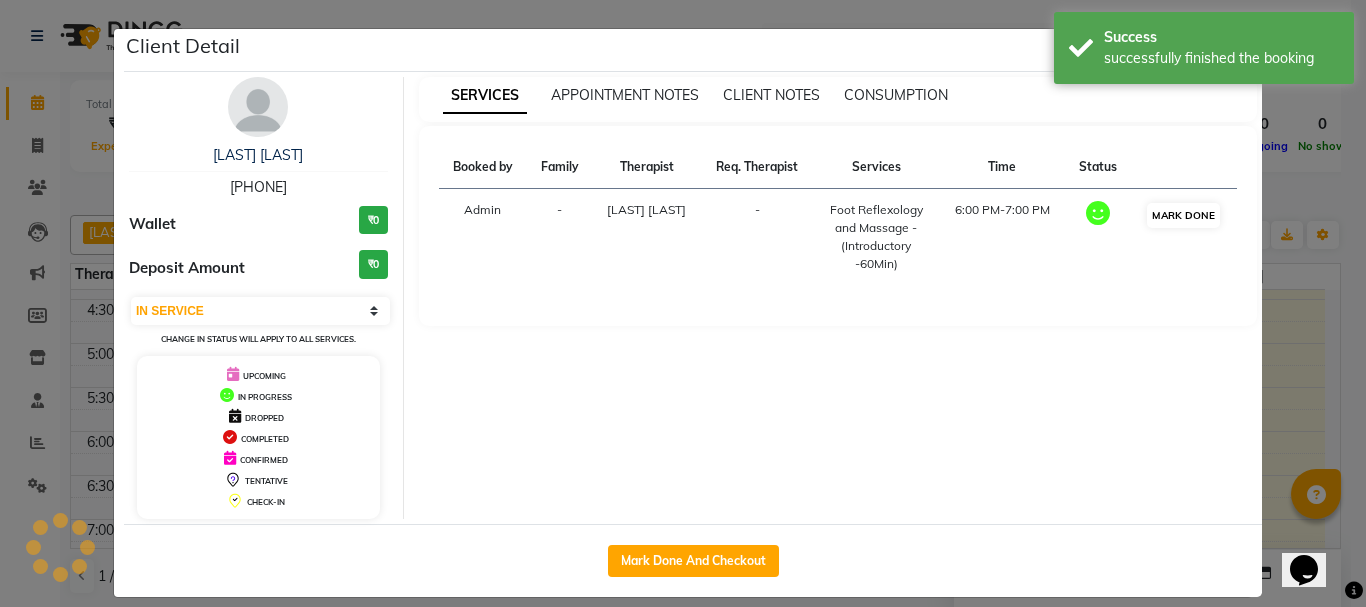 select on "3" 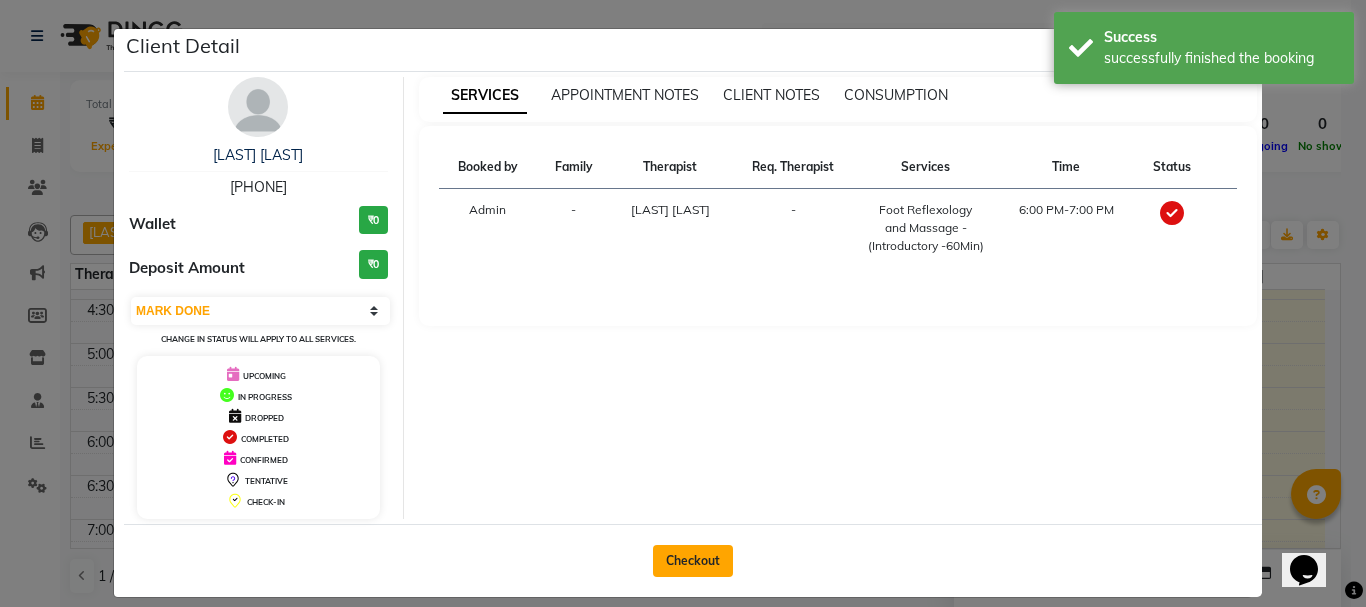 click on "Checkout" 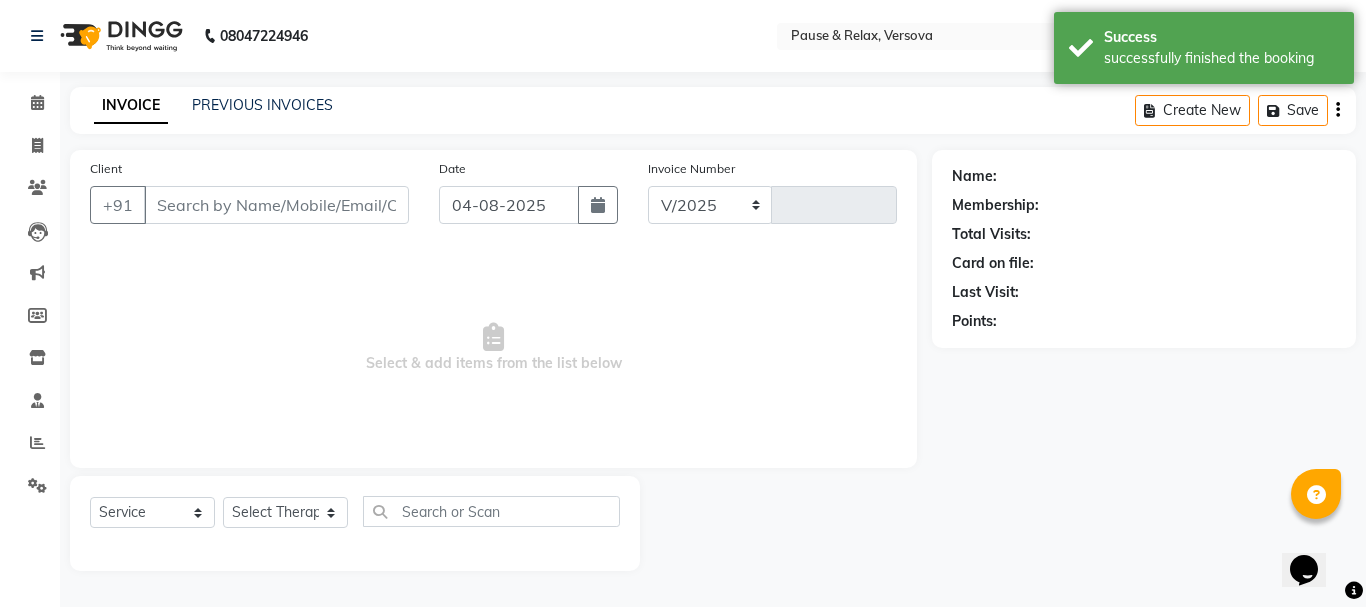 select on "6832" 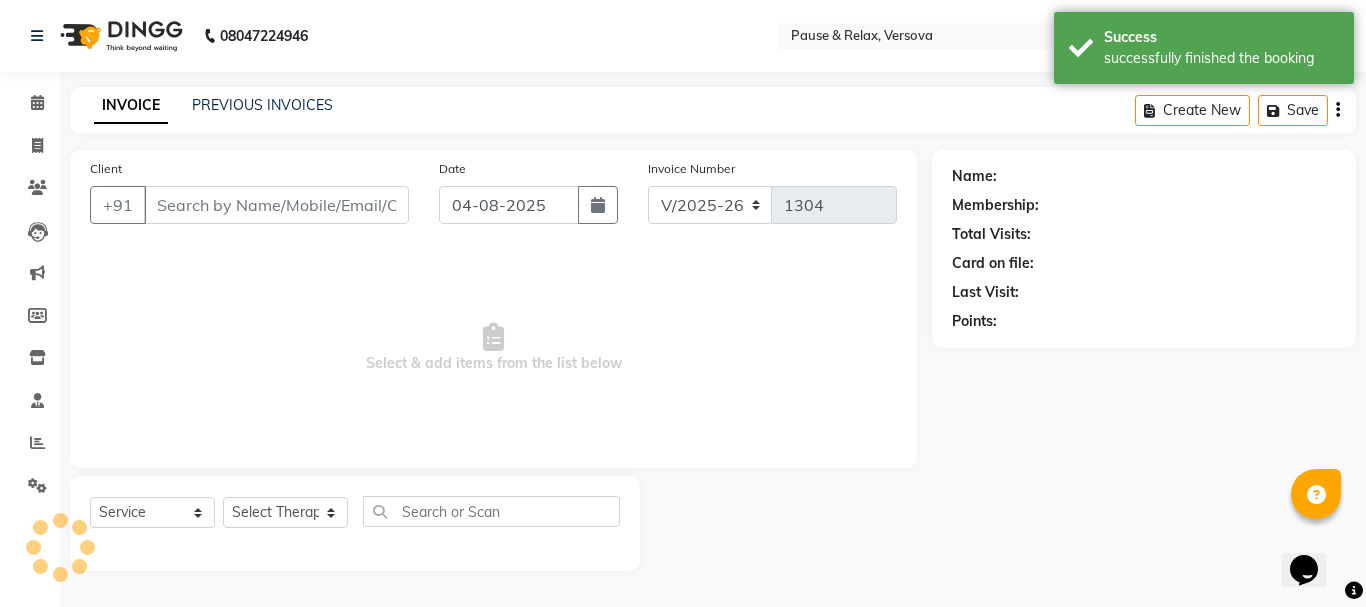 type on "[PHONE]" 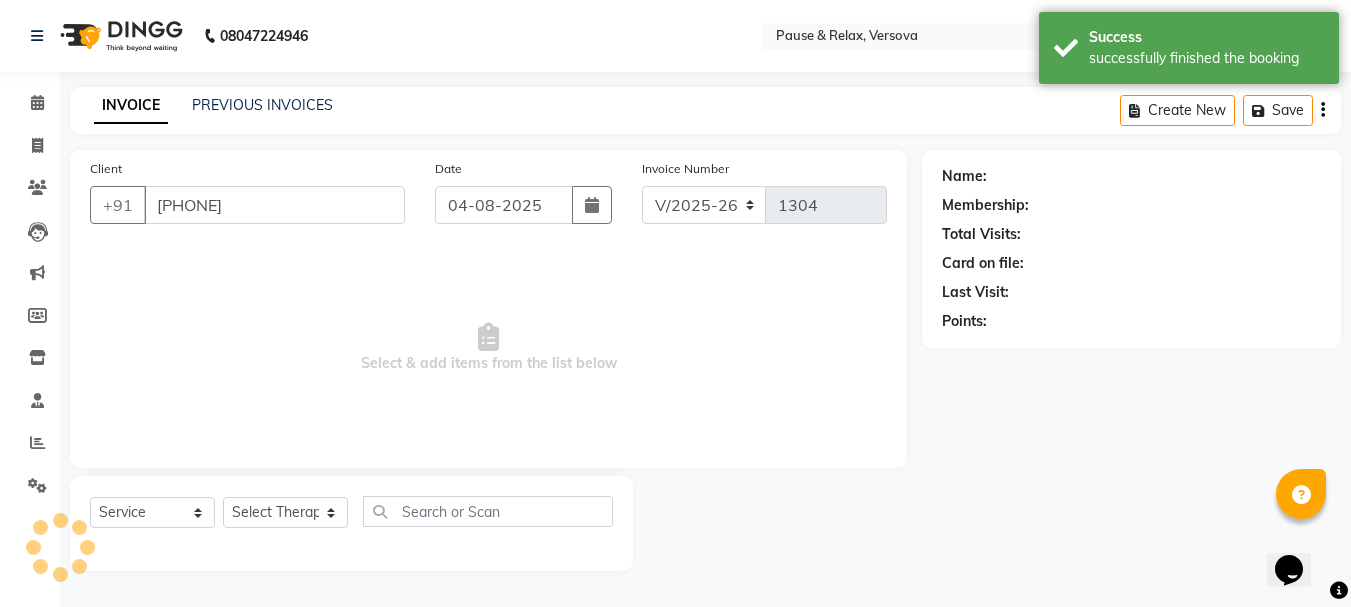 select on "53332" 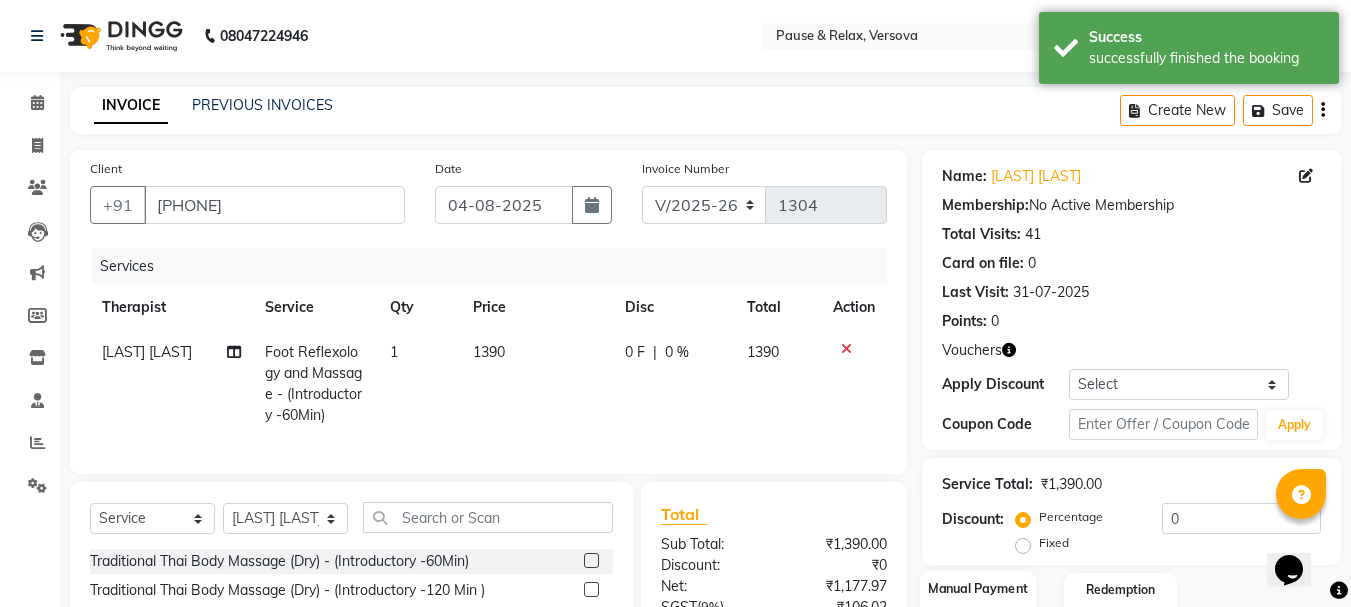 click on "Manual Payment" 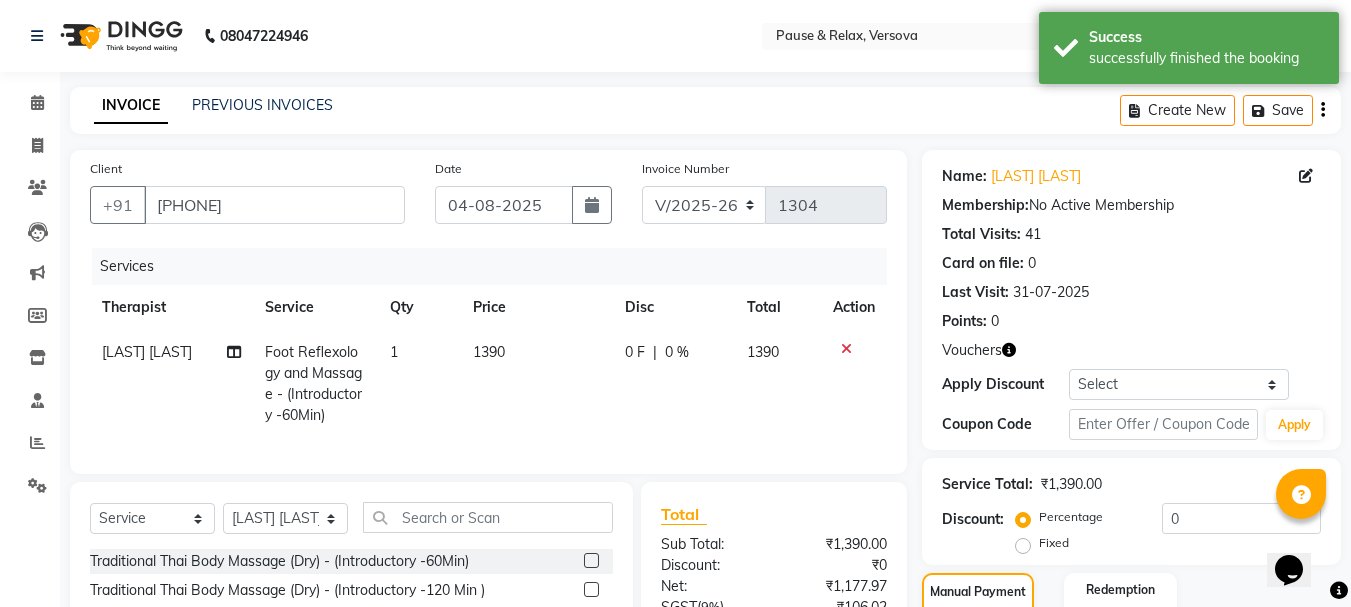 scroll, scrollTop: 193, scrollLeft: 0, axis: vertical 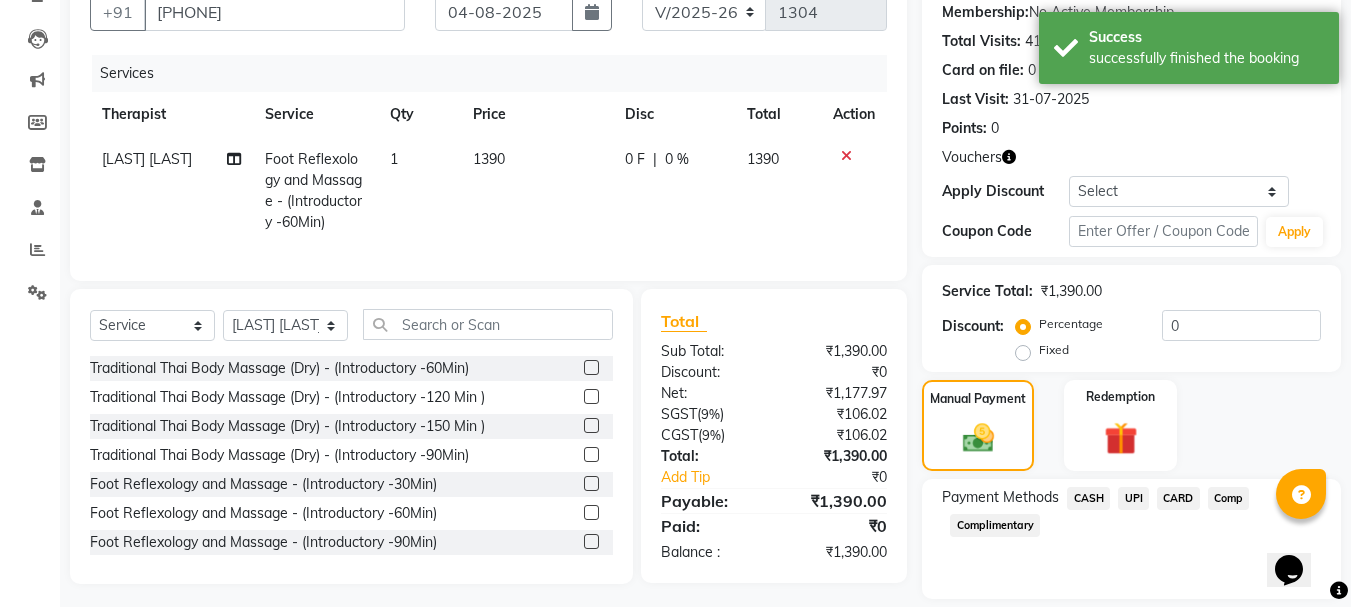 click on "CASH" 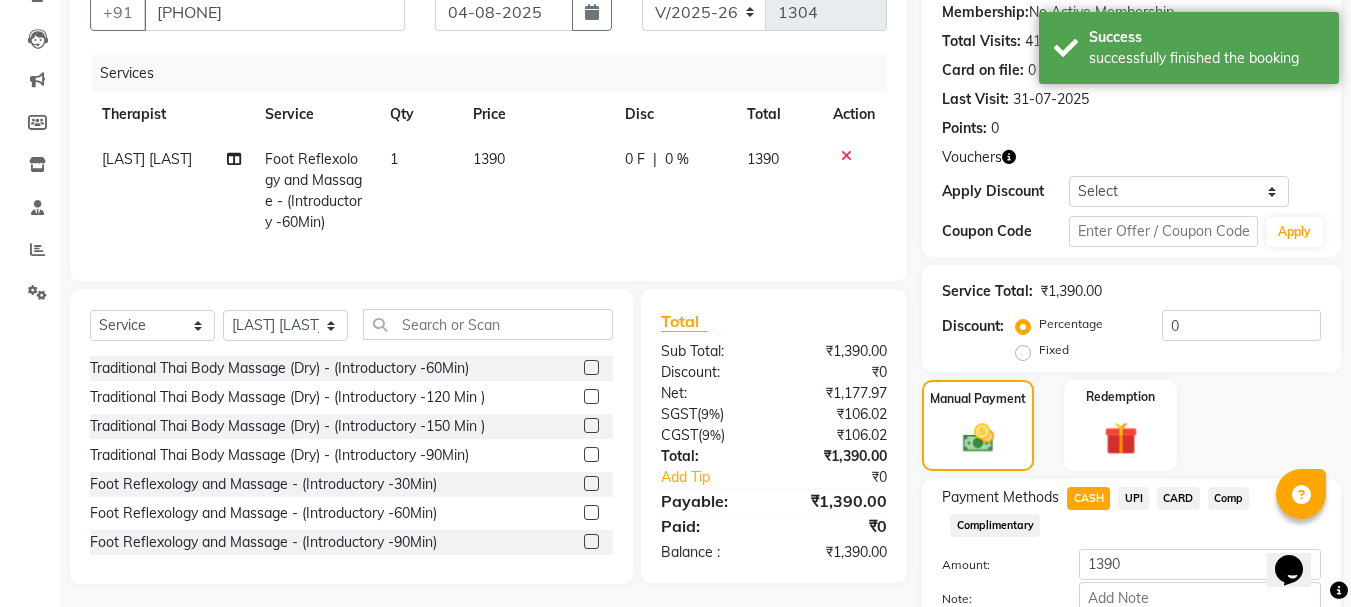 click on "Add Payment" 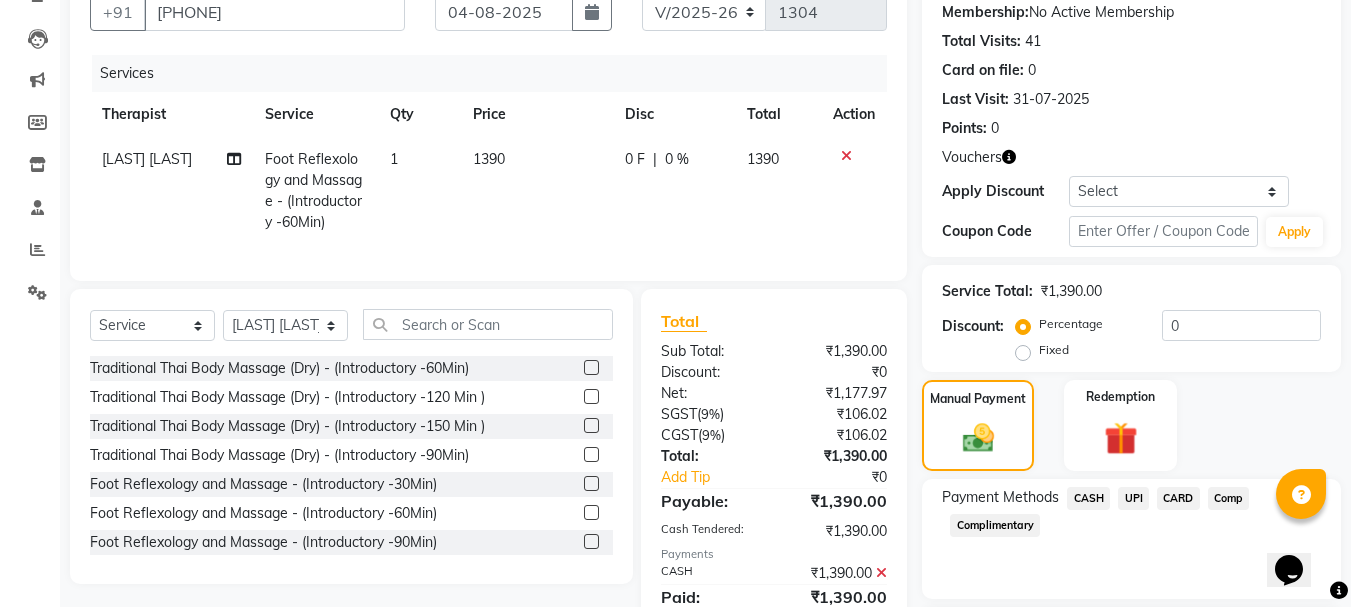 scroll, scrollTop: 312, scrollLeft: 0, axis: vertical 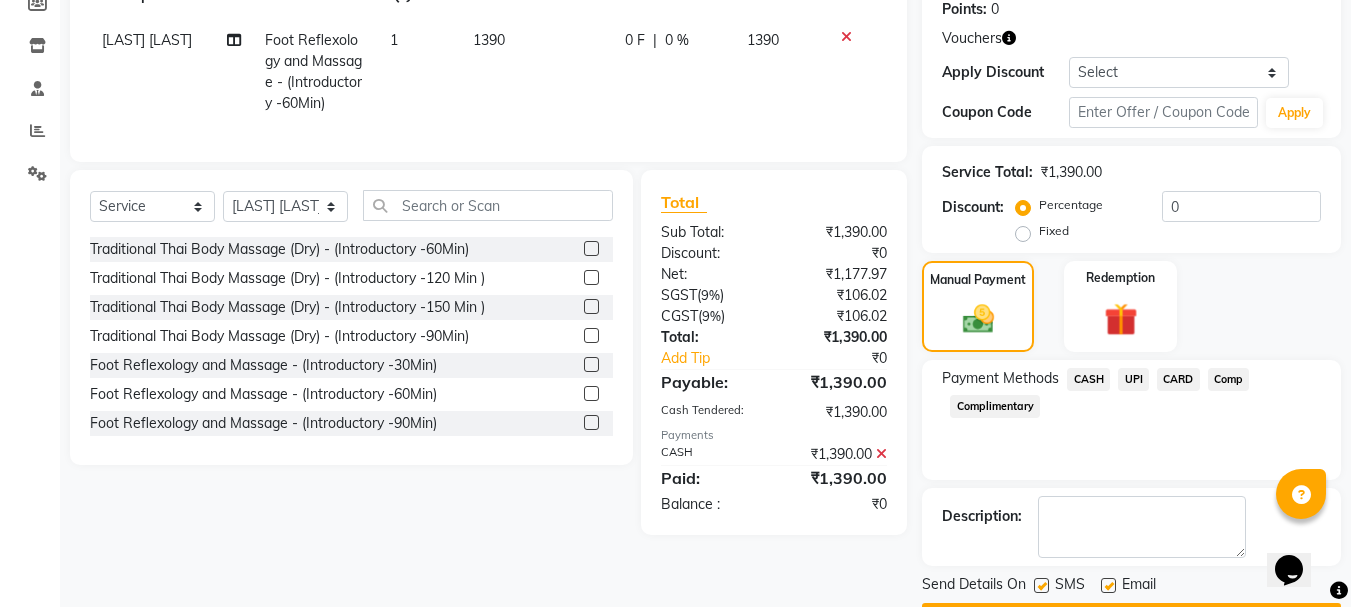 click 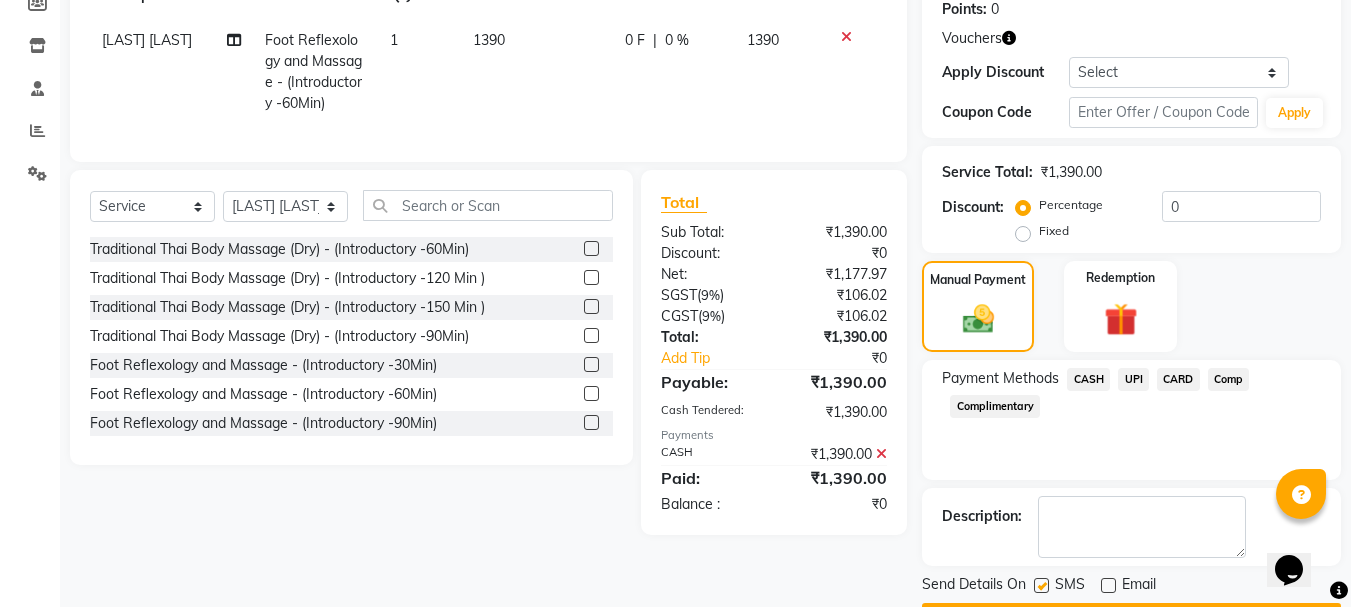 scroll, scrollTop: 369, scrollLeft: 0, axis: vertical 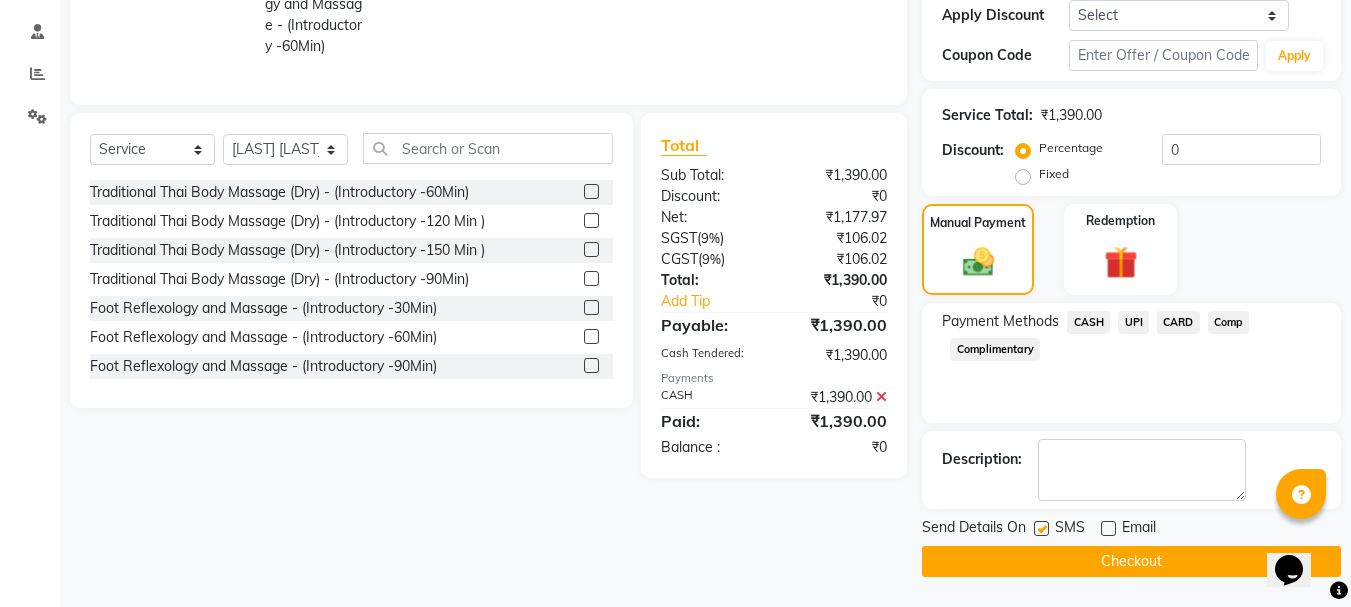 click on "Checkout" 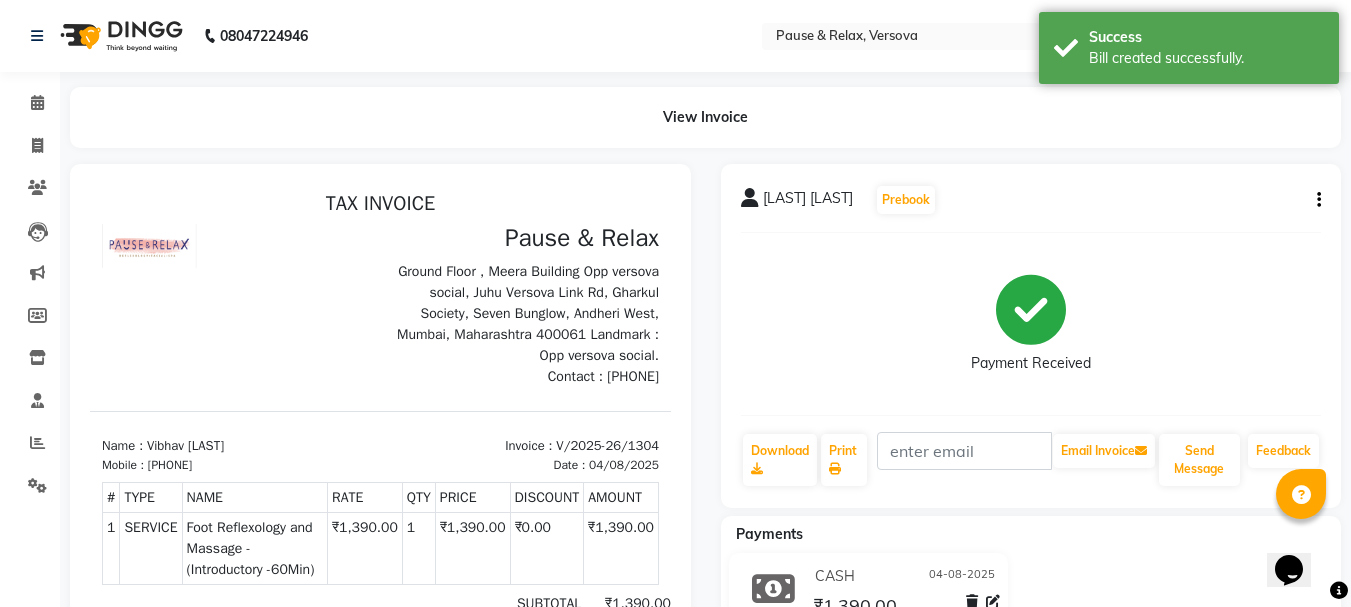 scroll, scrollTop: 0, scrollLeft: 0, axis: both 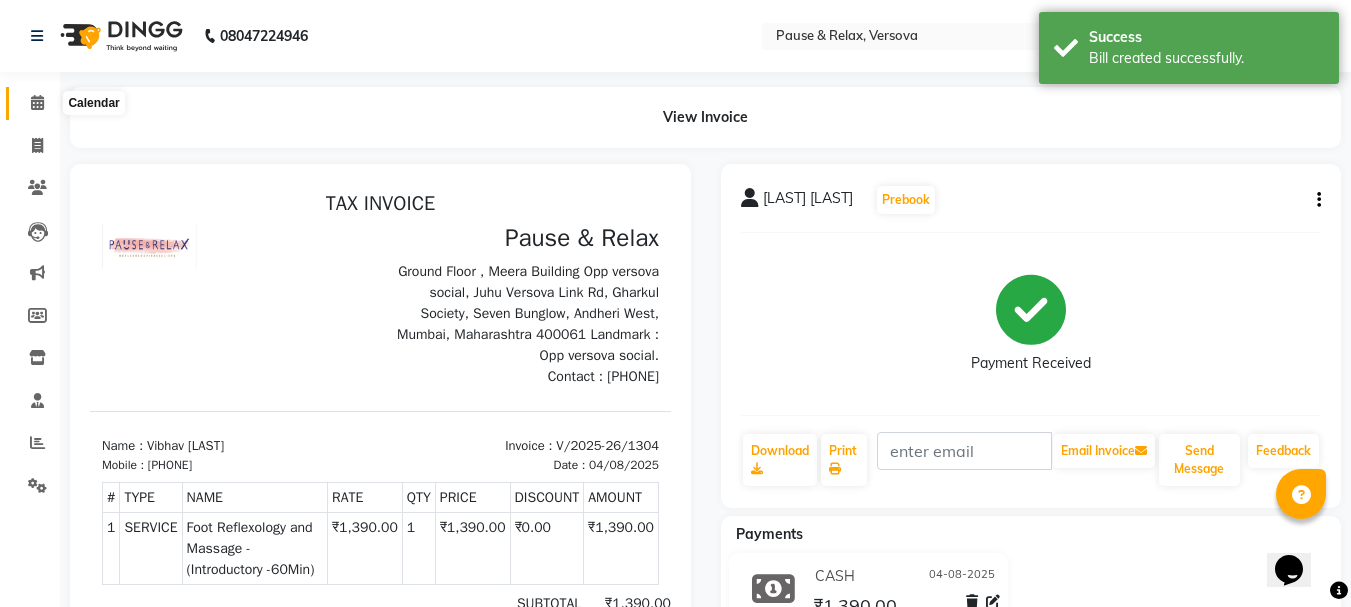 click 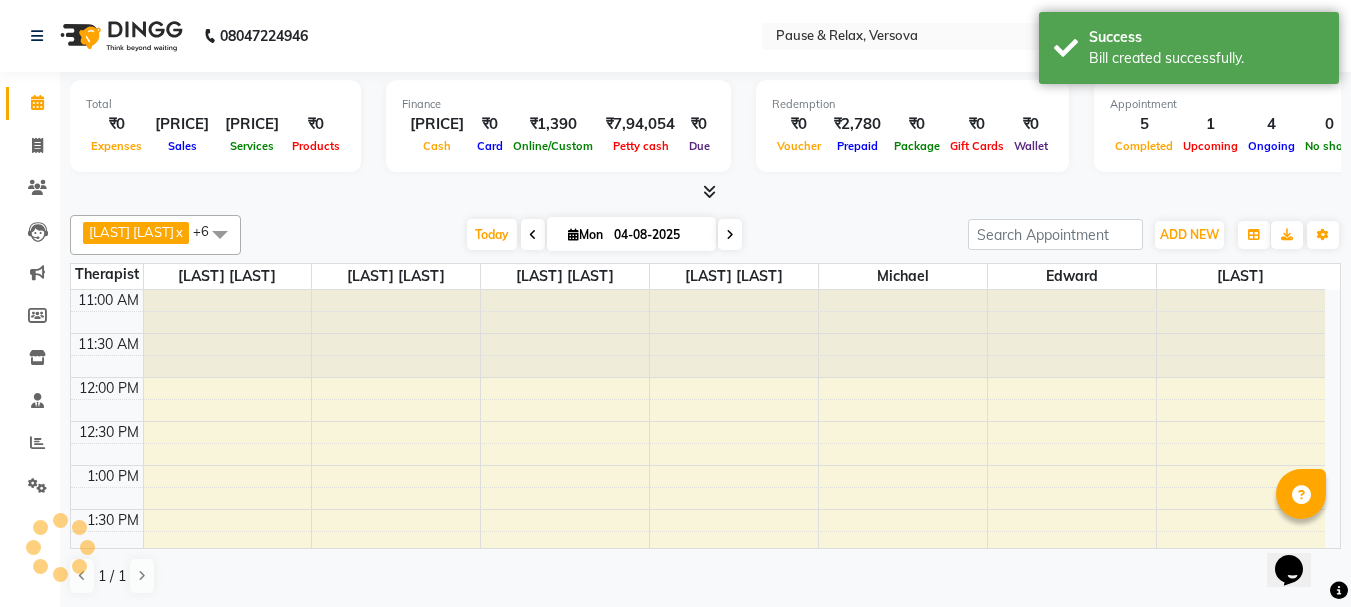 scroll, scrollTop: 0, scrollLeft: 0, axis: both 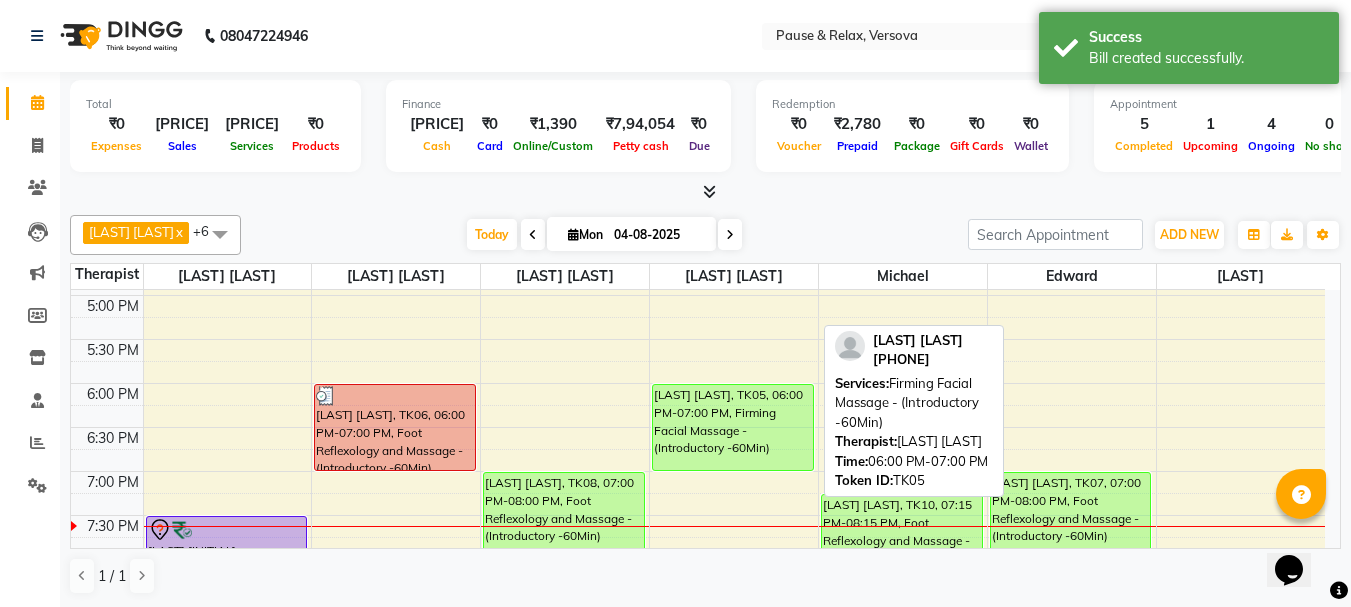 click on "[LAST] [LAST], TK05, 06:00 PM-07:00 PM, Firming Facial Massage - (Introductory -60Min)" at bounding box center (733, 427) 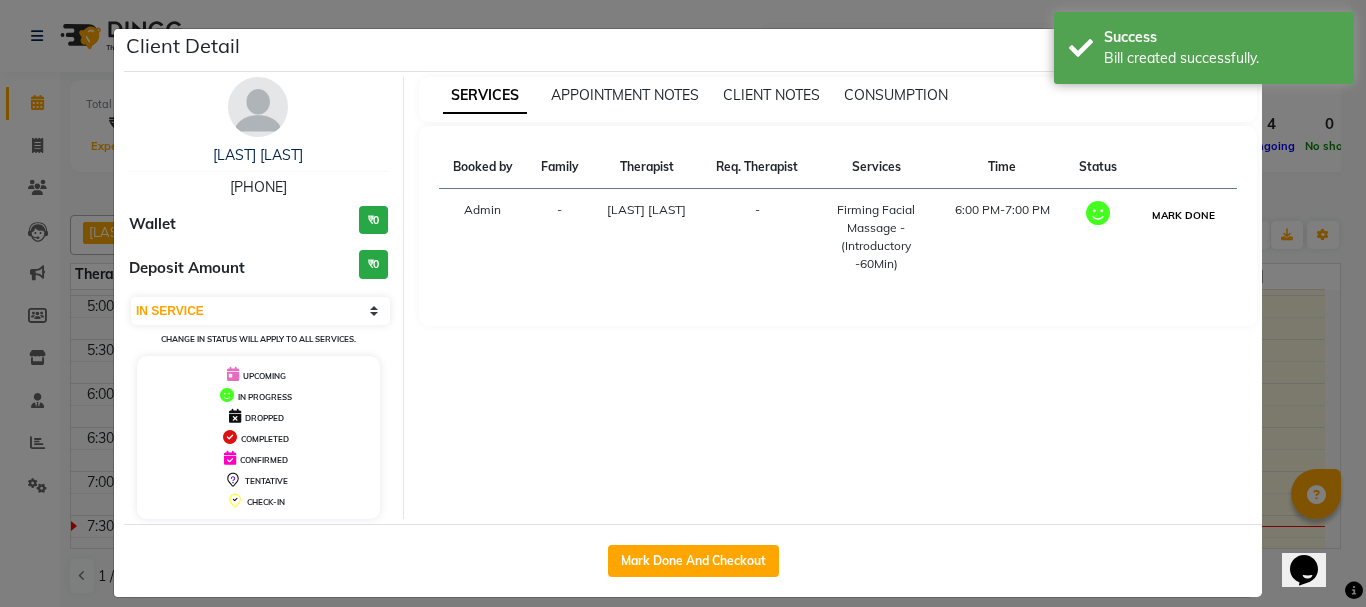 click on "MARK DONE" at bounding box center [1183, 215] 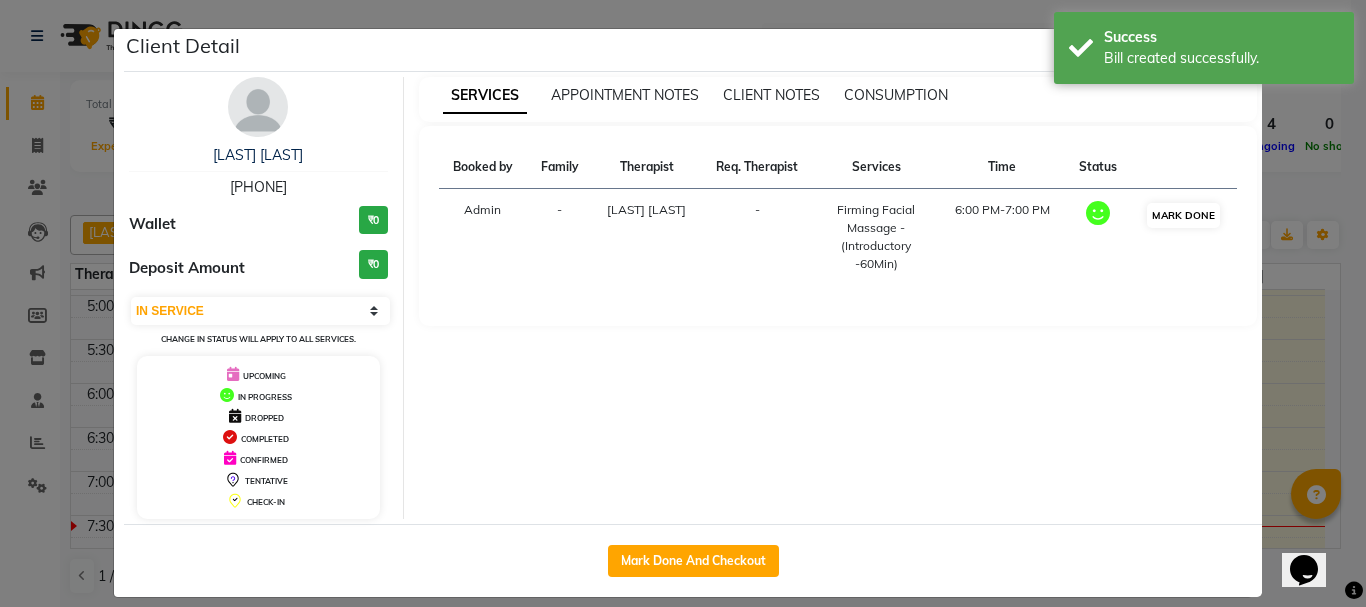 select on "3" 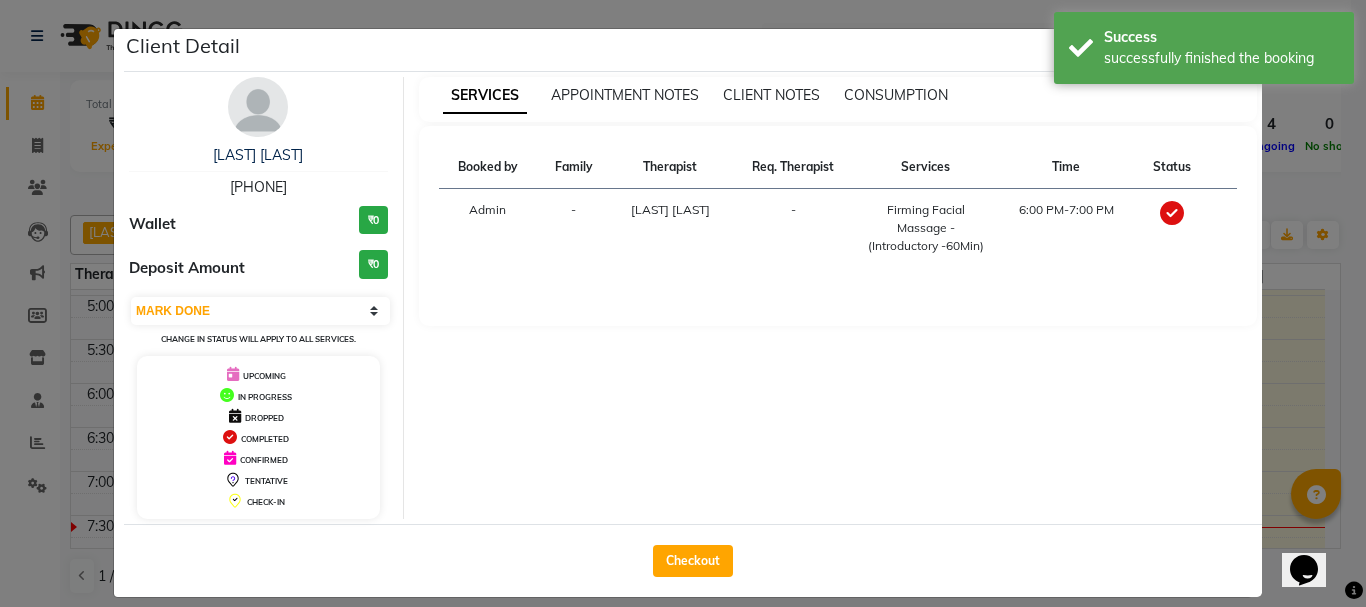 drag, startPoint x: 693, startPoint y: 557, endPoint x: 779, endPoint y: 561, distance: 86.09297 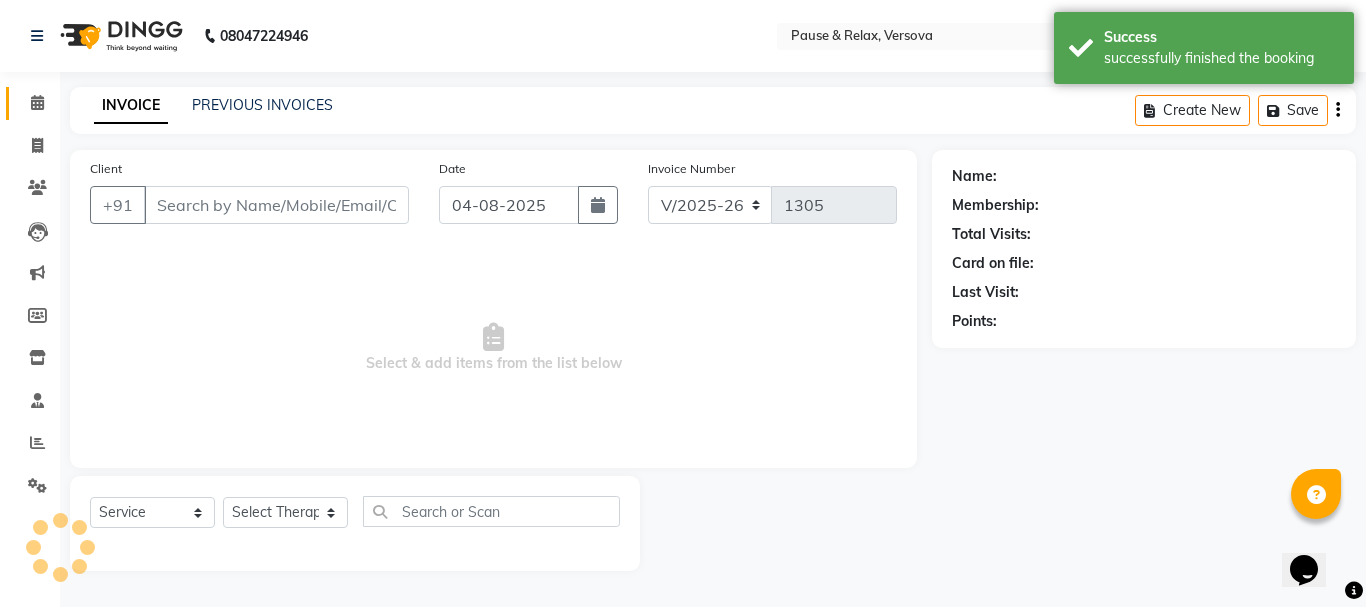 type on "[PHONE]" 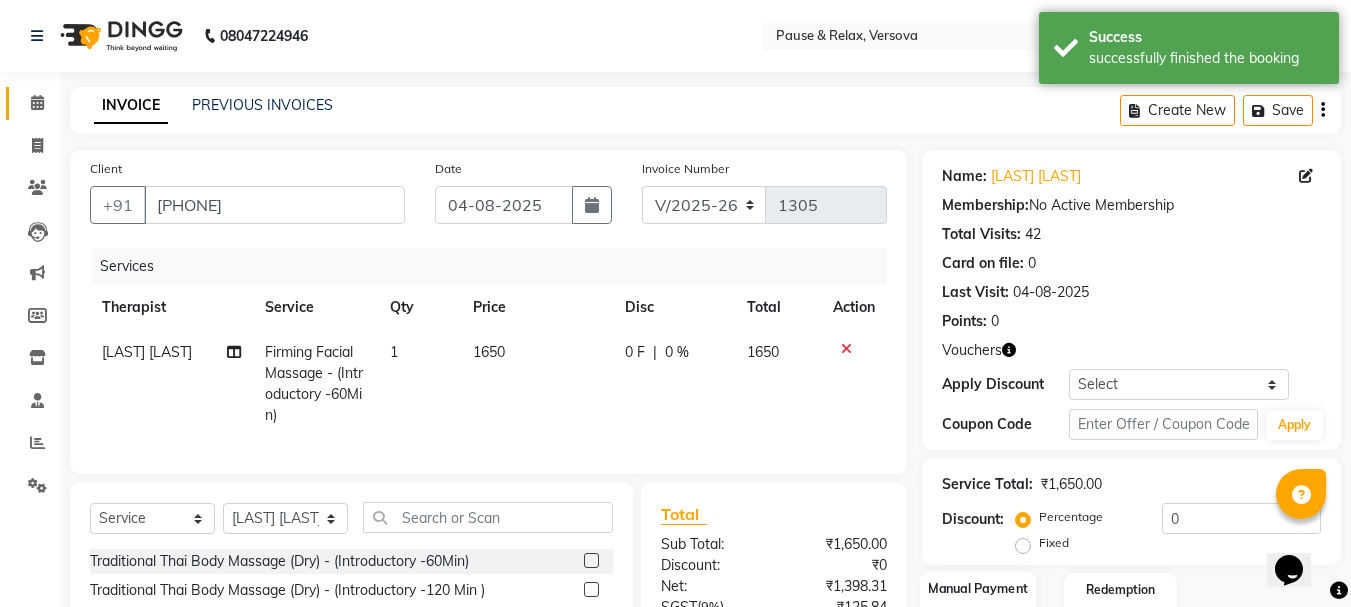 scroll, scrollTop: 215, scrollLeft: 0, axis: vertical 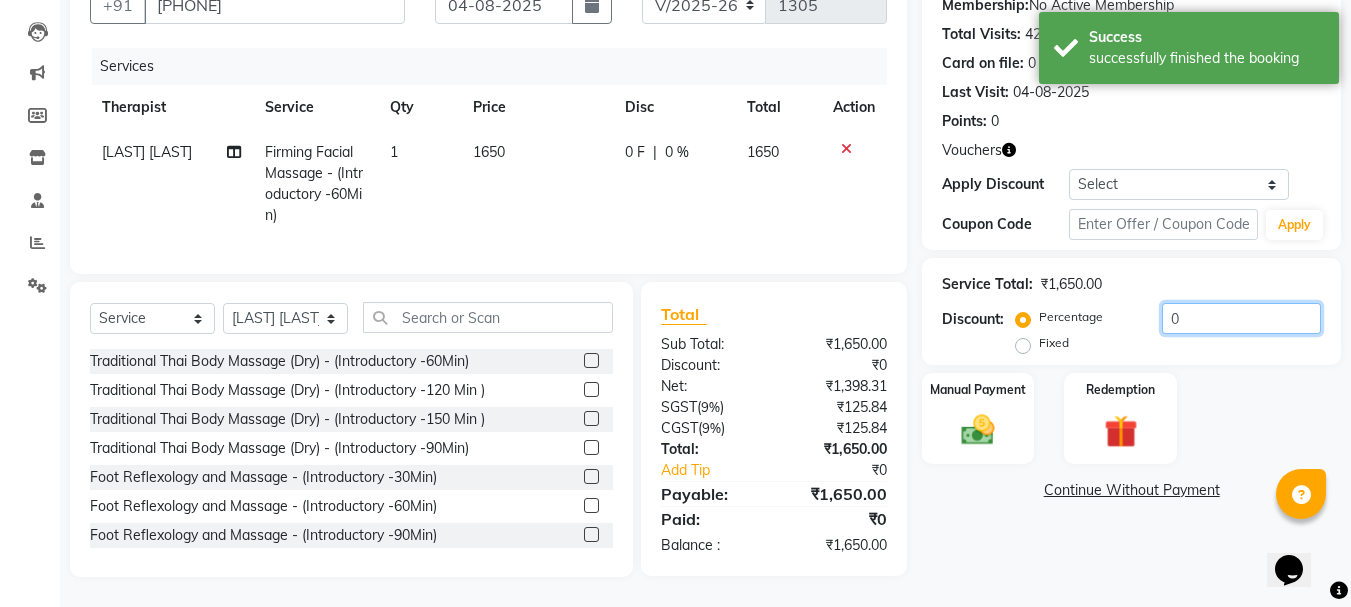 click on "0" 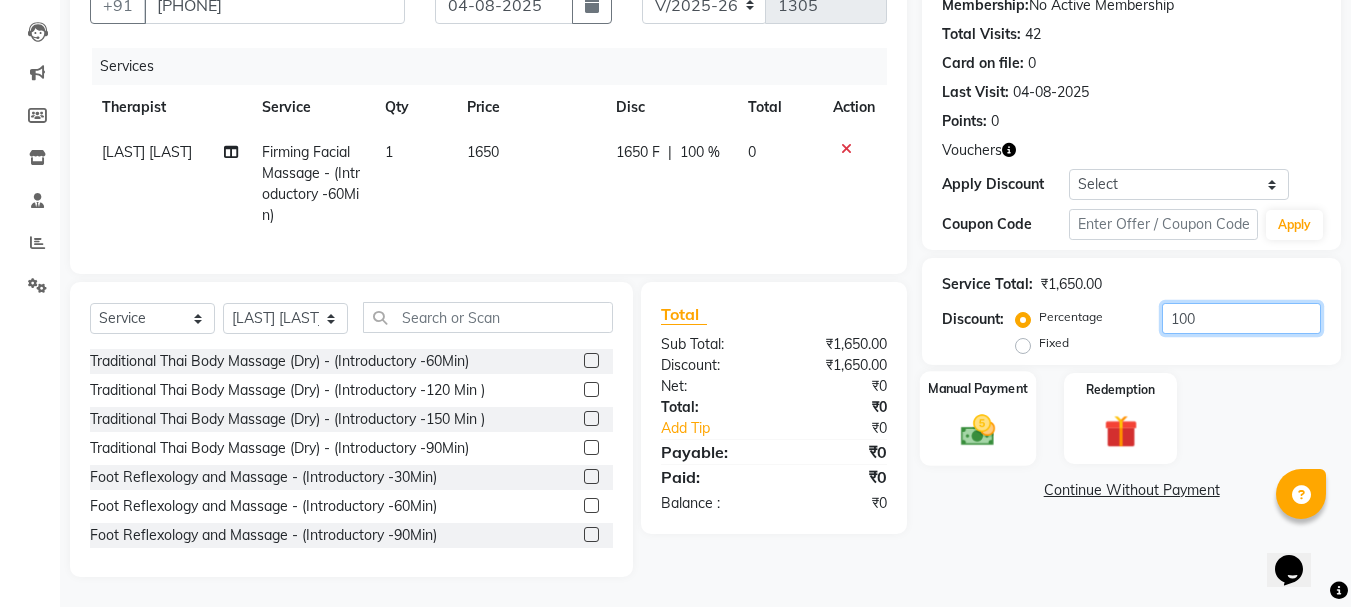 type on "100" 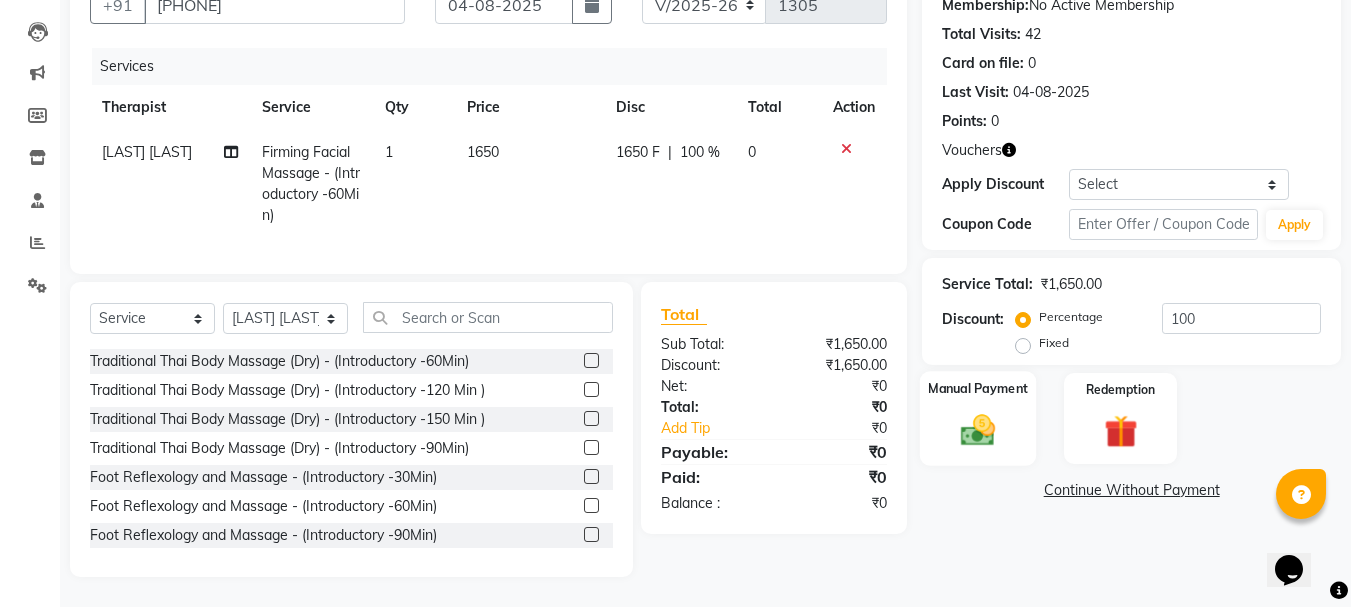 click on "Manual Payment" 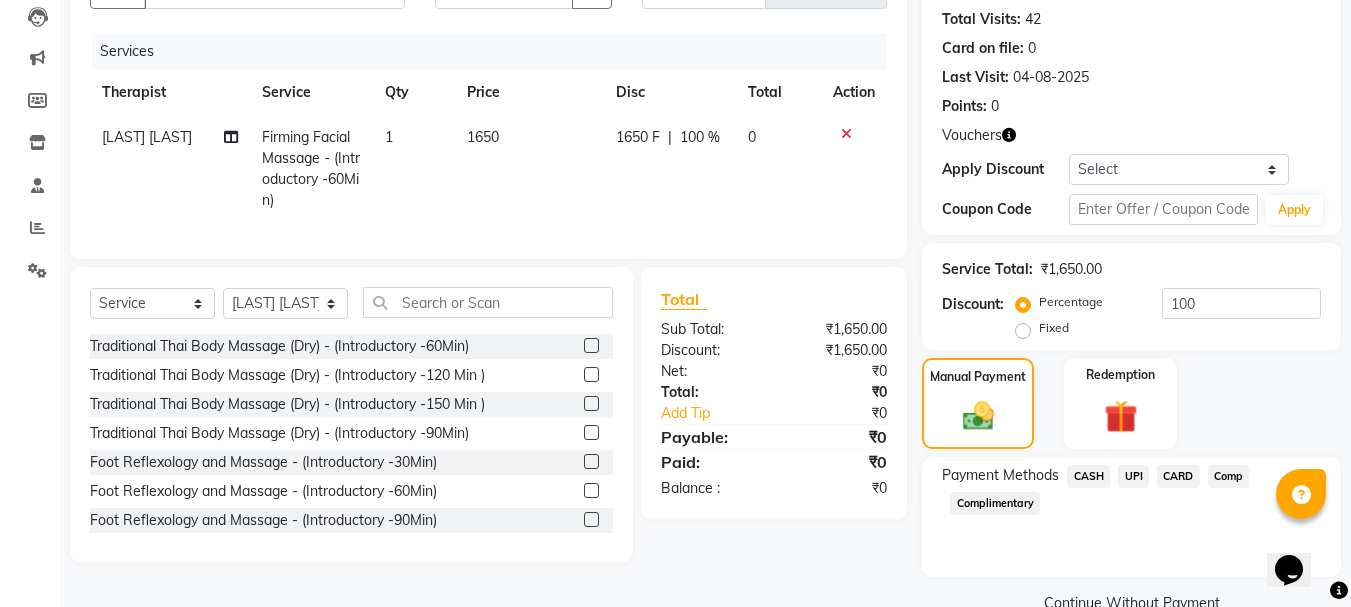 click on "CASH" 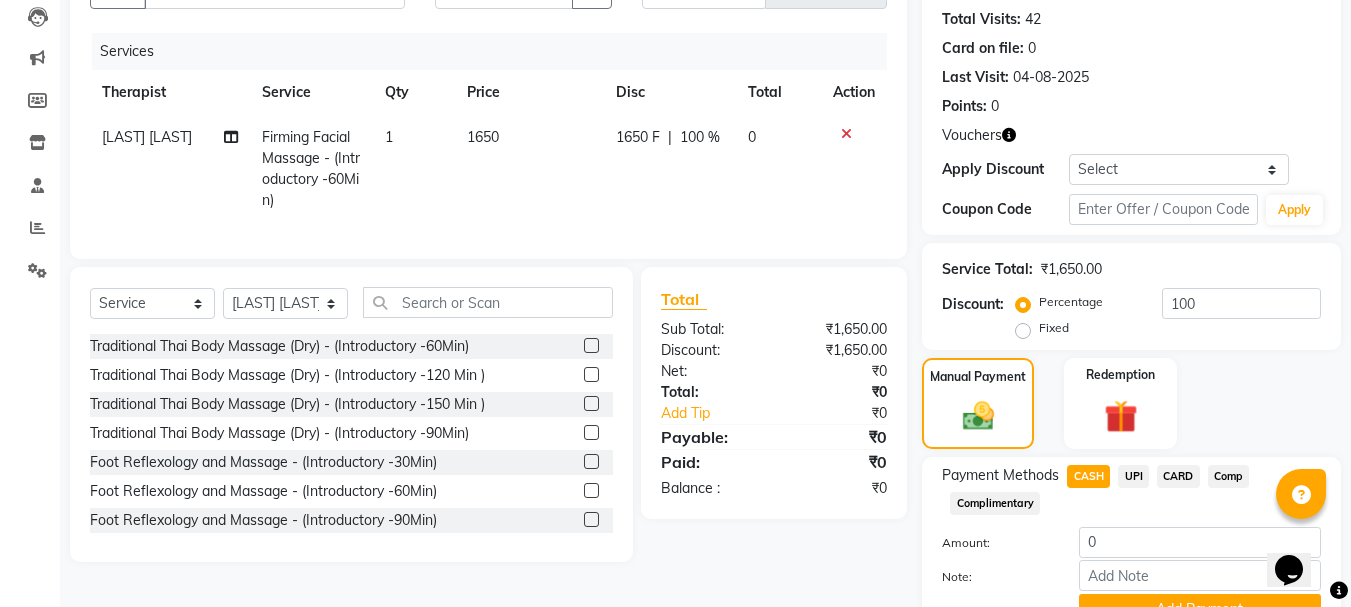 click on "Fixed" 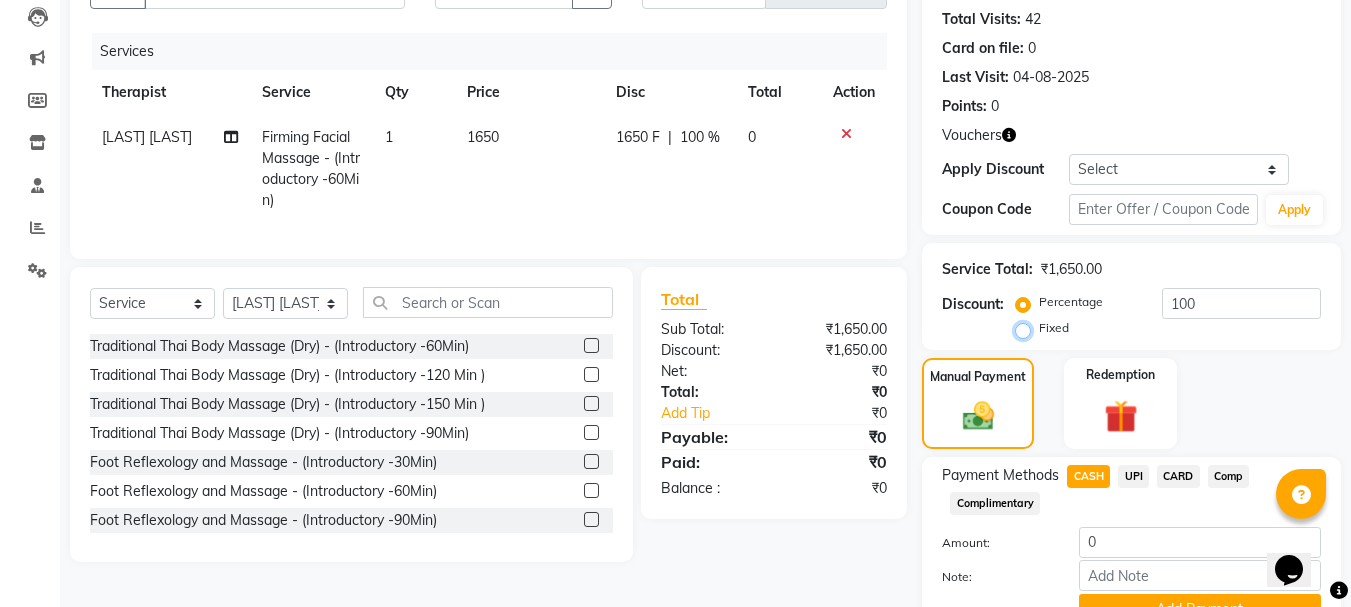click on "Fixed" at bounding box center [1027, 328] 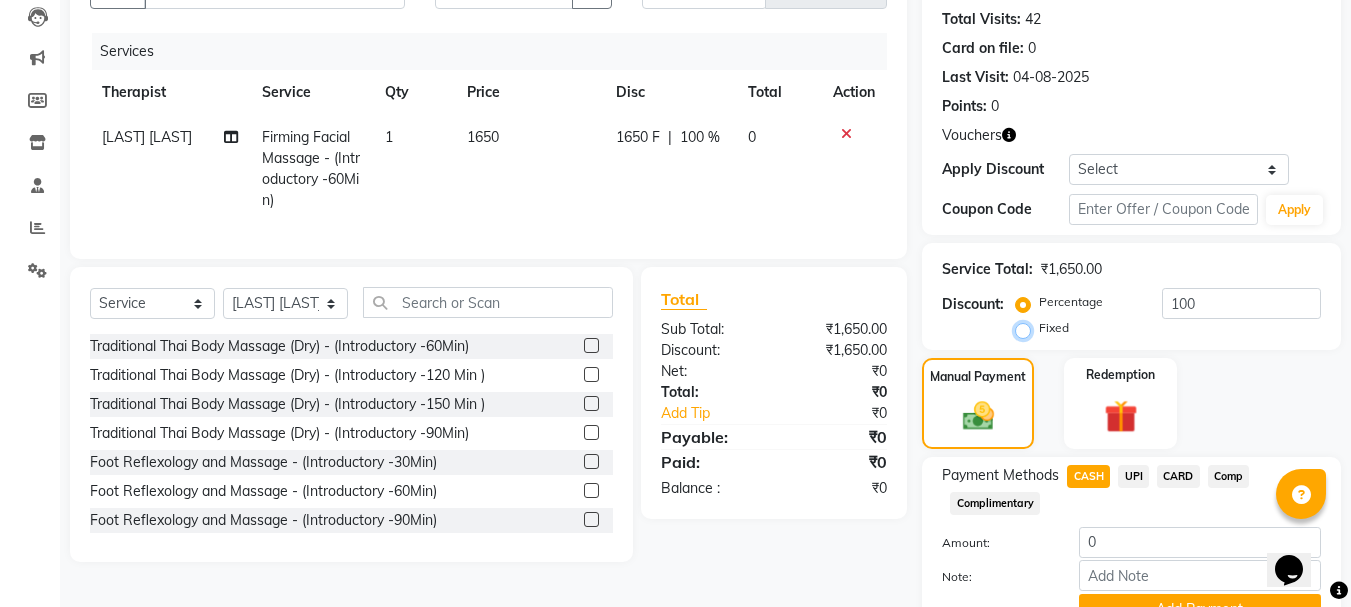 radio on "true" 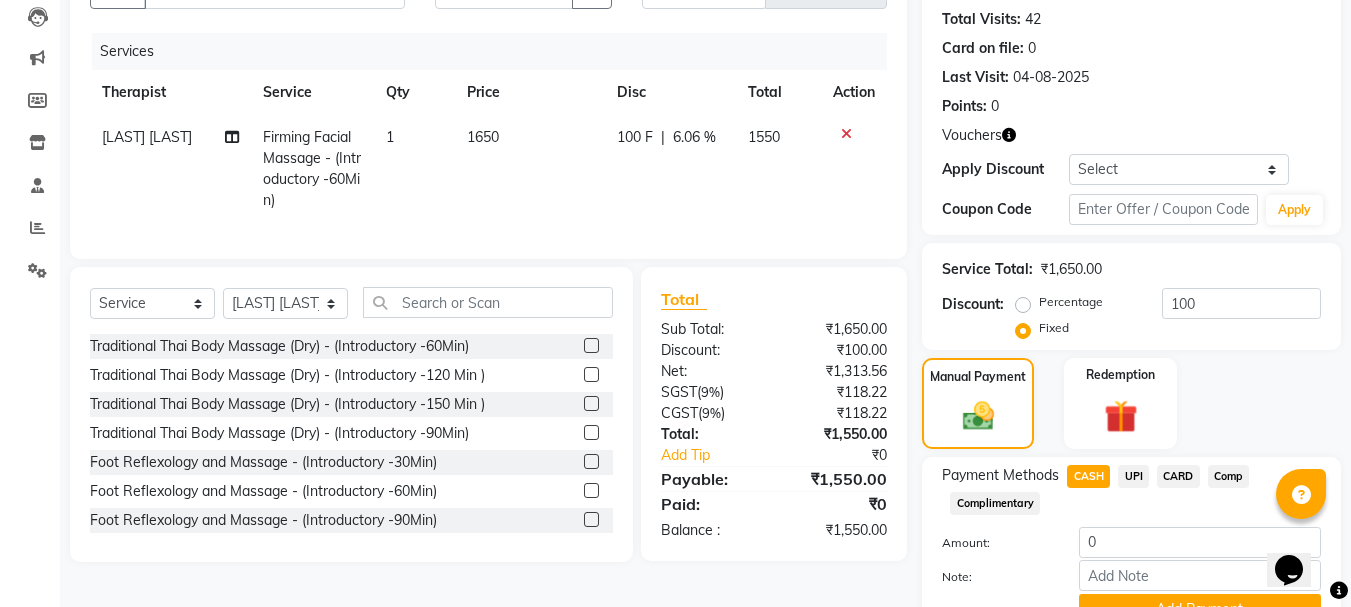 click on "Manual Payment Redemption" 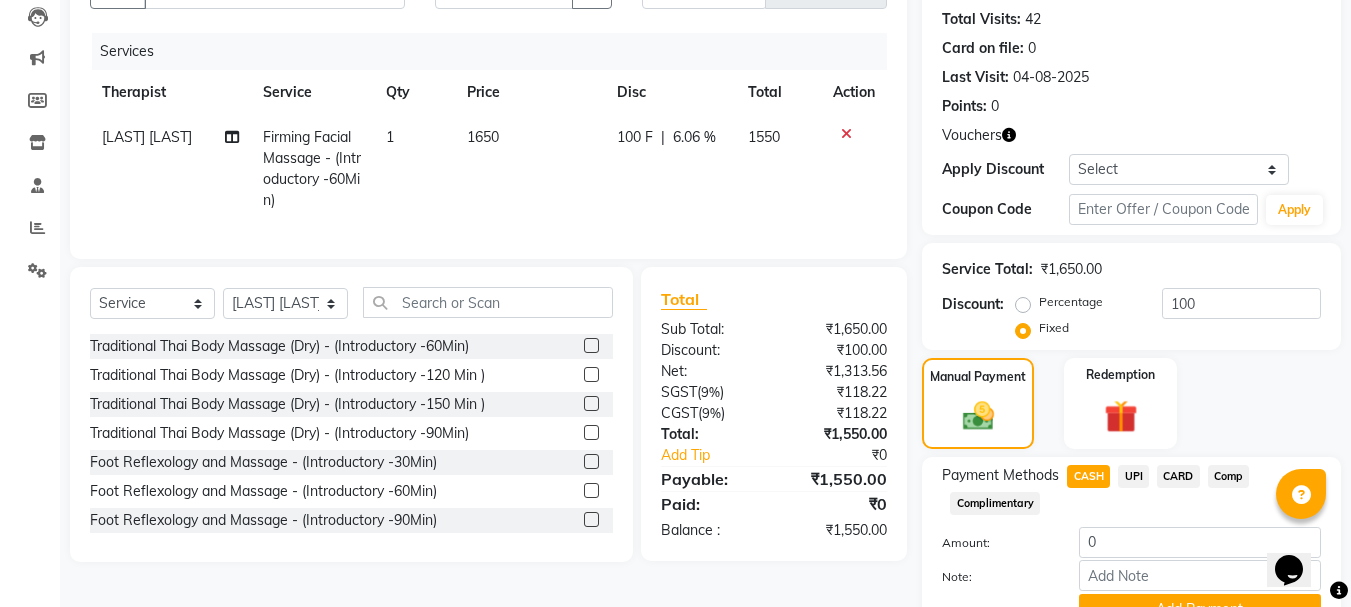 click 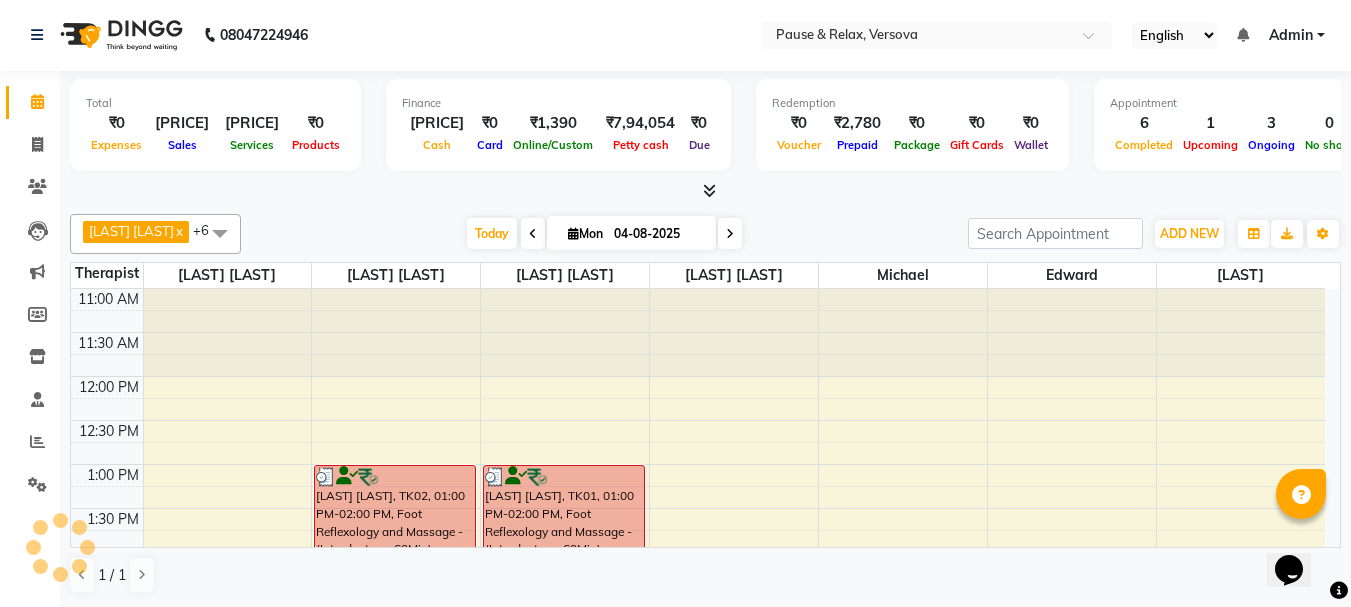 scroll, scrollTop: 0, scrollLeft: 0, axis: both 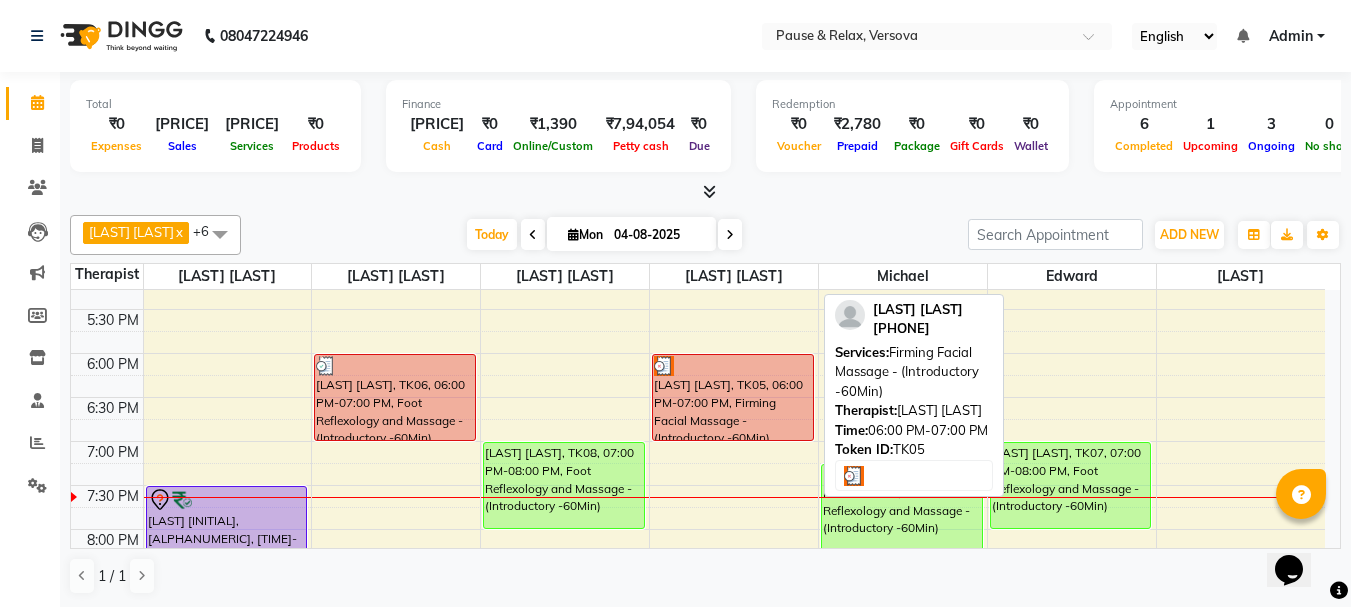 click on "[LAST] [LAST], TK05, 06:00 PM-07:00 PM, Firming Facial Massage - (Introductory -60Min)" at bounding box center [733, 397] 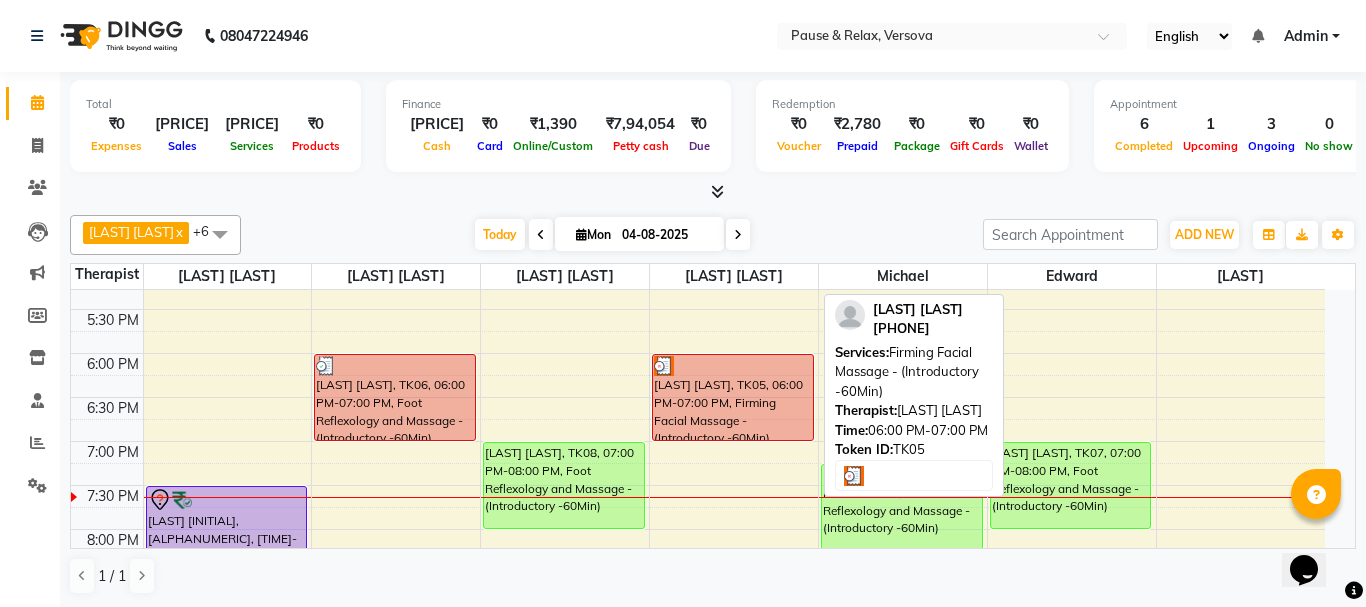 select on "3" 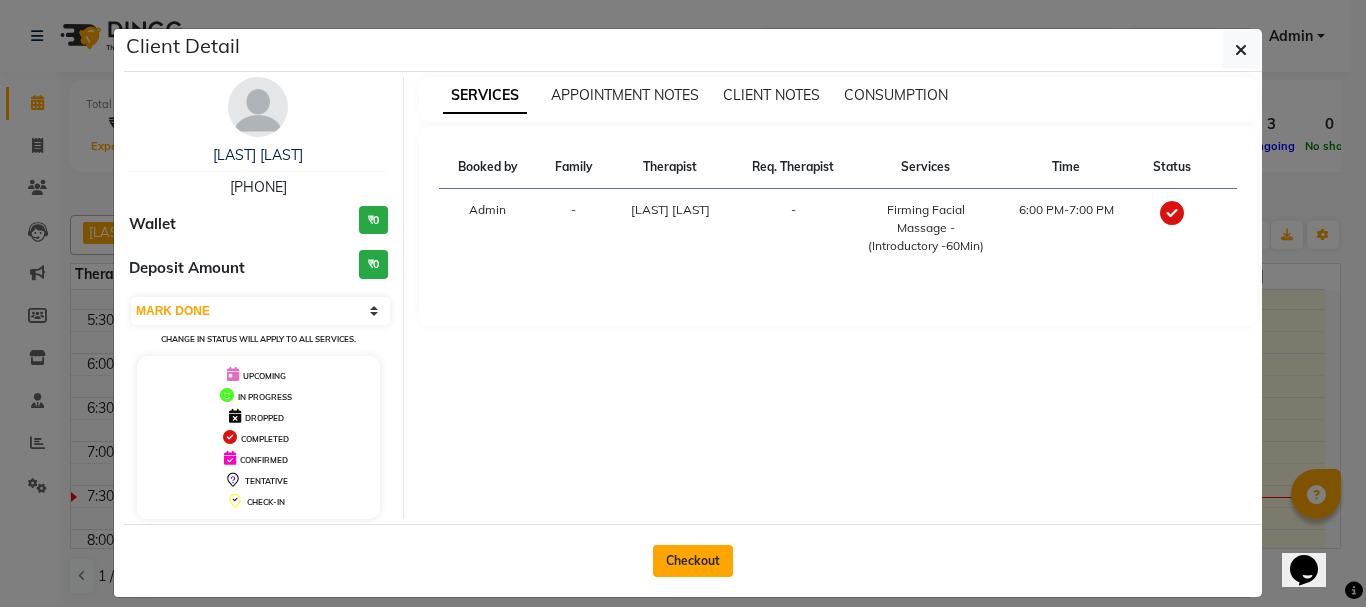 click on "Checkout" 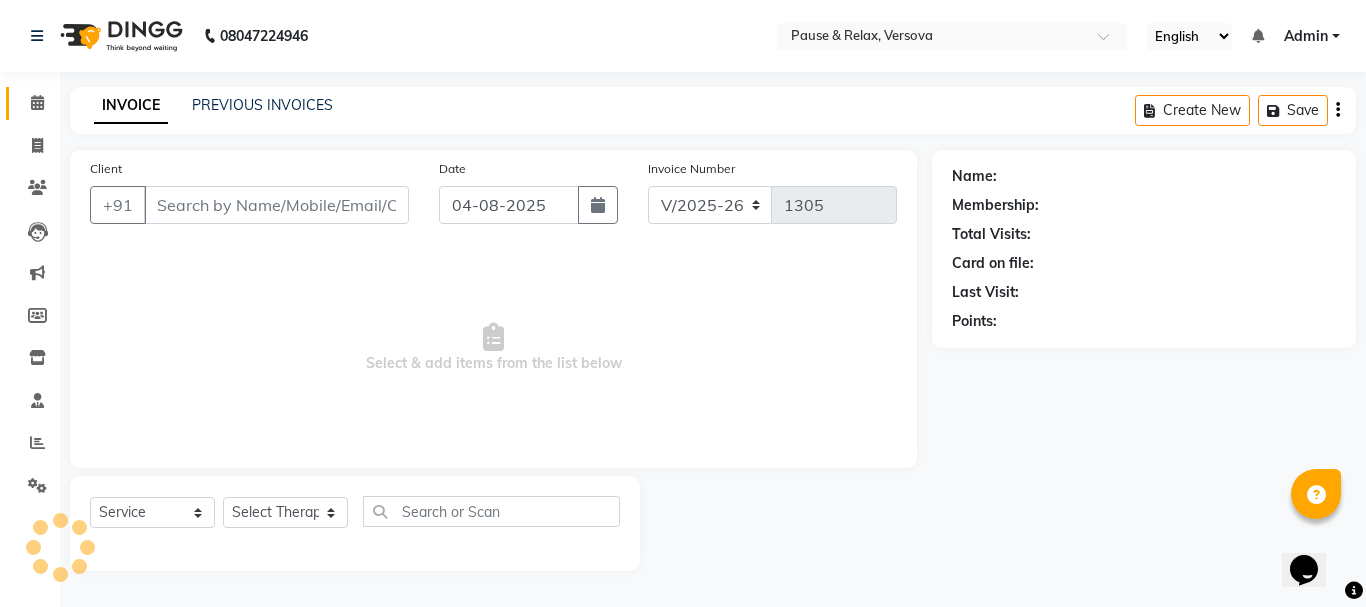 type on "[PHONE]" 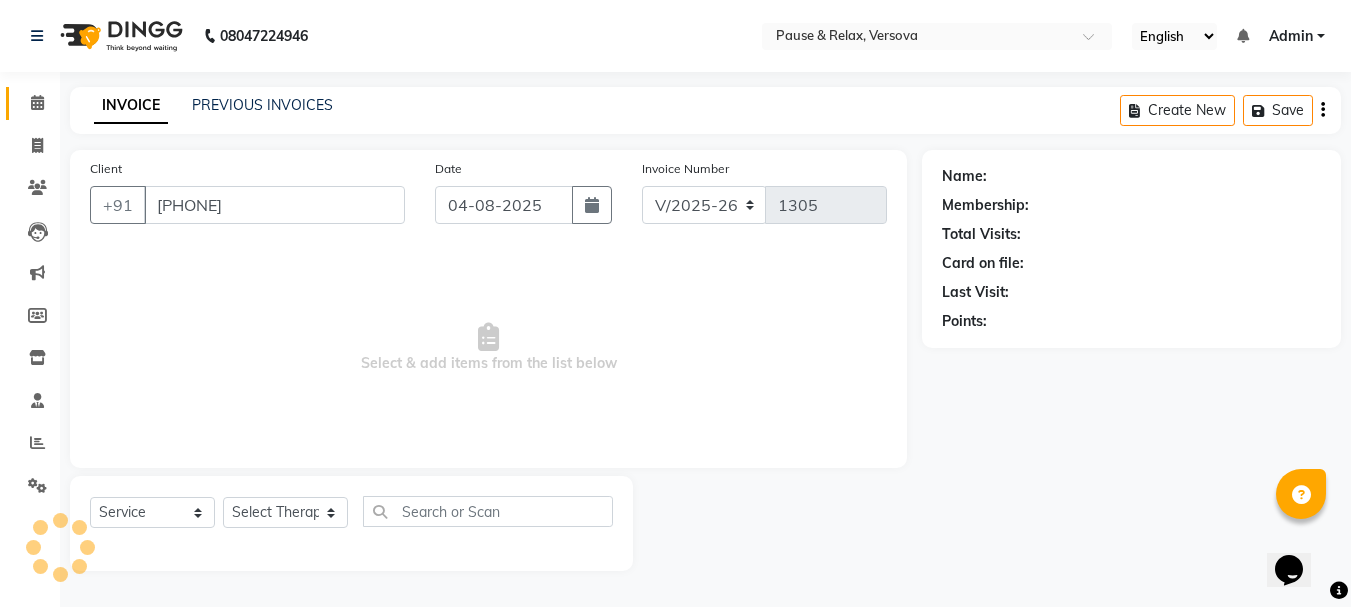 select on "53337" 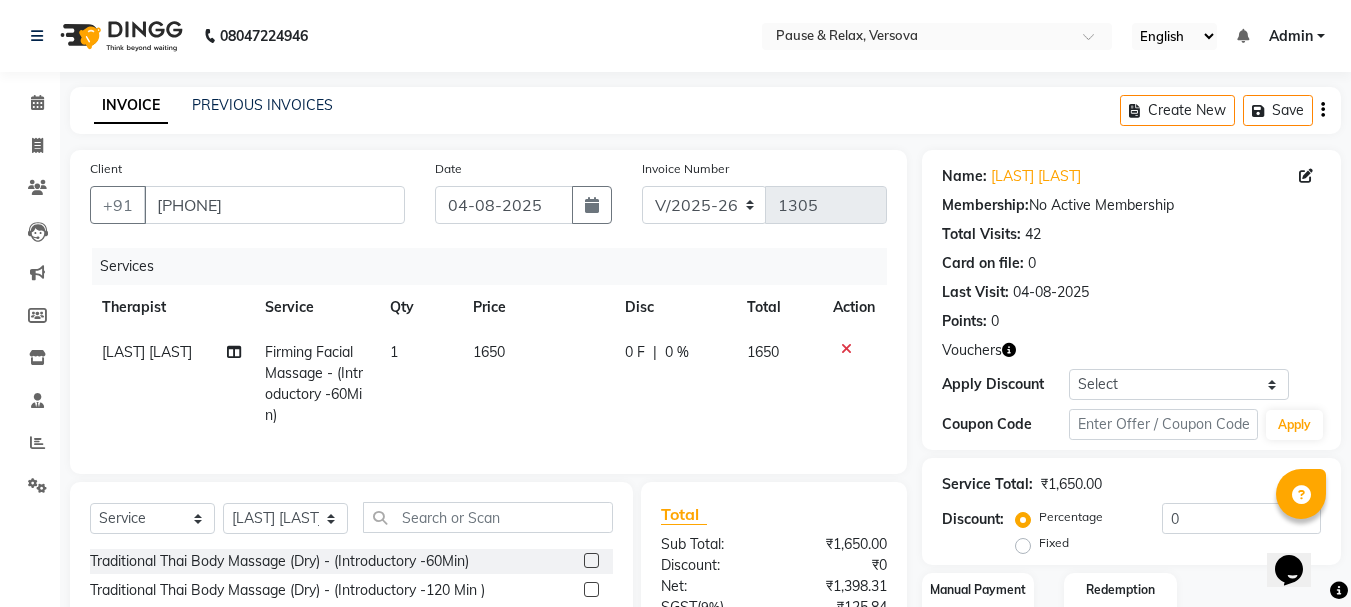 click on "Fixed" 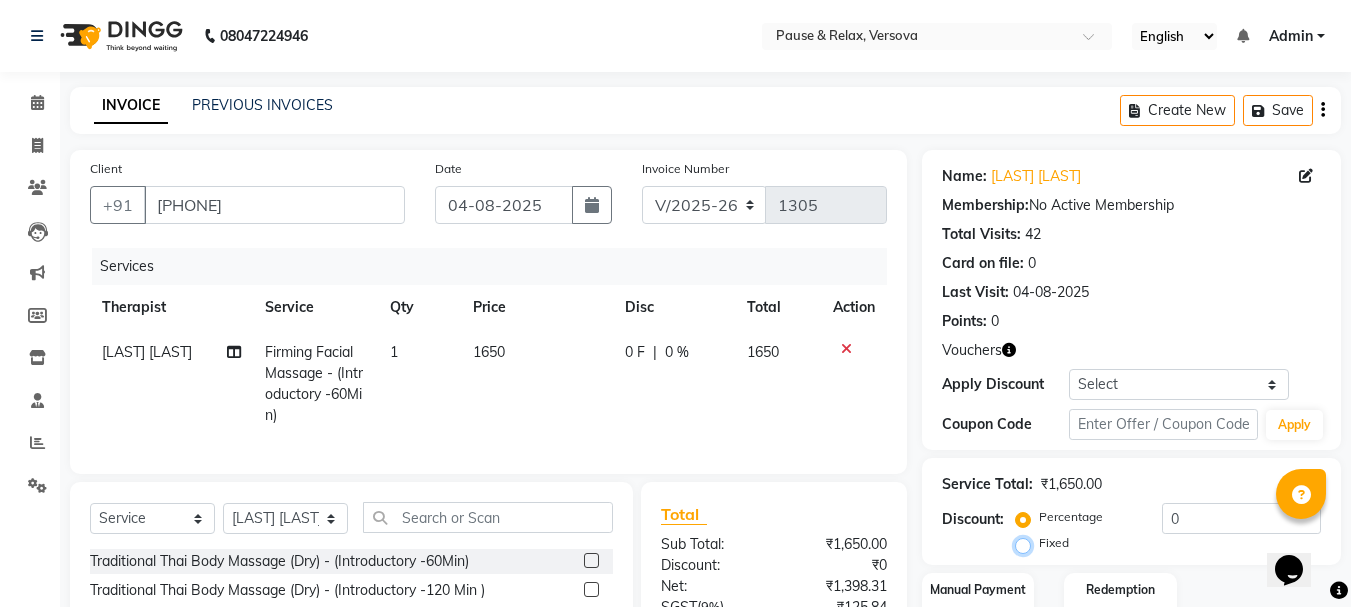 click on "Fixed" at bounding box center [1027, 543] 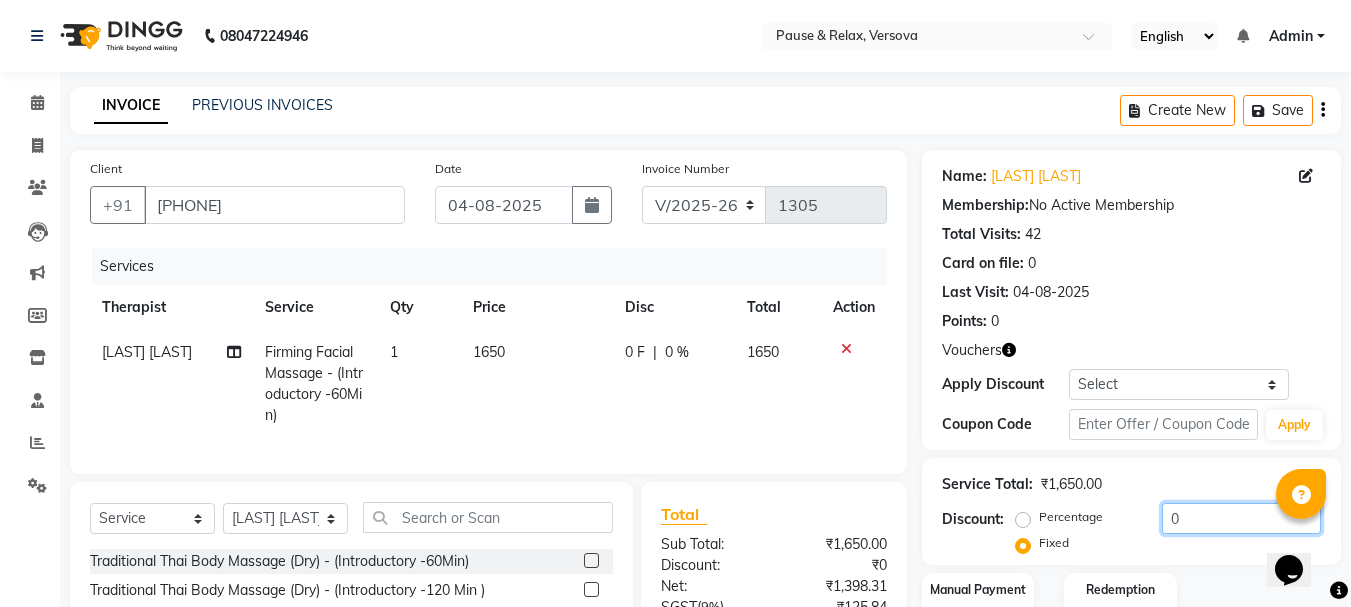 click on "0" 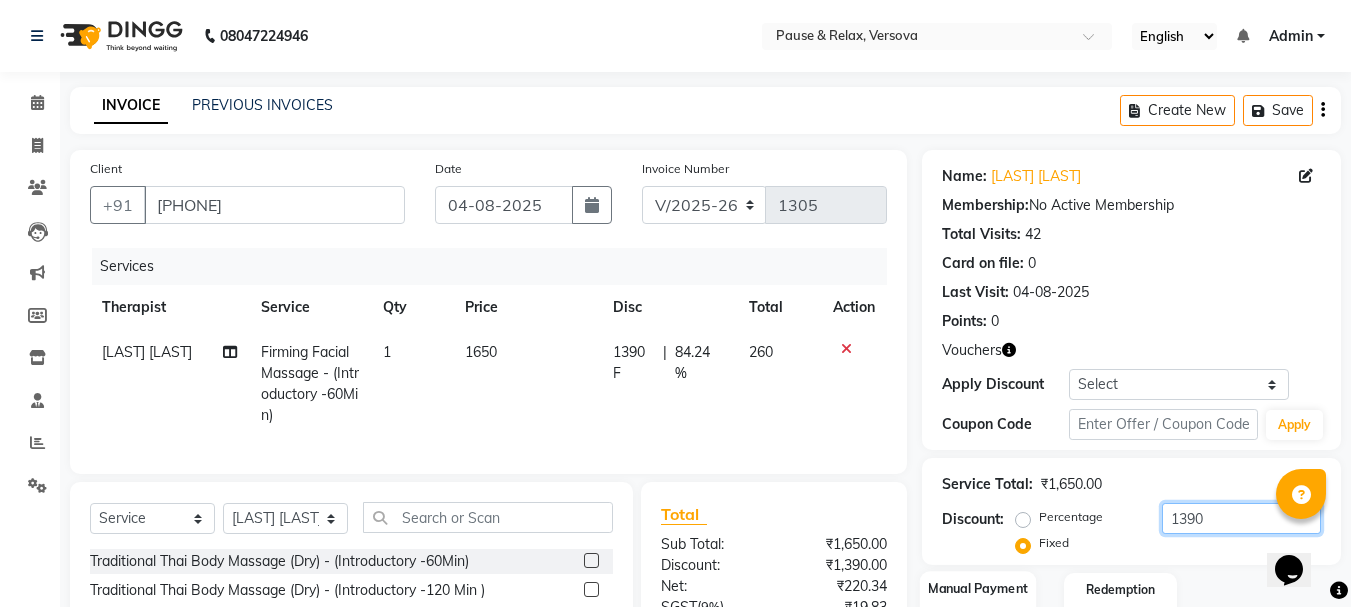 type on "1390" 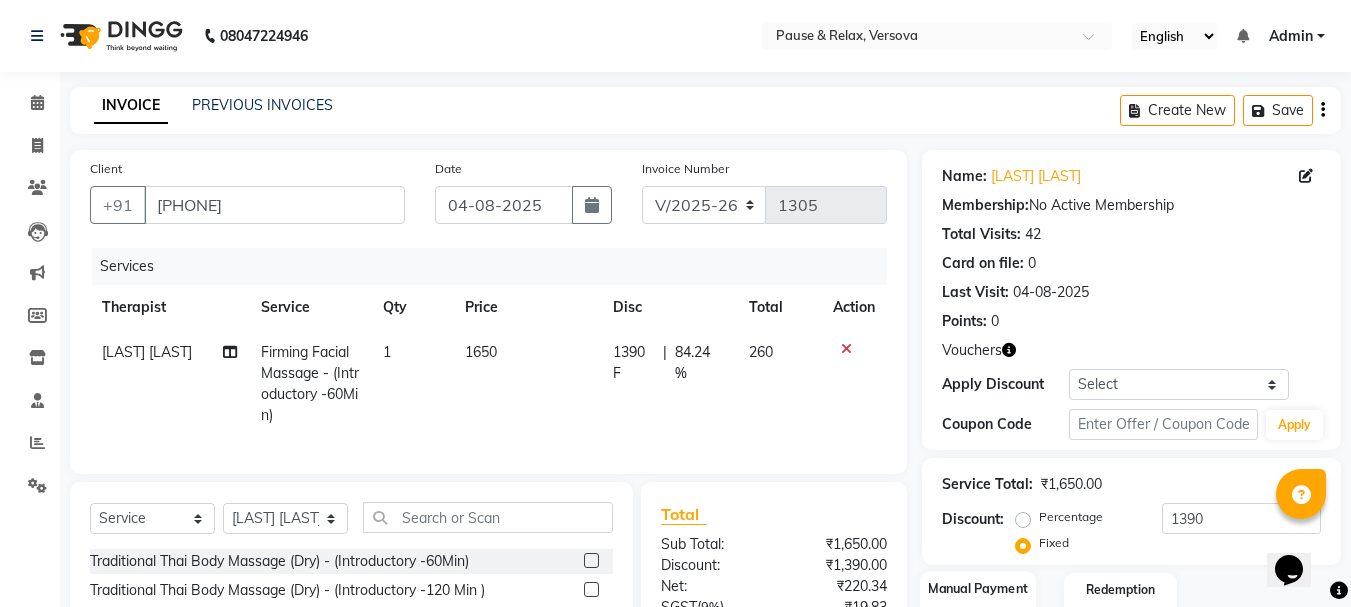 click on "Manual Payment" 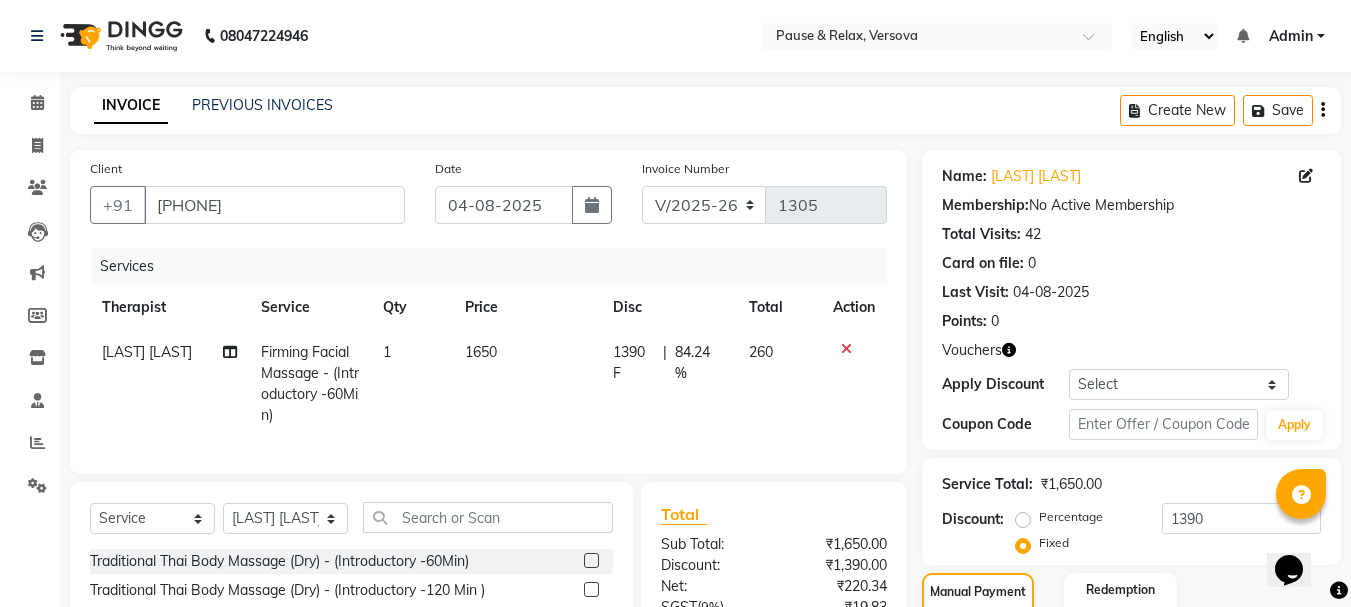 scroll, scrollTop: 209, scrollLeft: 0, axis: vertical 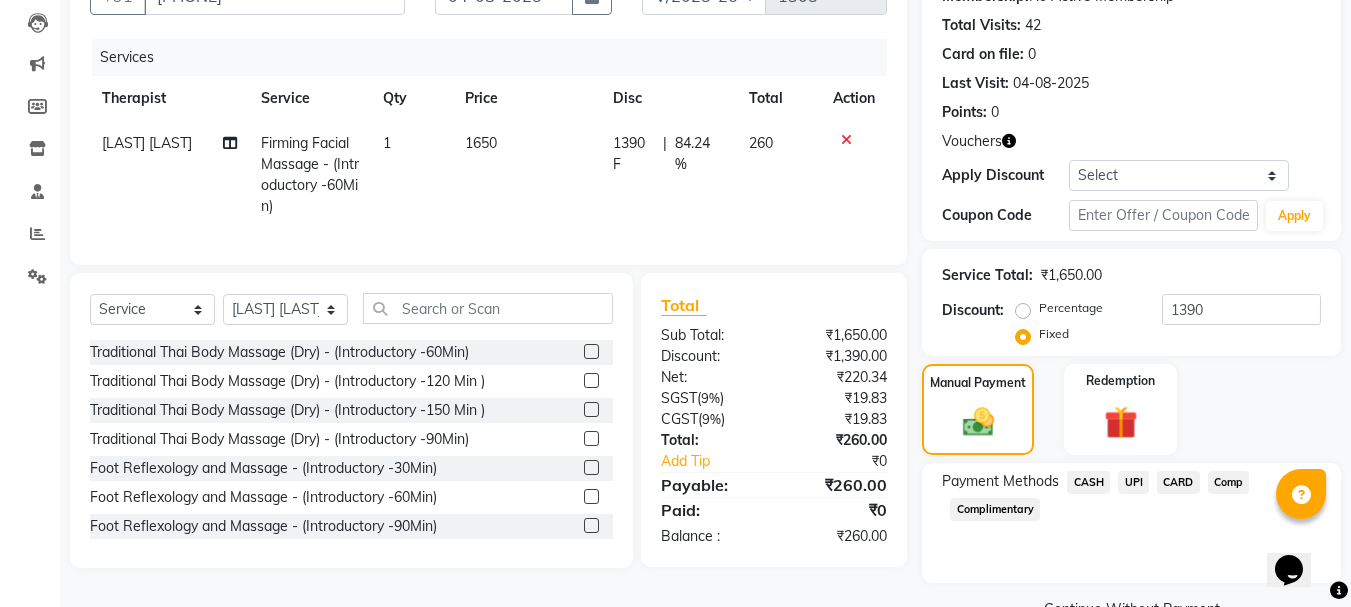 click on "CASH" 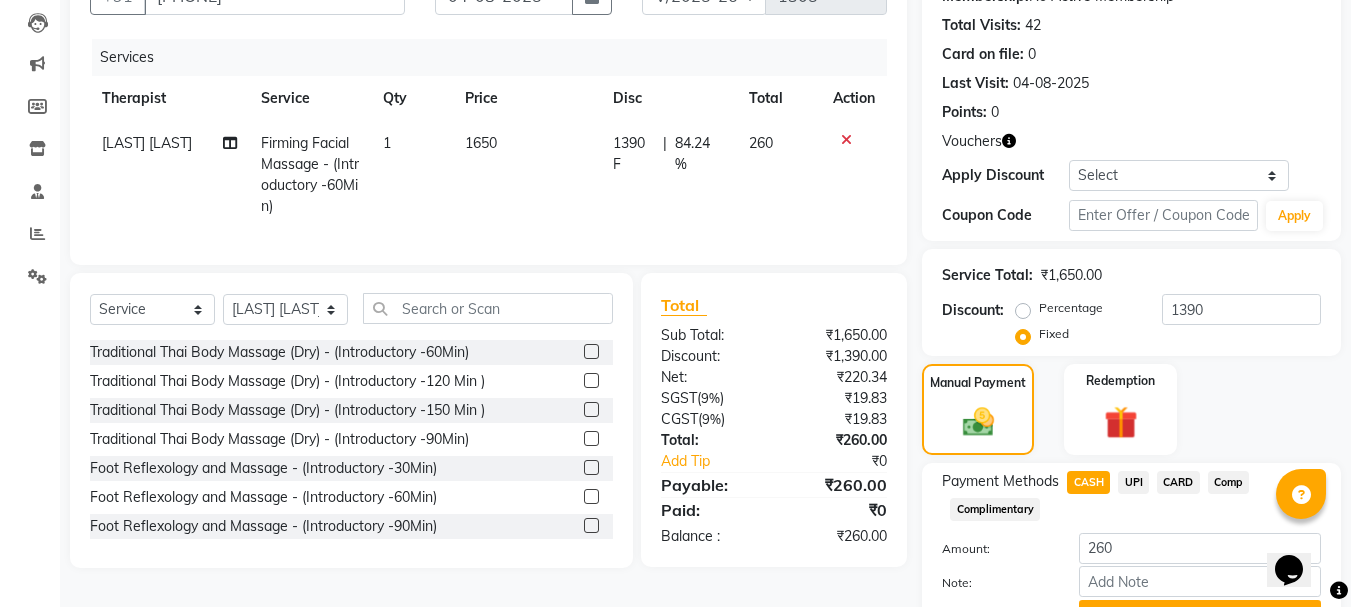 click on "Add Payment" 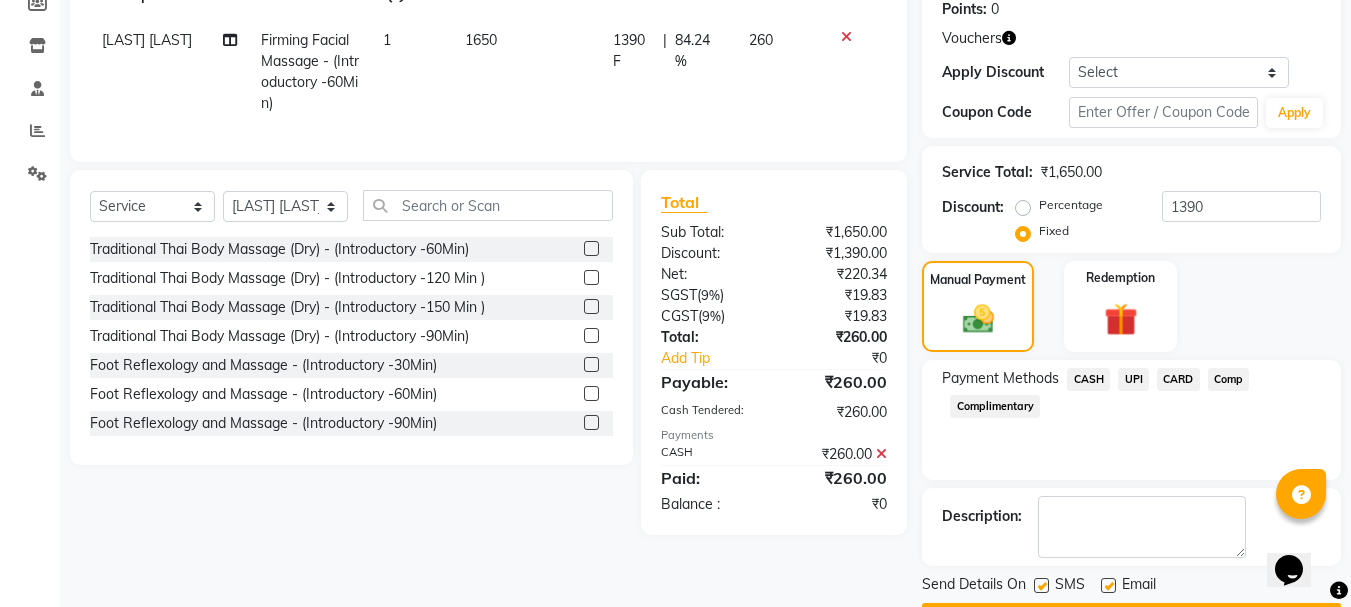 scroll, scrollTop: 369, scrollLeft: 0, axis: vertical 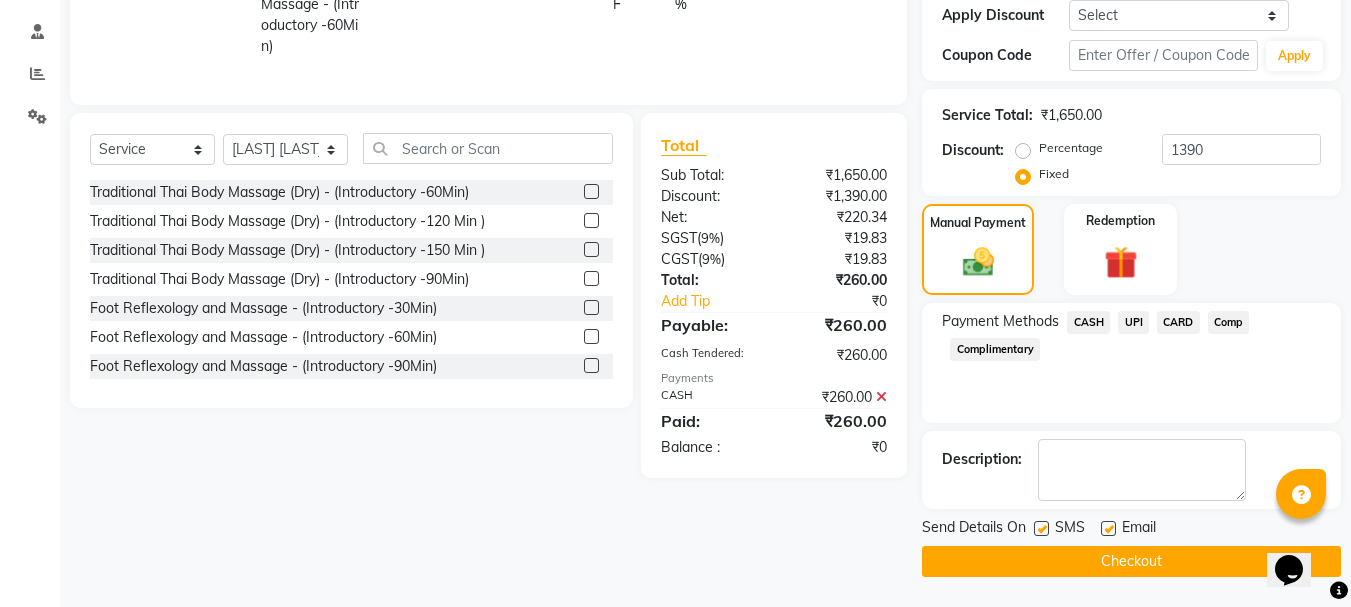 click 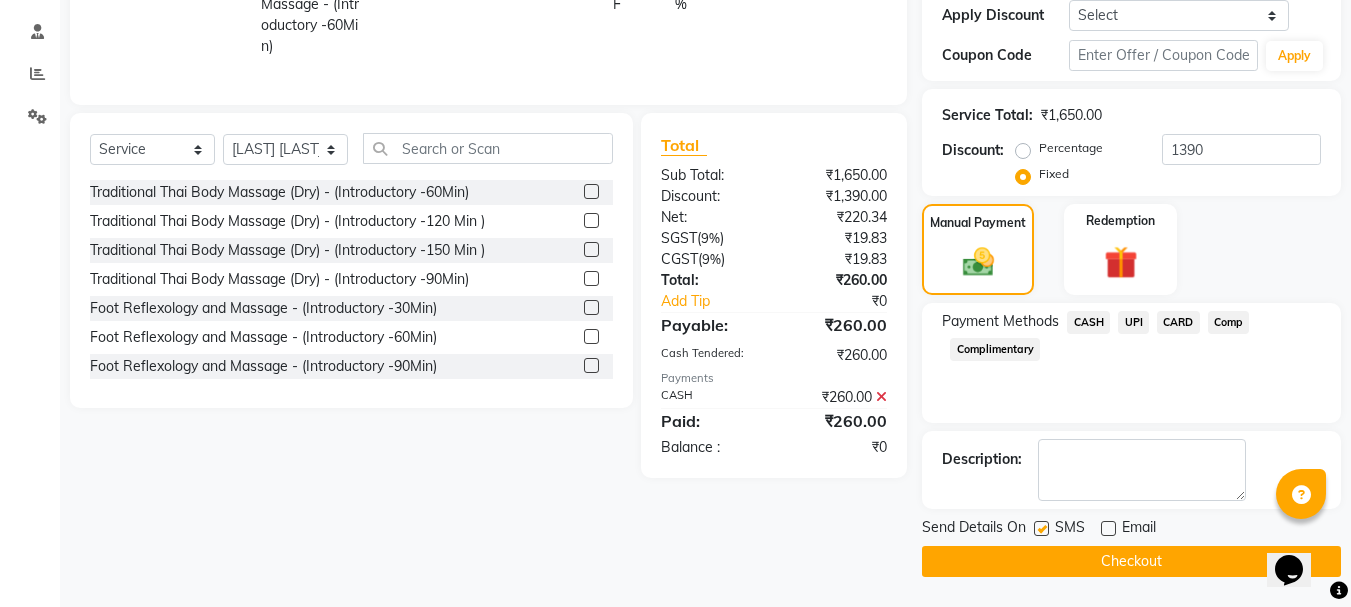 click on "Checkout" 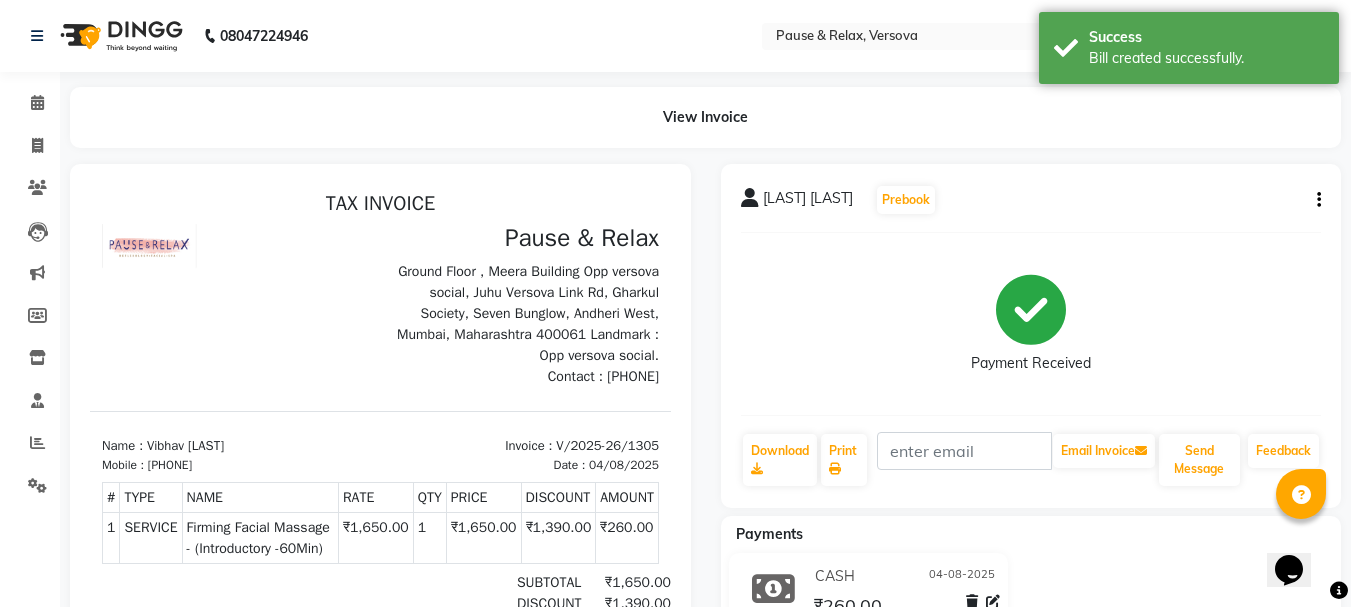 scroll, scrollTop: 0, scrollLeft: 0, axis: both 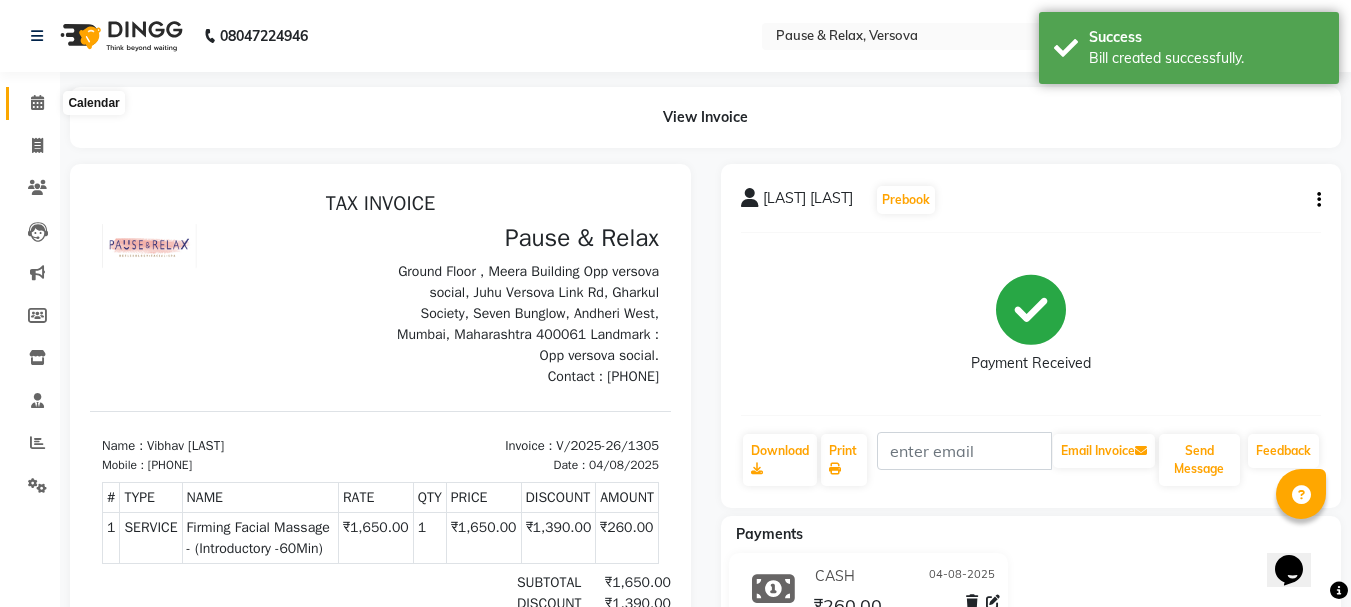 click 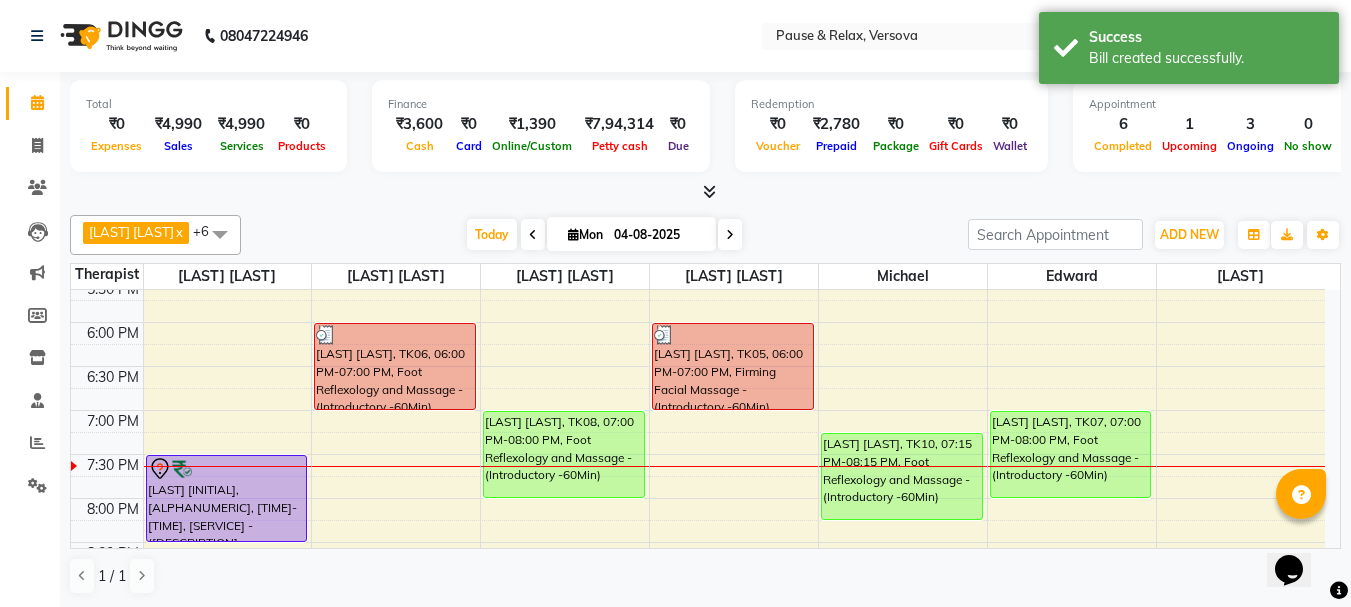 scroll, scrollTop: 592, scrollLeft: 0, axis: vertical 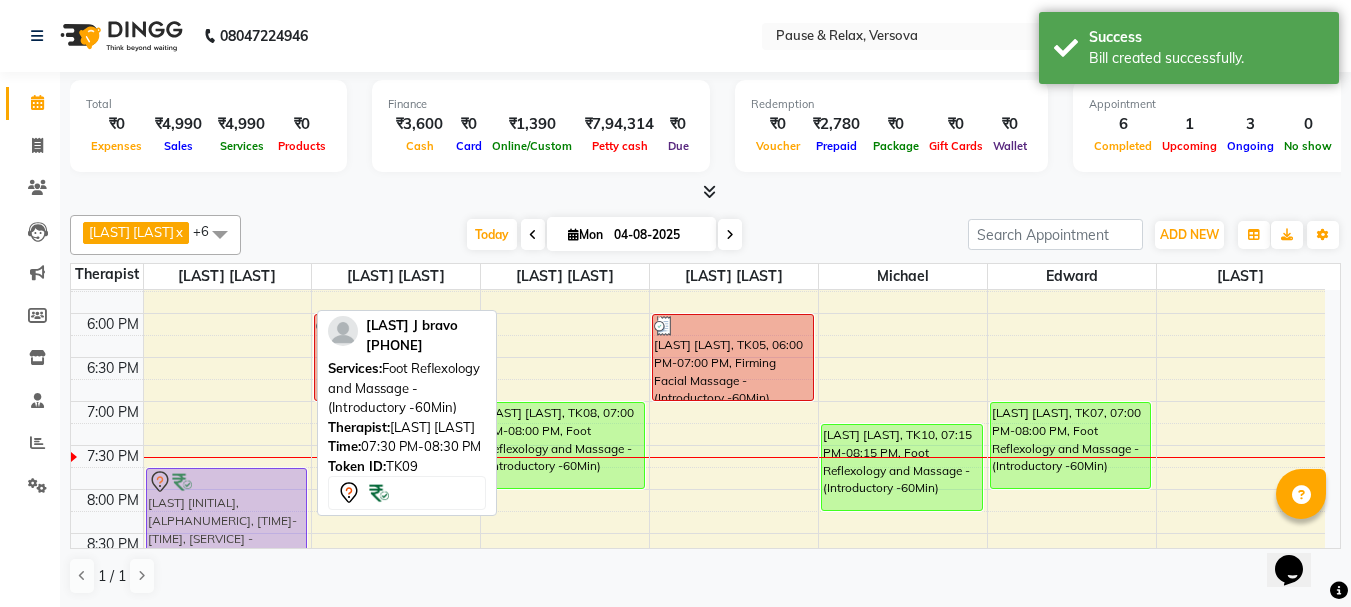 drag, startPoint x: 213, startPoint y: 479, endPoint x: 213, endPoint y: 497, distance: 18 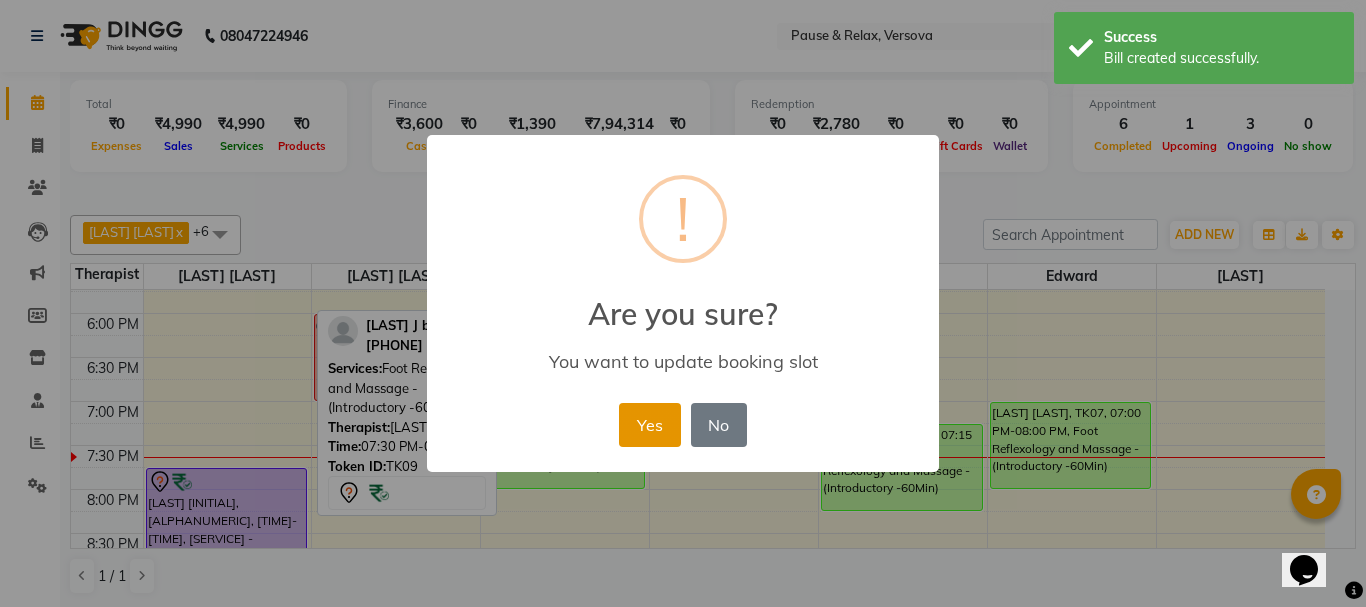 click on "Yes" at bounding box center [649, 425] 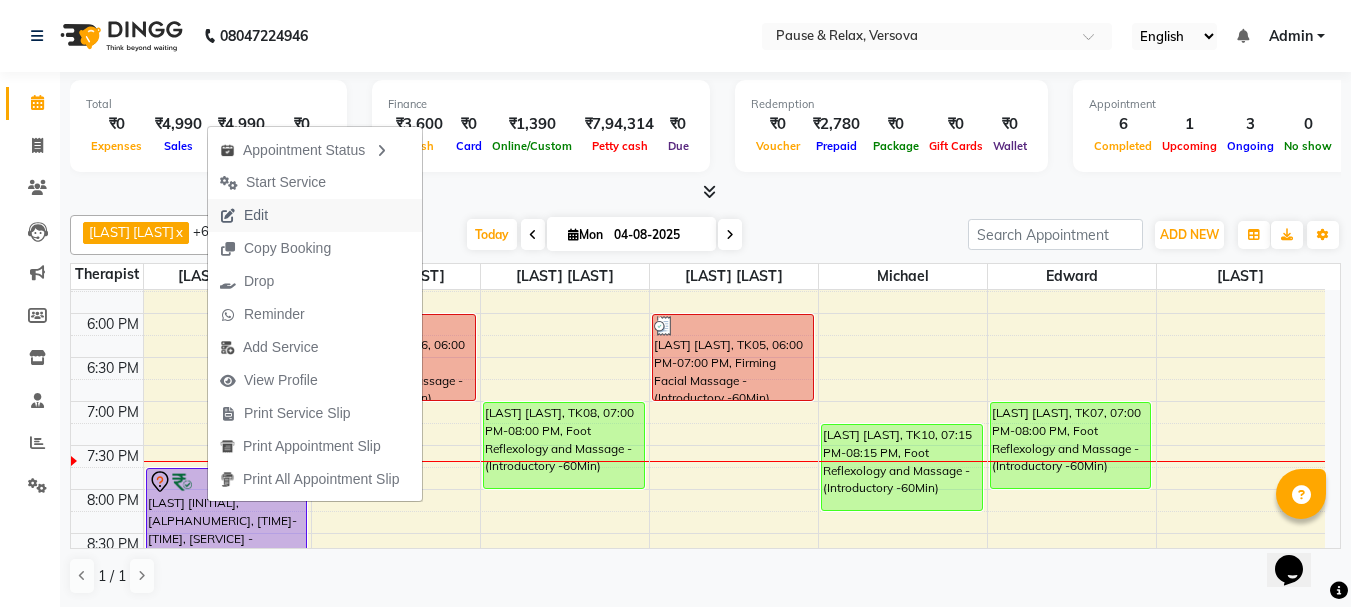 click on "Edit" at bounding box center [256, 215] 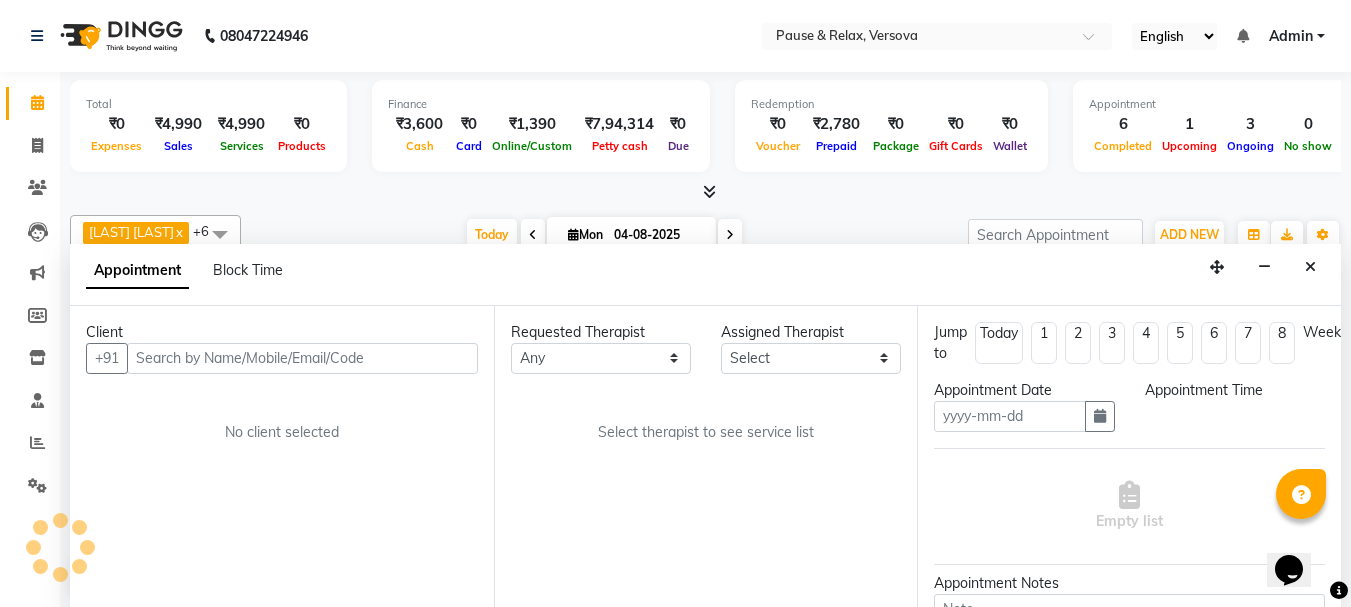 type on "04-08-2025" 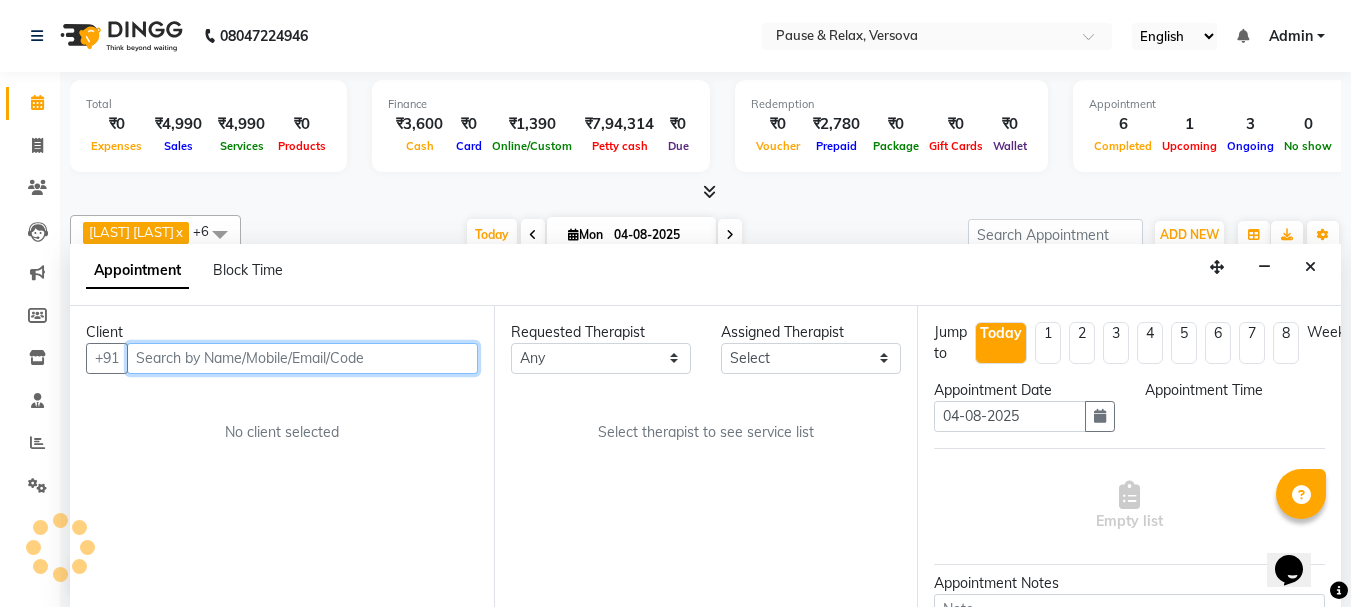 select on "1185" 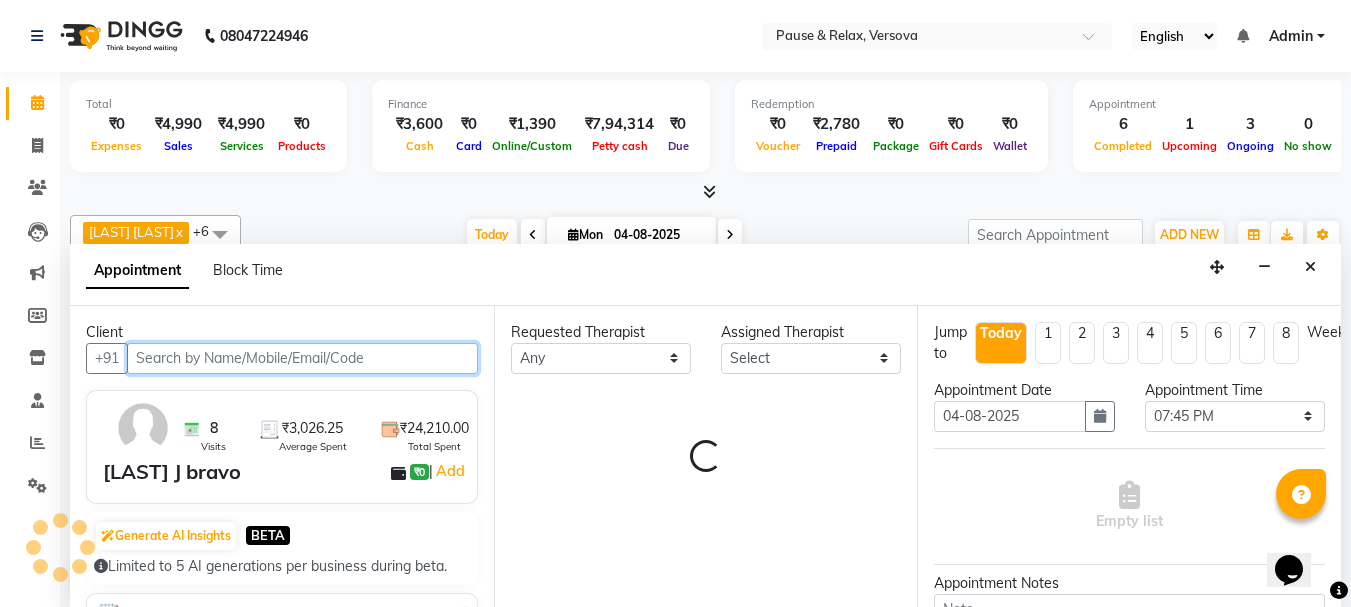 select on "53331" 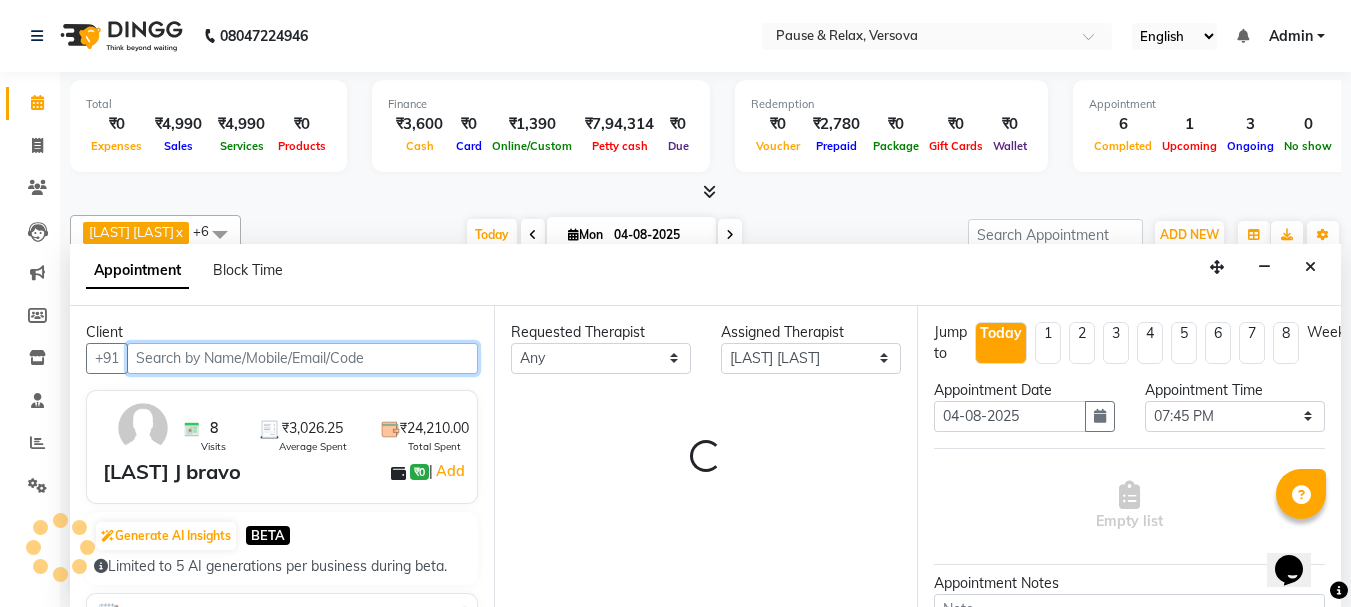 select on "3390" 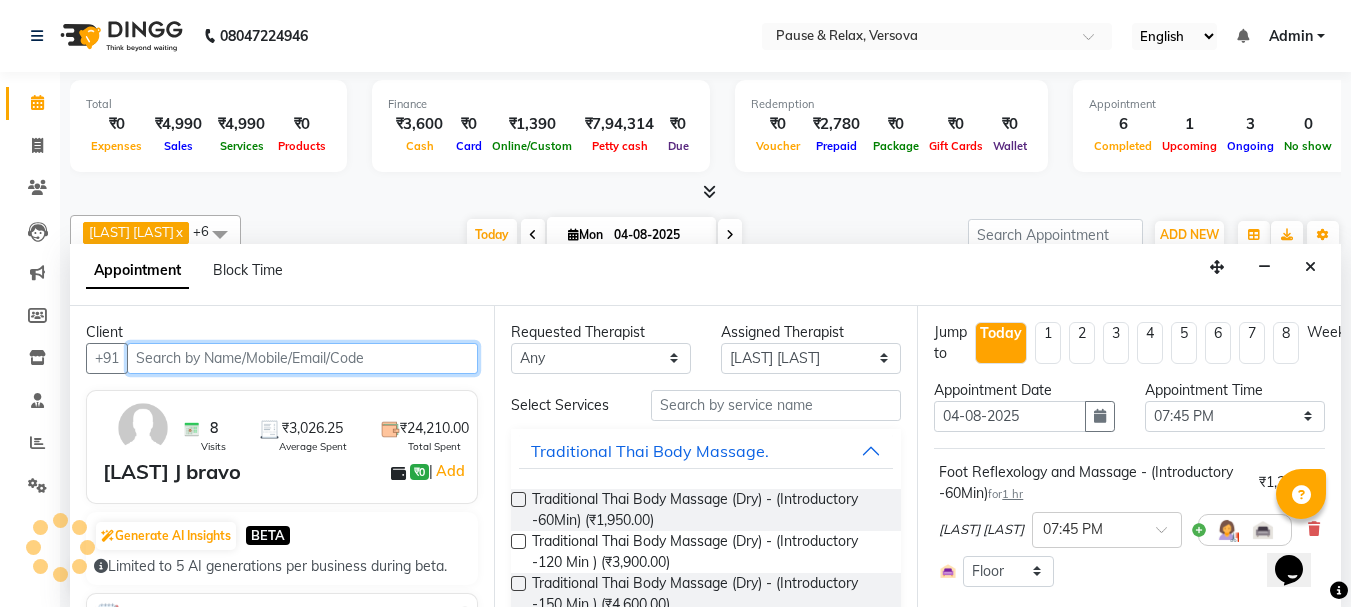 scroll, scrollTop: 1, scrollLeft: 0, axis: vertical 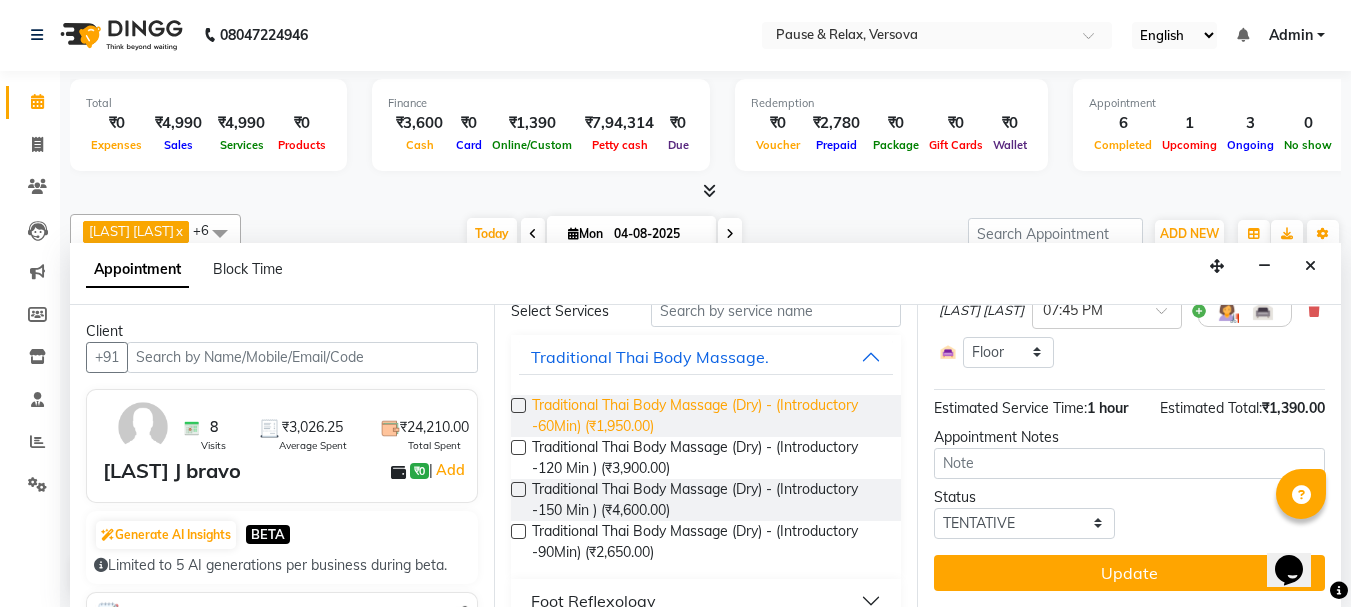 click on "Traditional Thai Body Massage (Dry) - (Introductory -60Min) (₹1,950.00)" at bounding box center (709, 416) 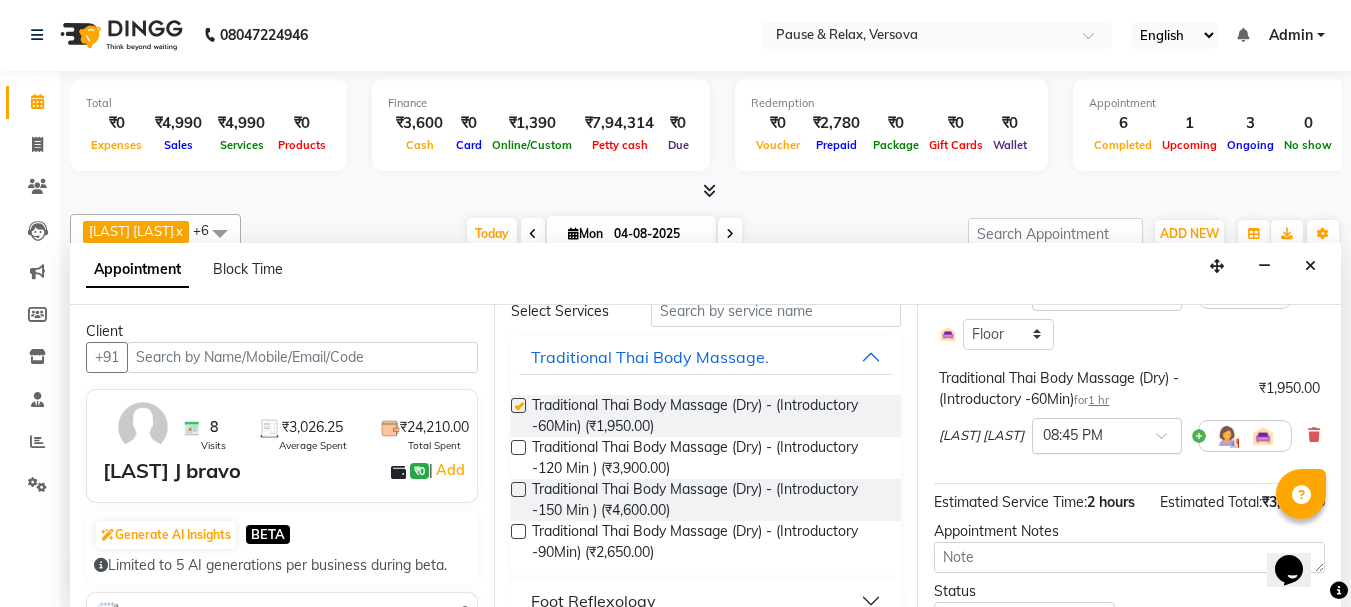 checkbox on "false" 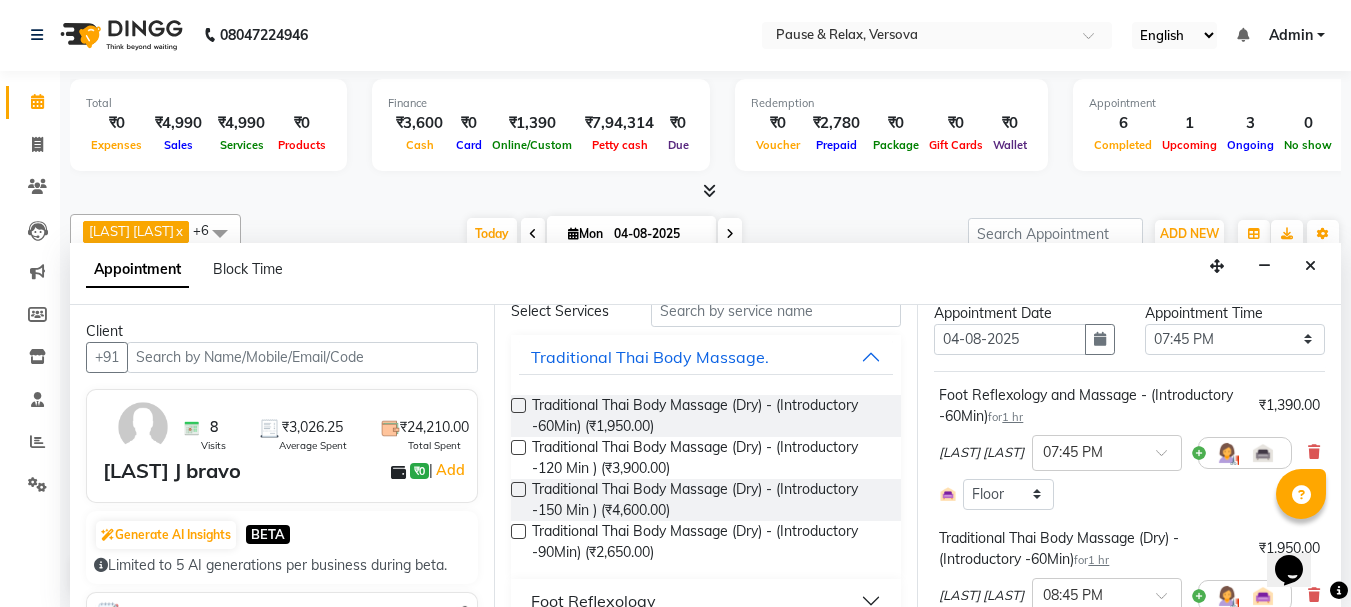 scroll, scrollTop: 71, scrollLeft: 0, axis: vertical 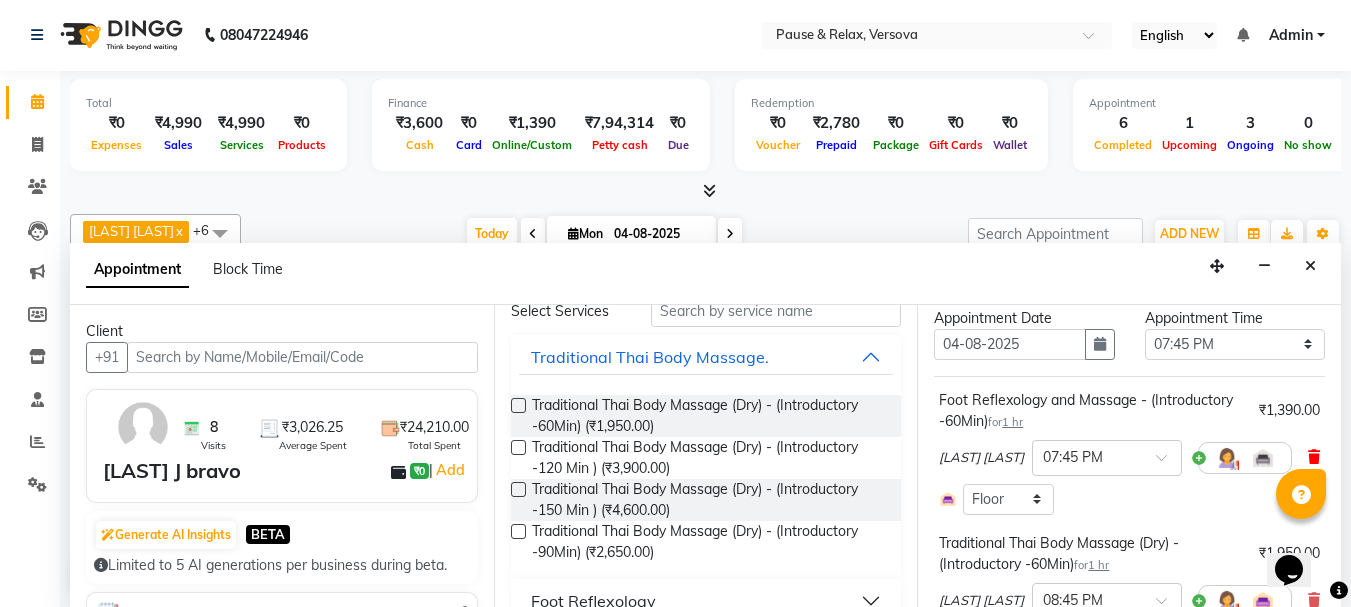 click at bounding box center (1314, 457) 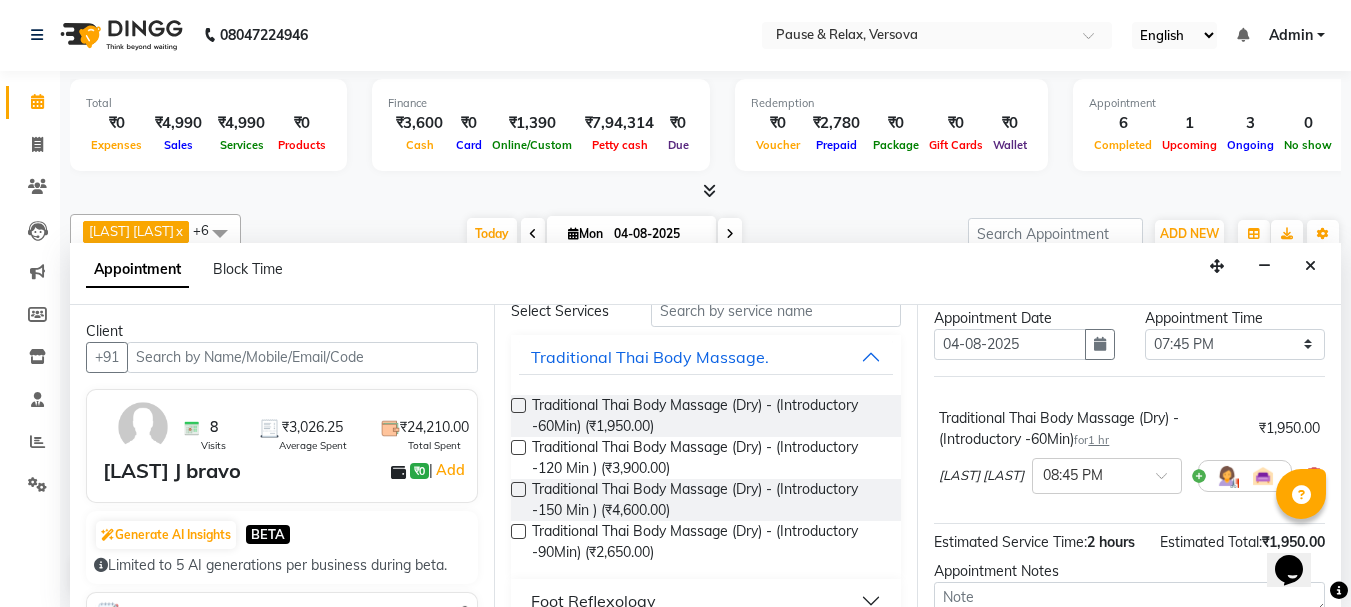 scroll, scrollTop: 244, scrollLeft: 0, axis: vertical 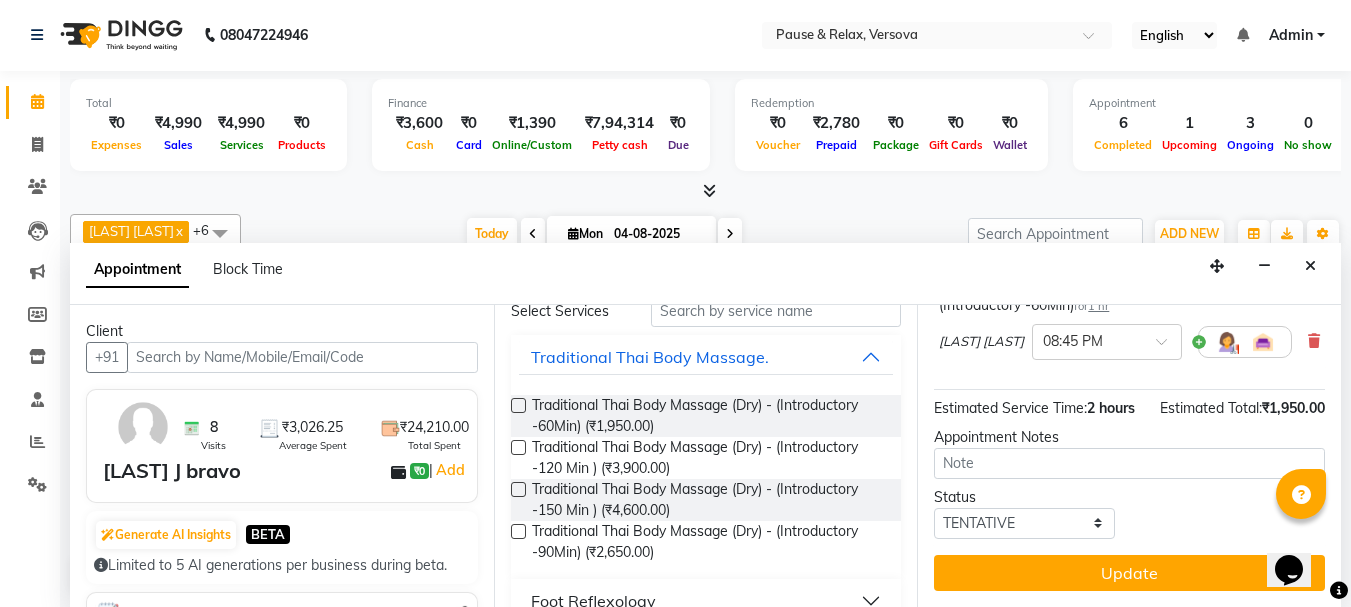 click on "Update" at bounding box center (1129, 573) 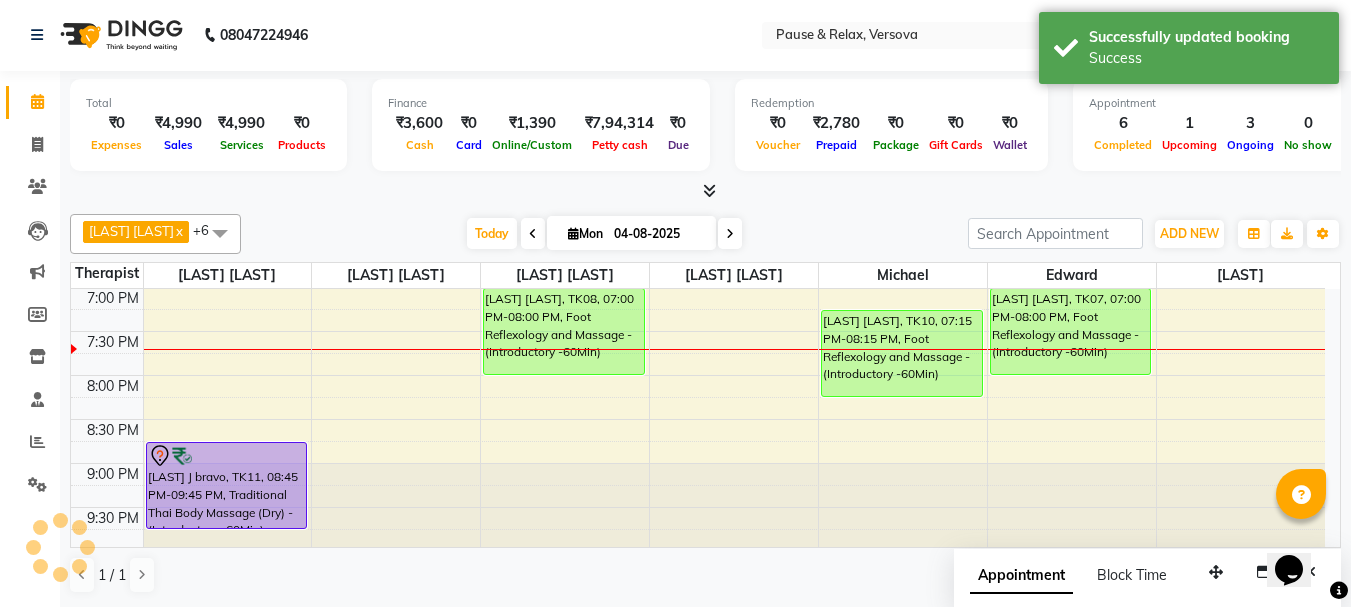 scroll, scrollTop: 0, scrollLeft: 0, axis: both 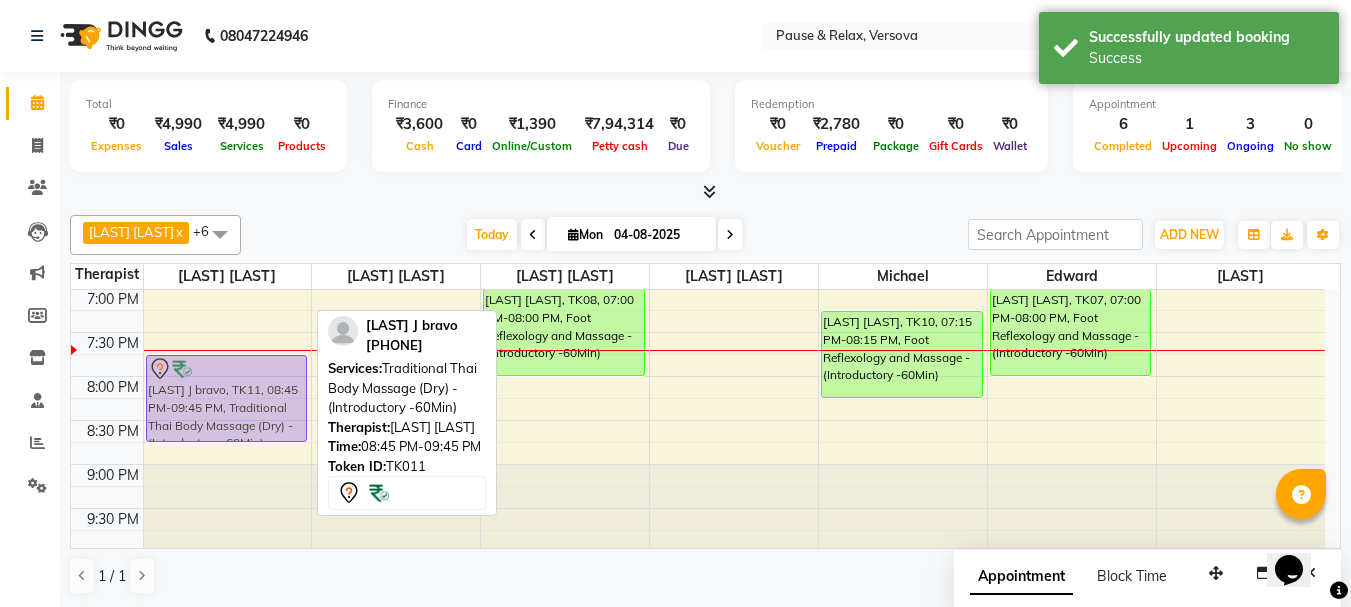 drag, startPoint x: 207, startPoint y: 459, endPoint x: 208, endPoint y: 366, distance: 93.00538 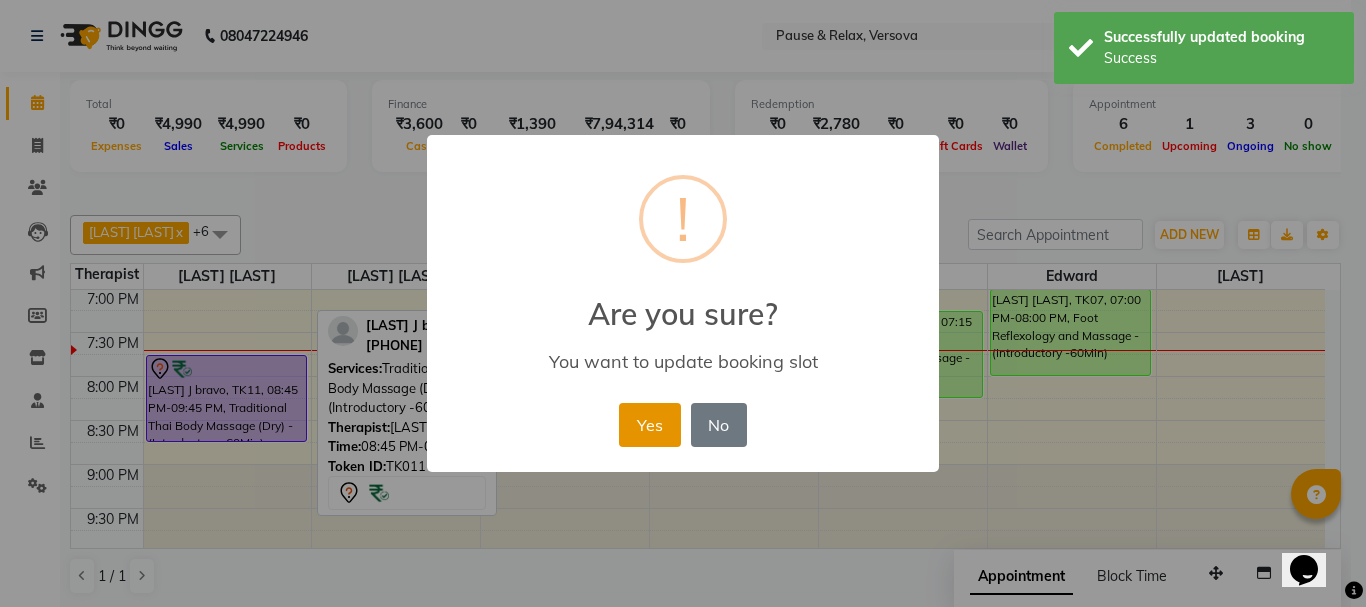 click on "Yes" at bounding box center (649, 425) 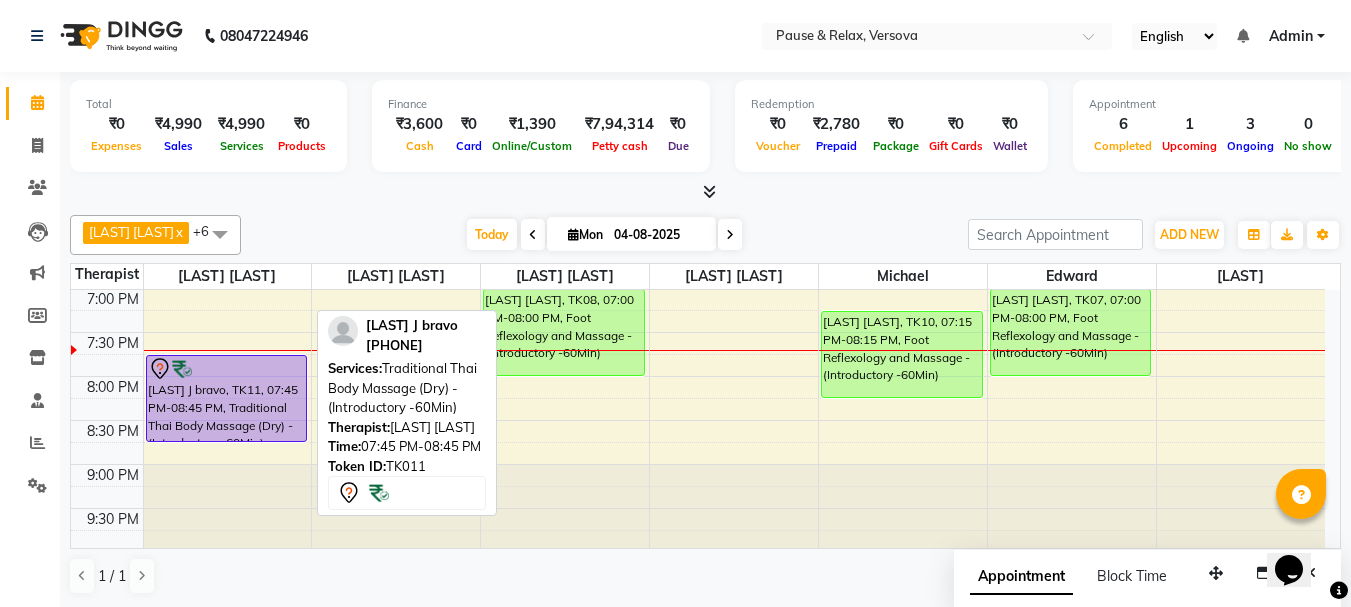 click at bounding box center [227, 369] 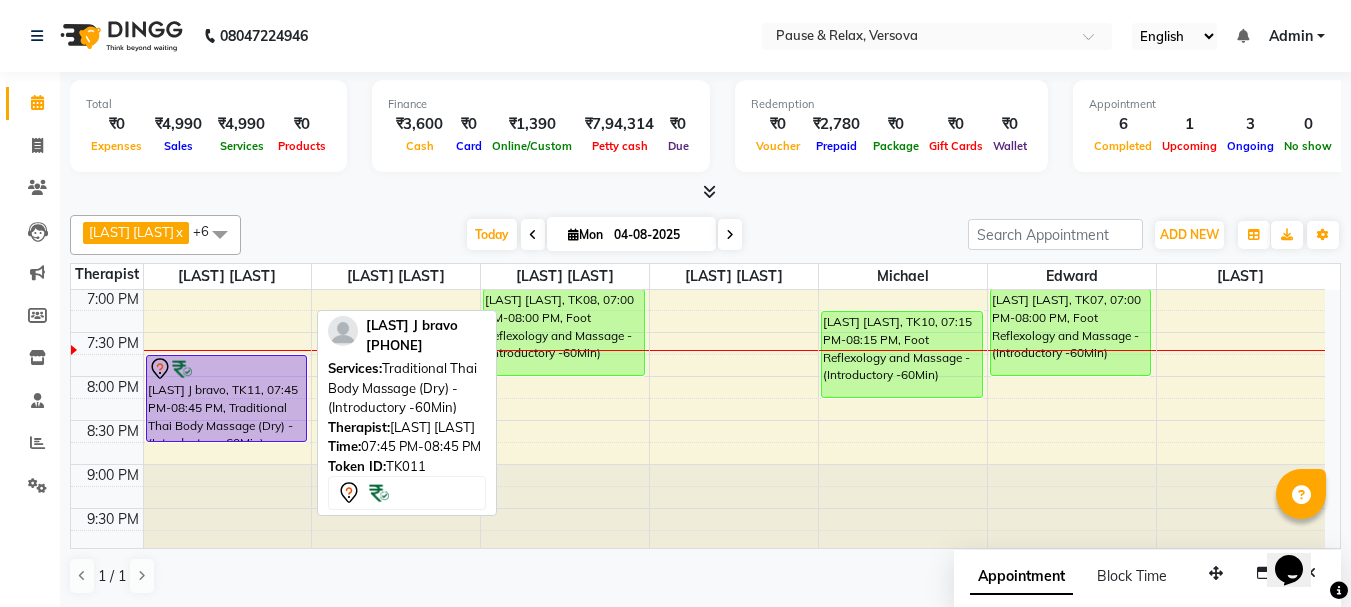 click at bounding box center (227, 369) 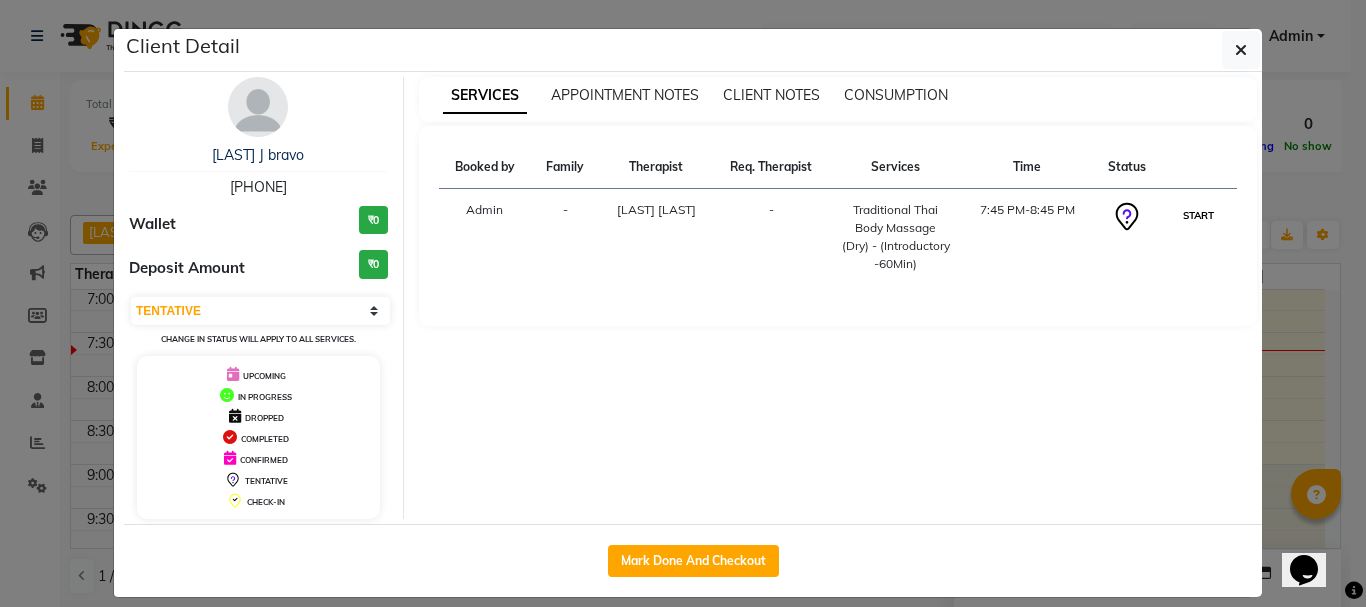 click on "START" at bounding box center (1198, 215) 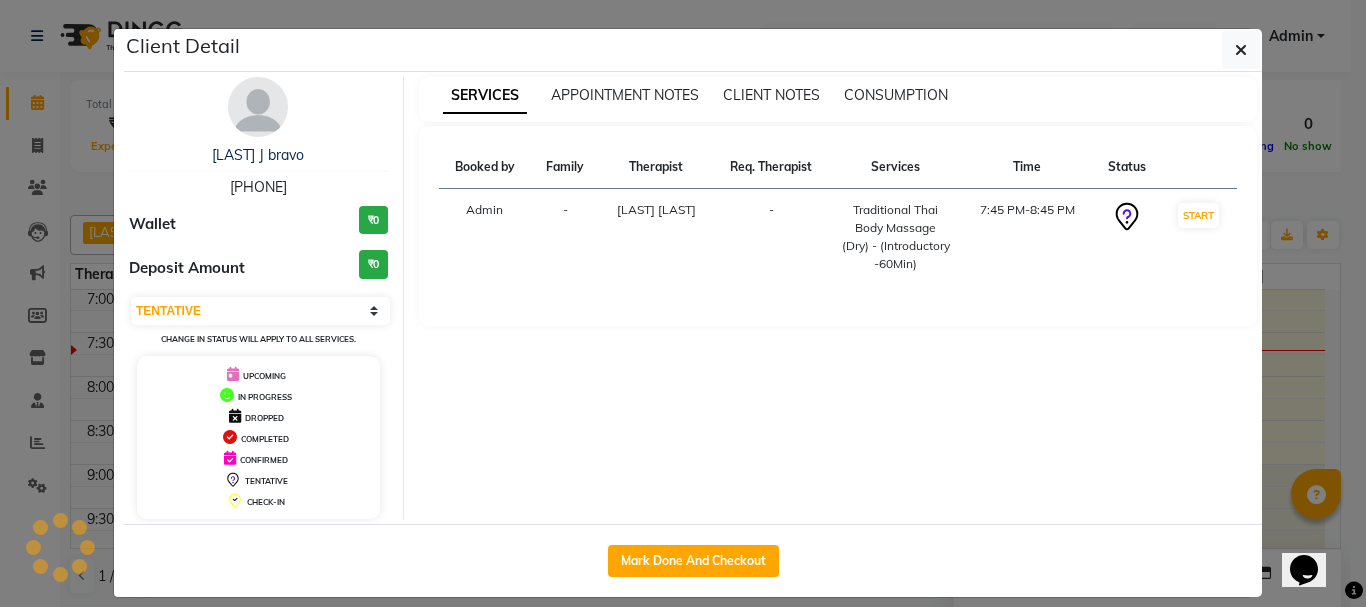 select on "1" 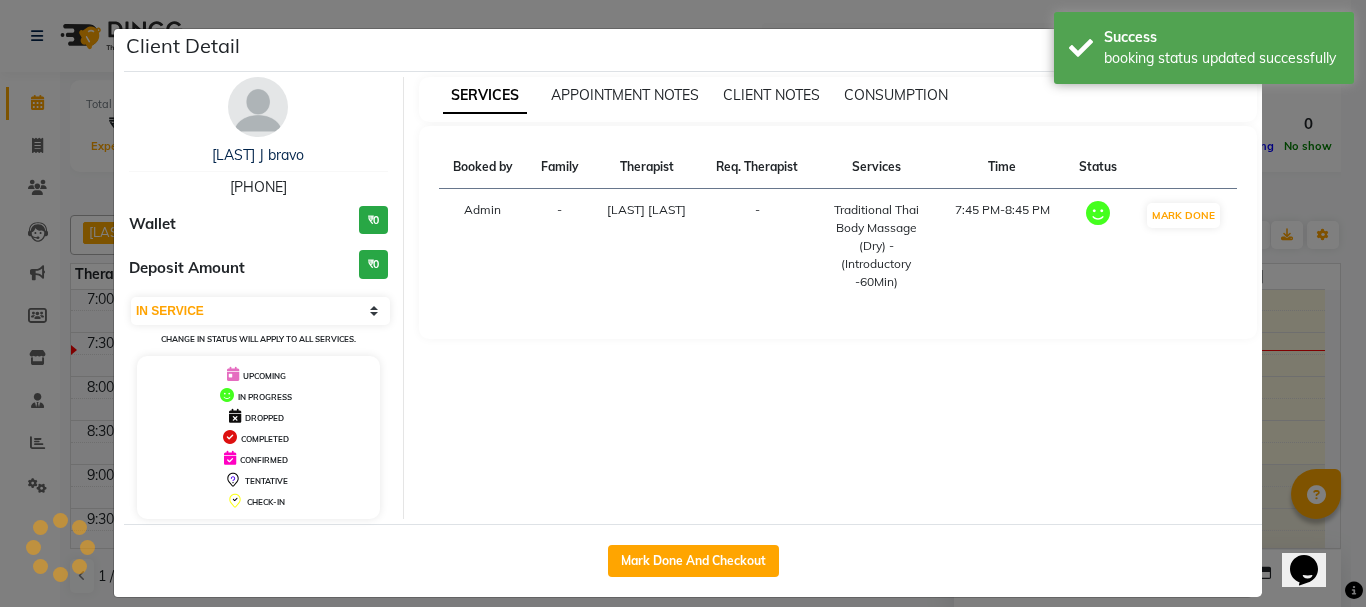 click on "Client Detail [LAST] J bravo 8928031252 Wallet ₹0 Deposit Amount ₹0 Select IN SERVICE CONFIRMED TENTATIVE CHECK IN MARK DONE DROPPED UPCOMING Change in status will apply to all services. UPCOMING IN PROGRESS DROPPED COMPLETED CONFIRMED TENTATIVE CHECK-IN SERVICES APPOINTMENT NOTES CLIENT NOTES CONSUMPTION Booked by Family Therapist Req. Therapist Services Time Status Admin - [LAST] [LAST] - Traditional Thai Body Massage (Dry) - (Introductory -60Min) 7:45 PM-8:45 PM MARK DONE Mark Done And Checkout" 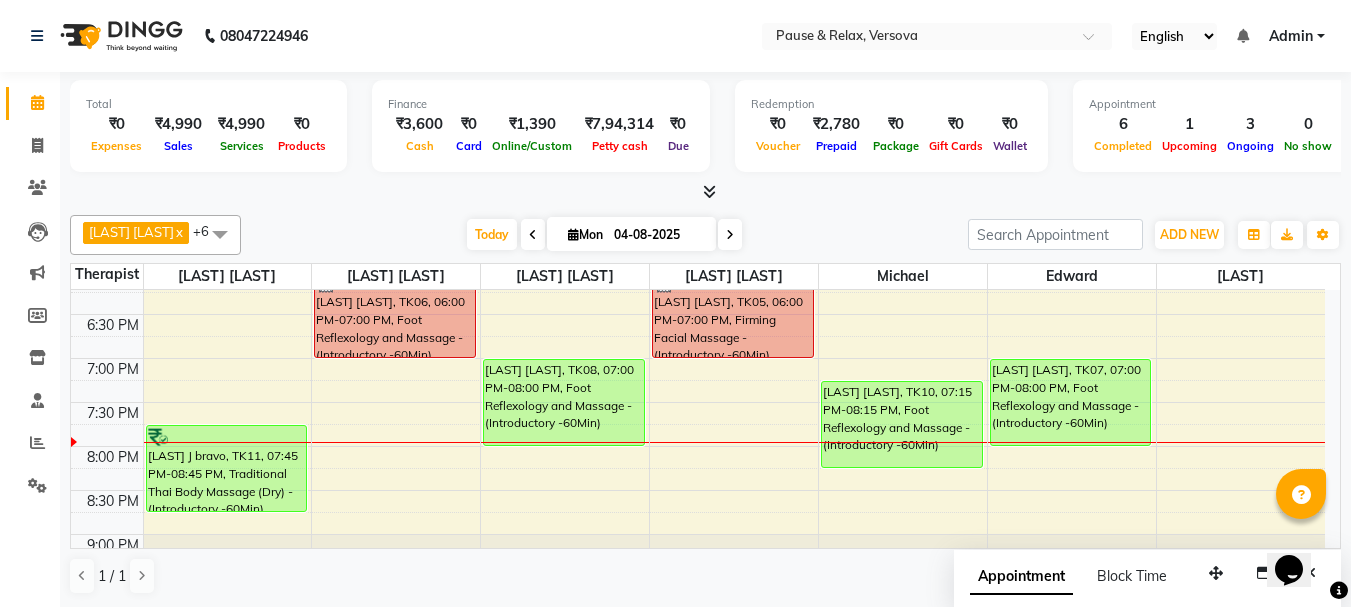 scroll, scrollTop: 648, scrollLeft: 0, axis: vertical 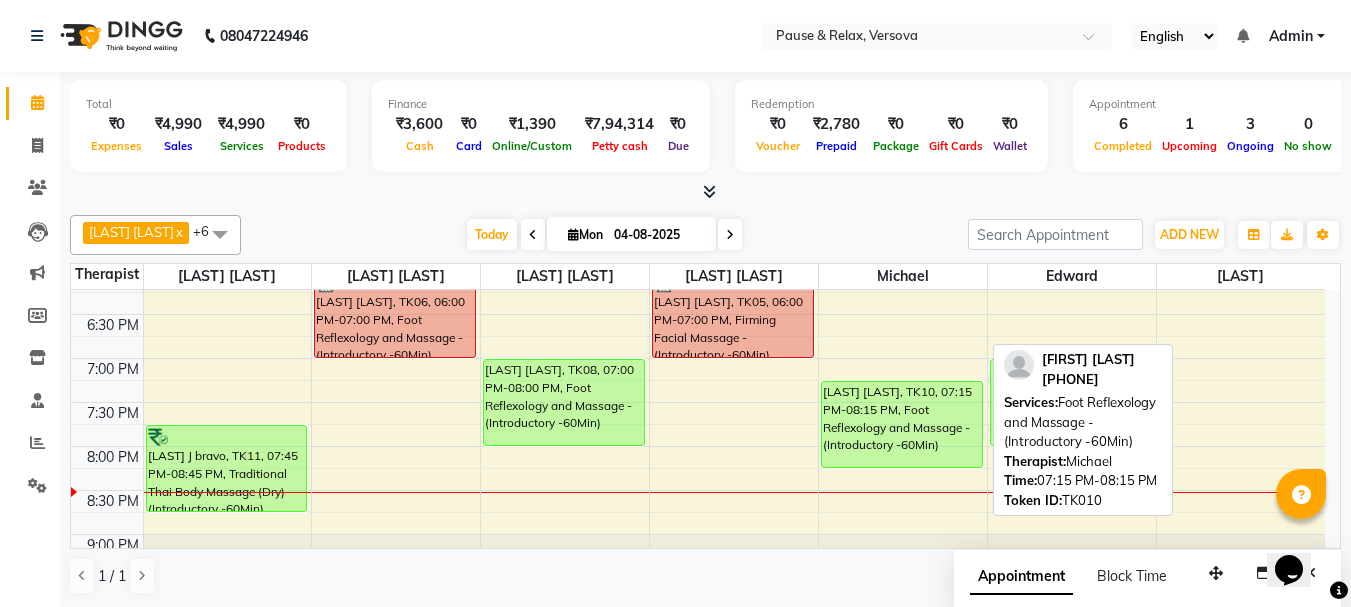 click on "[LAST] [LAST], TK10, 07:15 PM-08:15 PM, Foot Reflexology and Massage - (Introductory -60Min)" at bounding box center [902, 424] 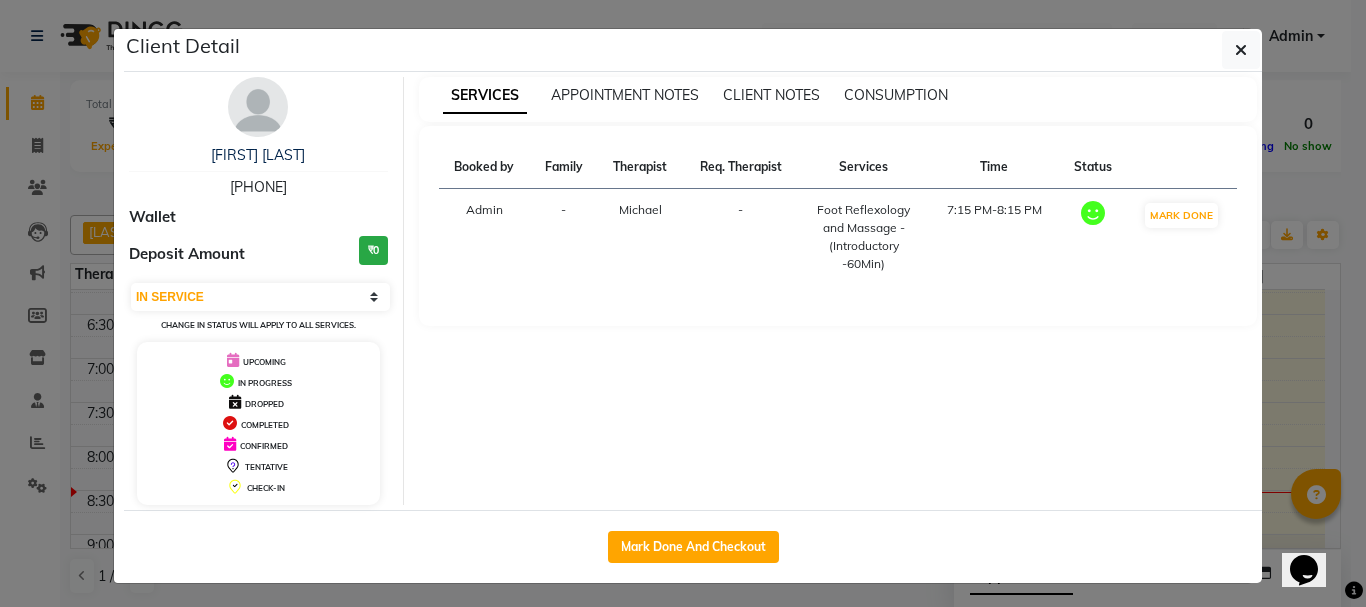 drag, startPoint x: 210, startPoint y: 184, endPoint x: 308, endPoint y: 190, distance: 98.1835 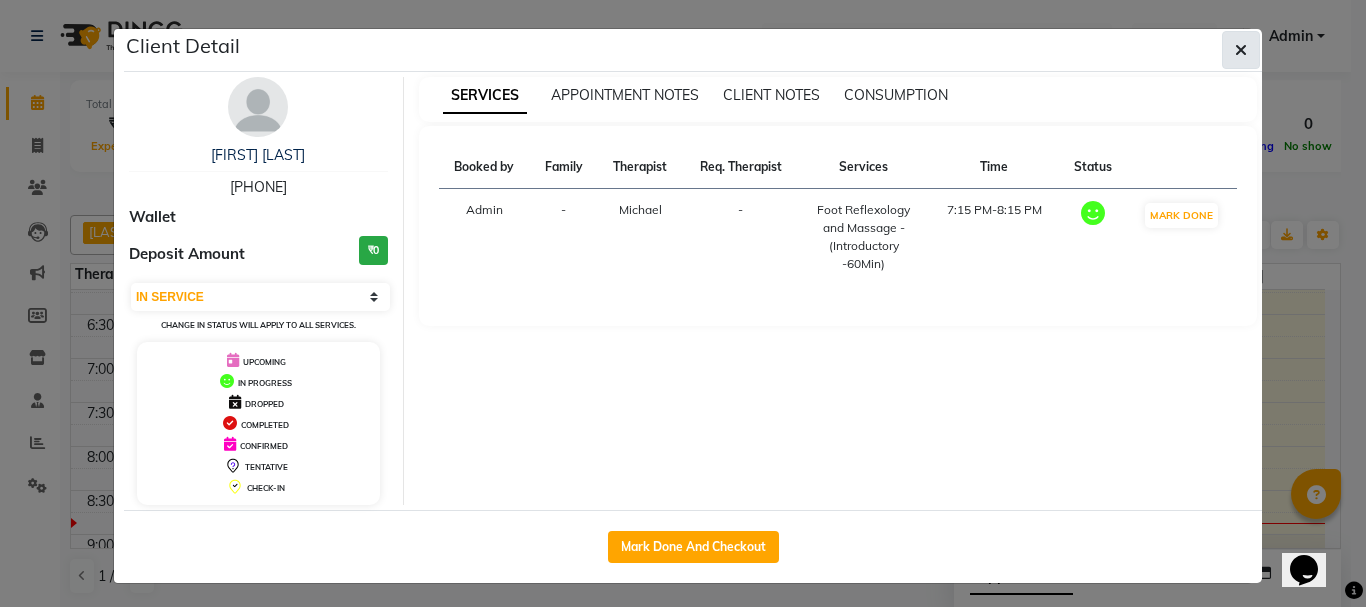 click 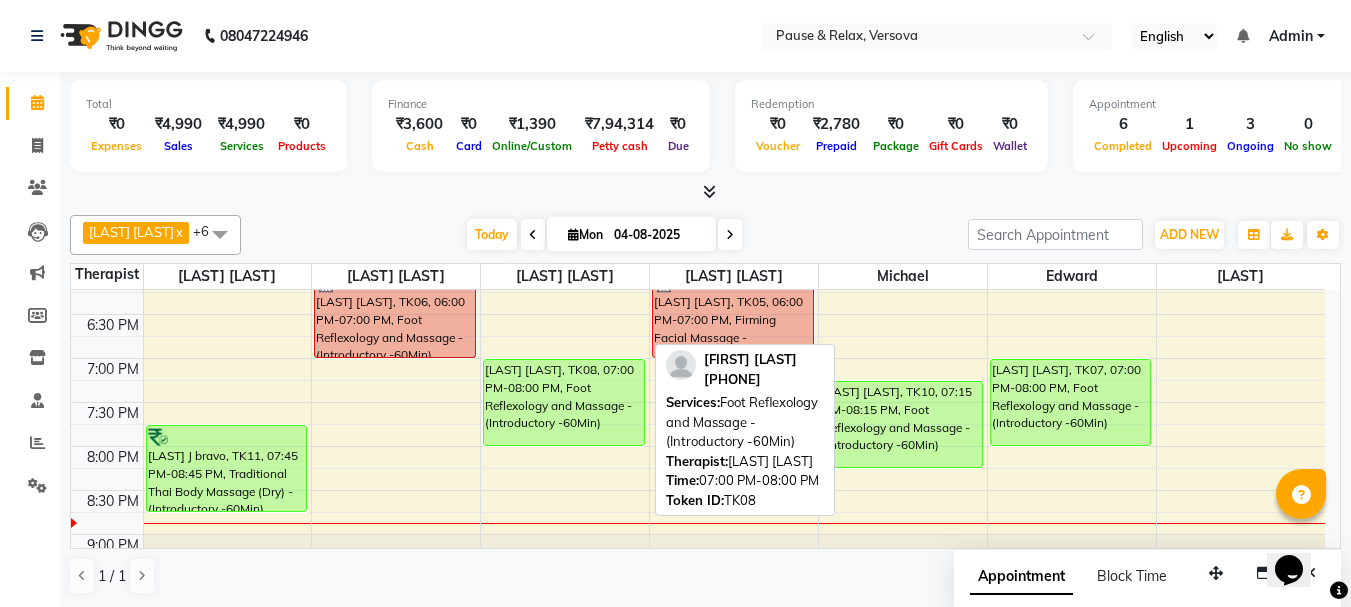 click on "[LAST] [LAST], TK08, 07:00 PM-08:00 PM, Foot Reflexology and Massage - (Introductory -60Min)" at bounding box center (564, 402) 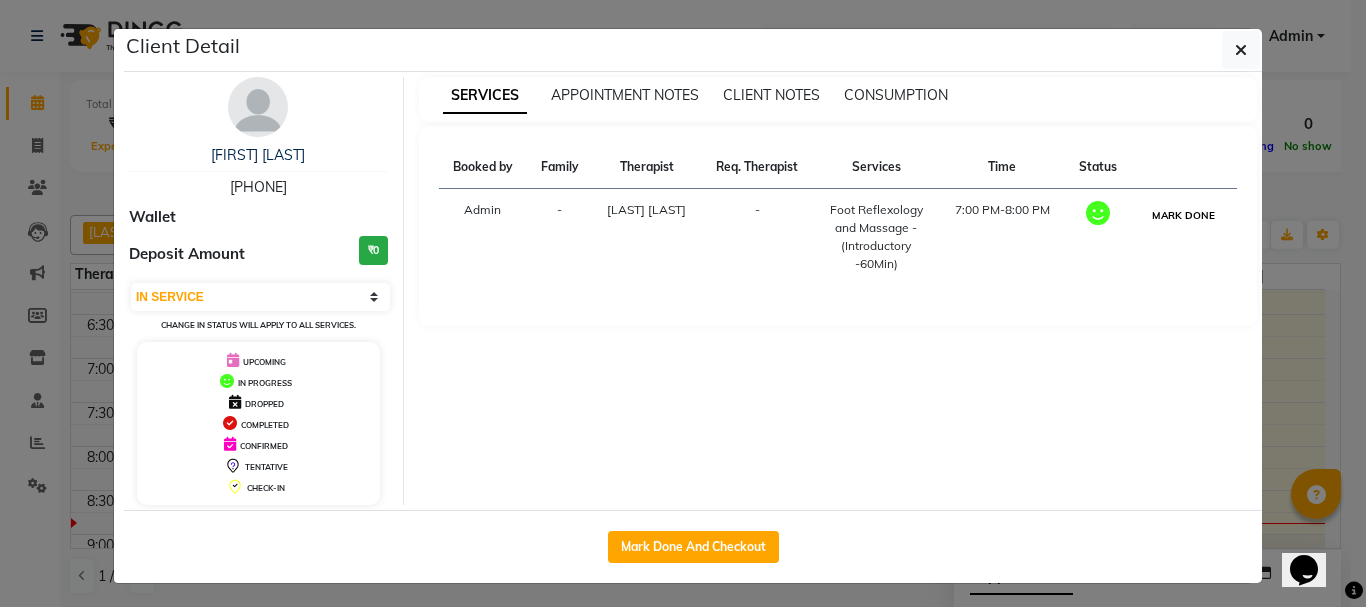 click on "MARK DONE" at bounding box center (1183, 215) 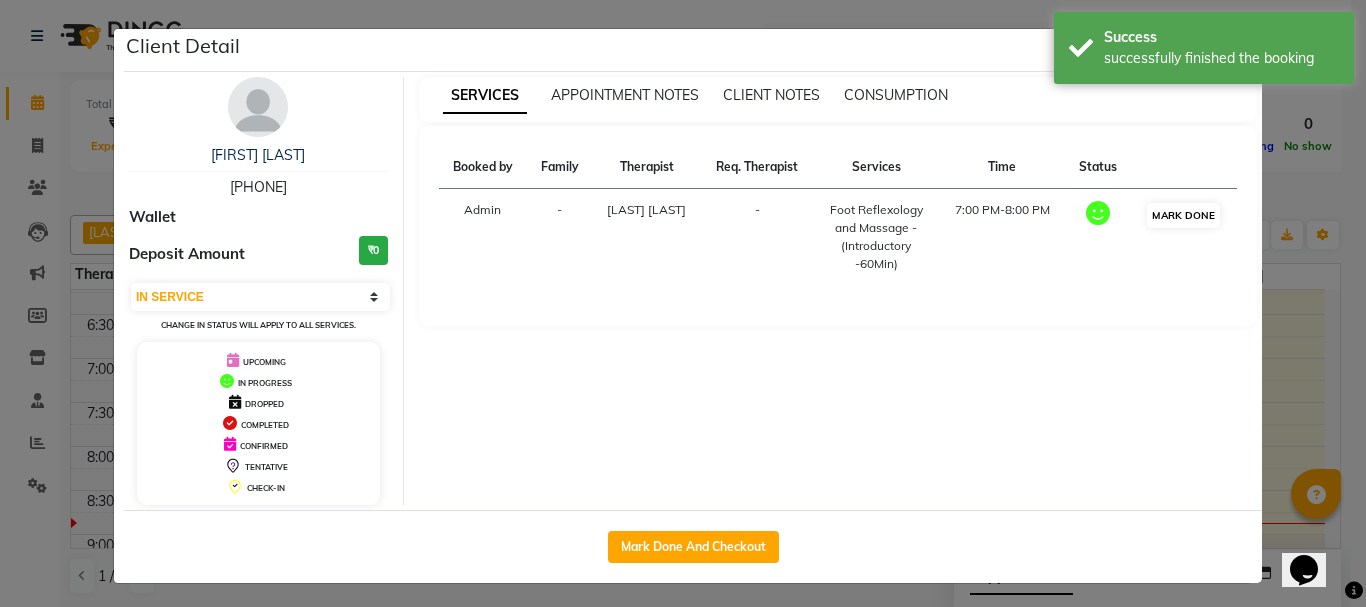 select on "3" 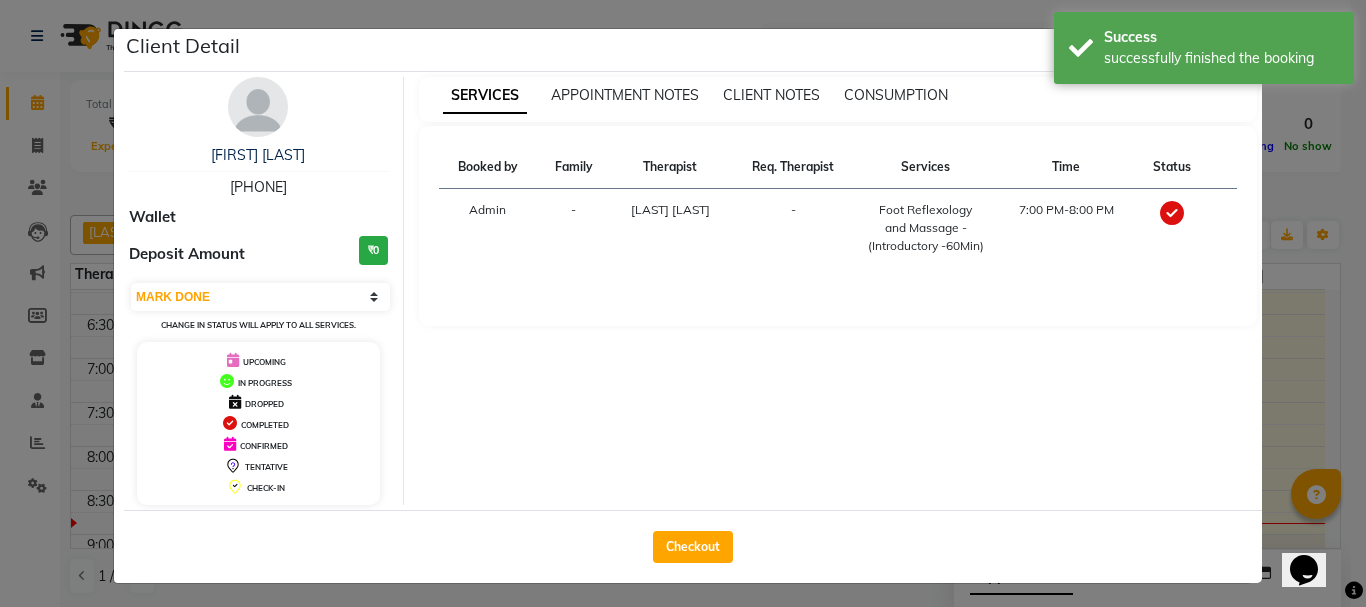 drag, startPoint x: 661, startPoint y: 548, endPoint x: 1334, endPoint y: 255, distance: 734.015 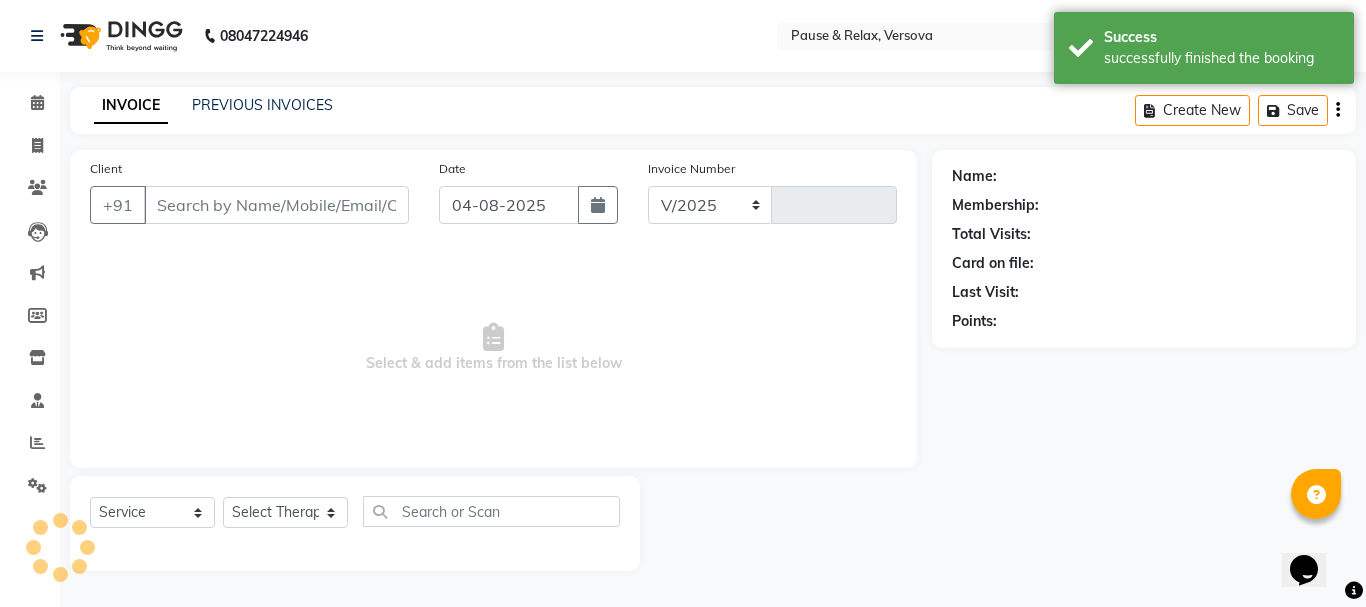 select on "6832" 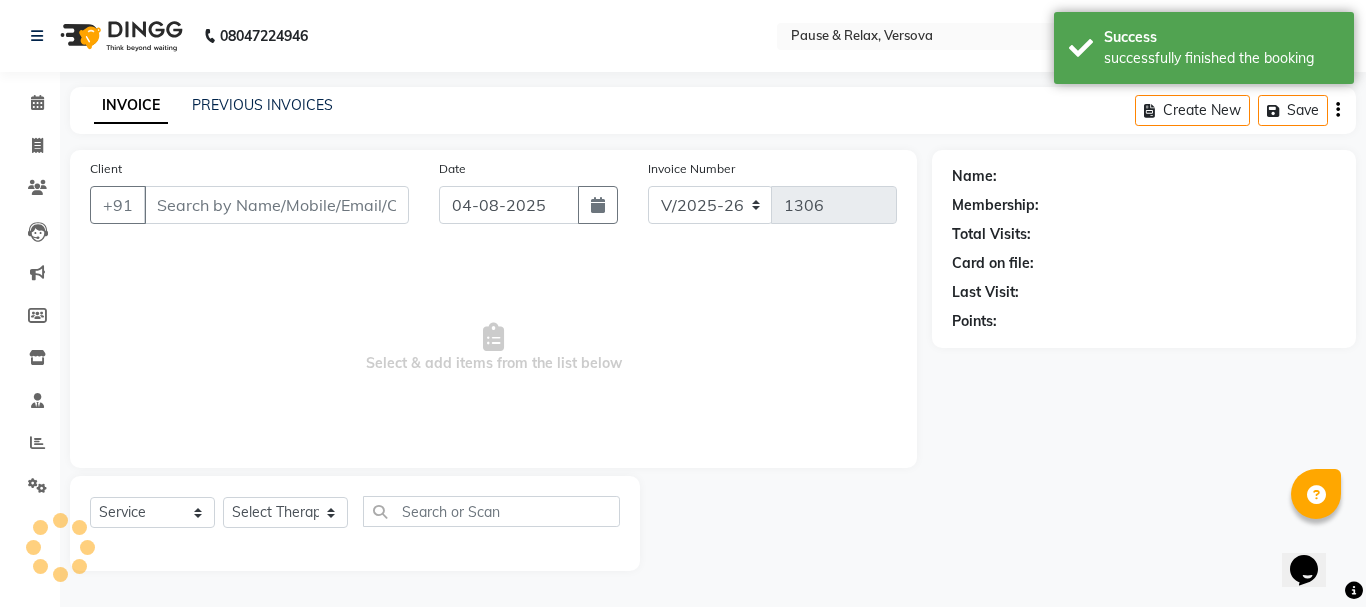 type on "[PHONE]" 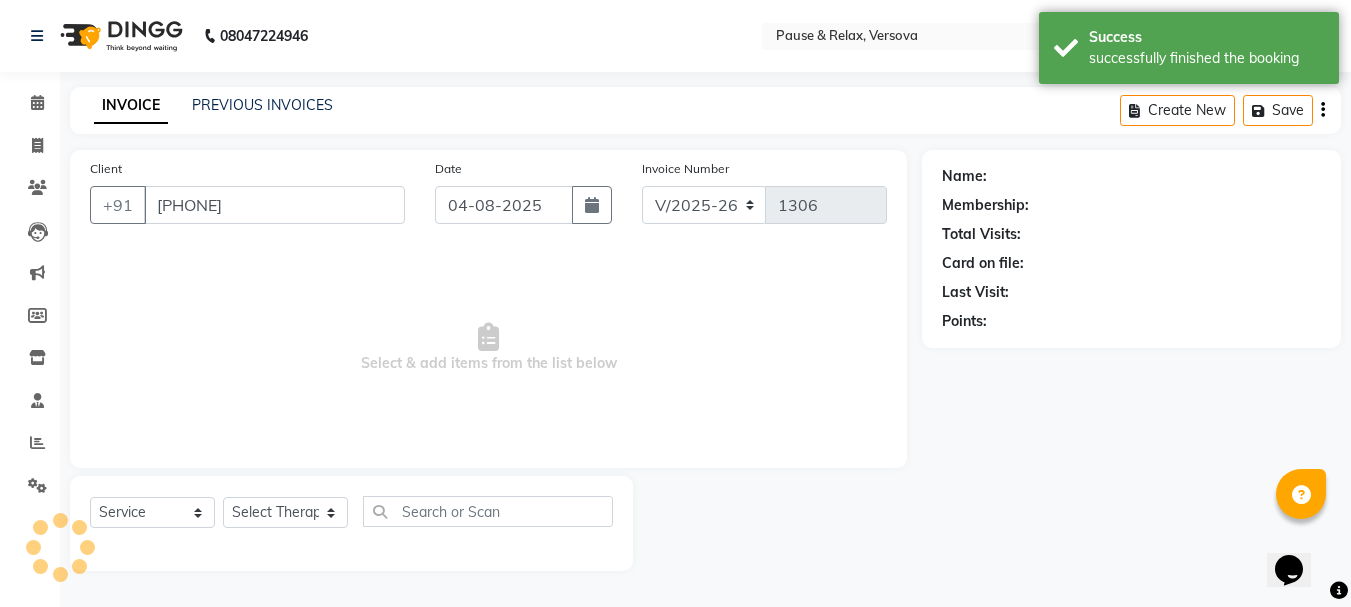select on "53335" 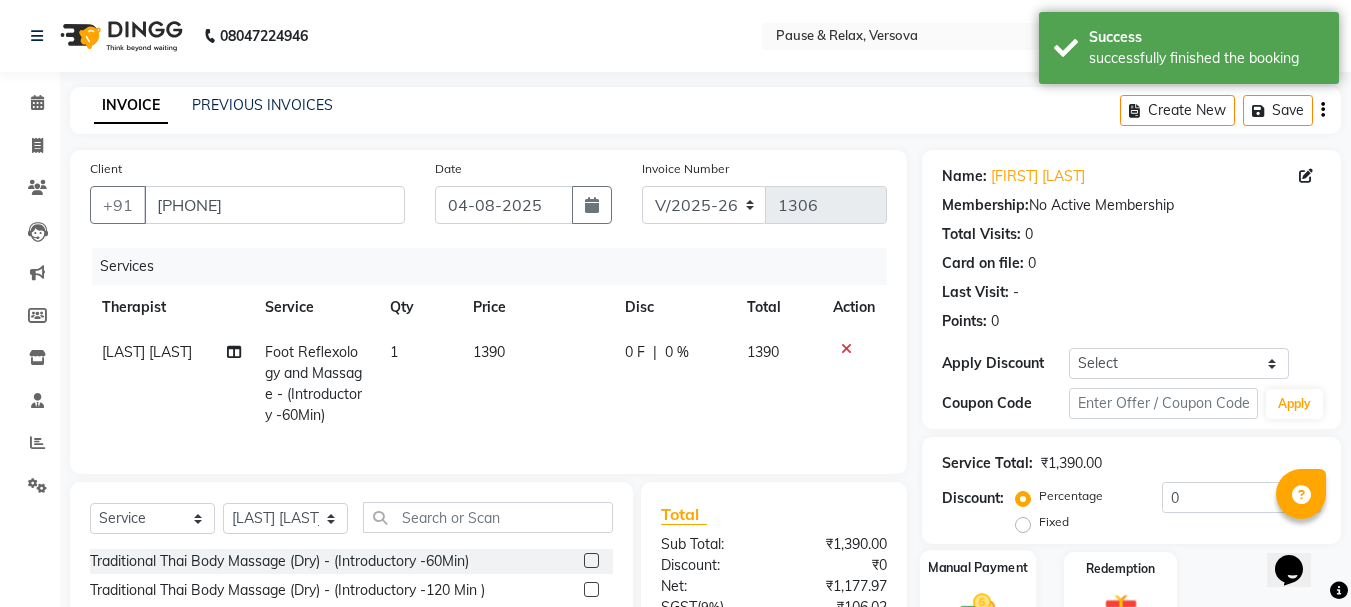 click on "Manual Payment" 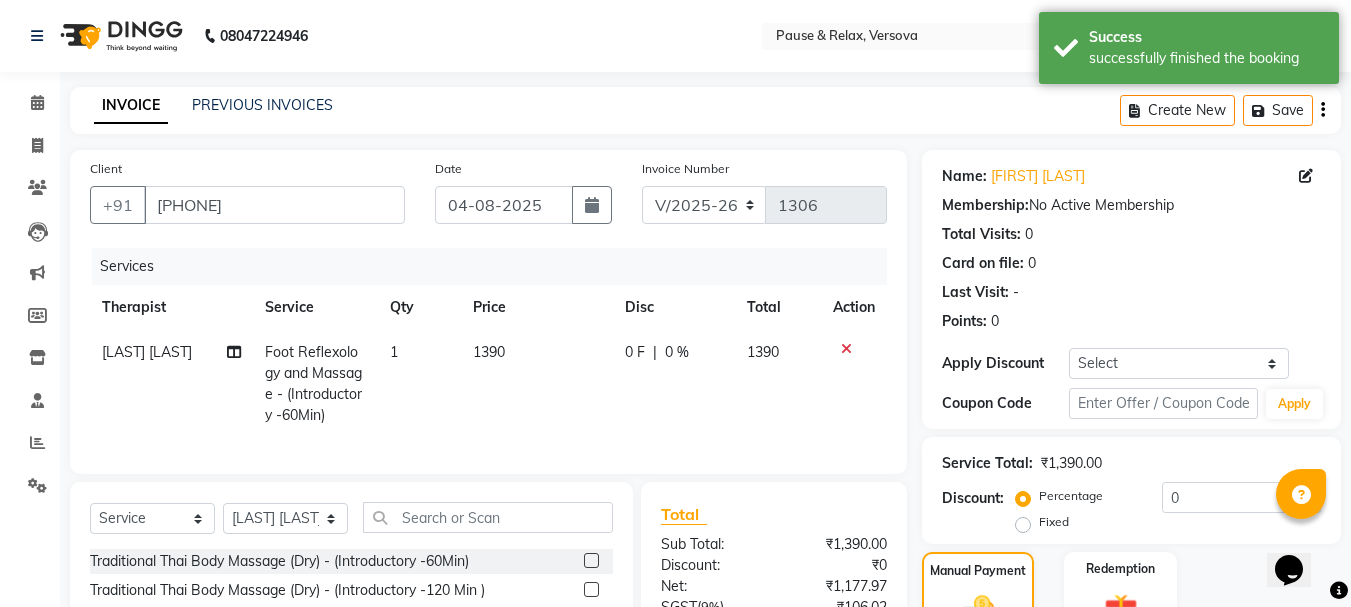 scroll, scrollTop: 215, scrollLeft: 0, axis: vertical 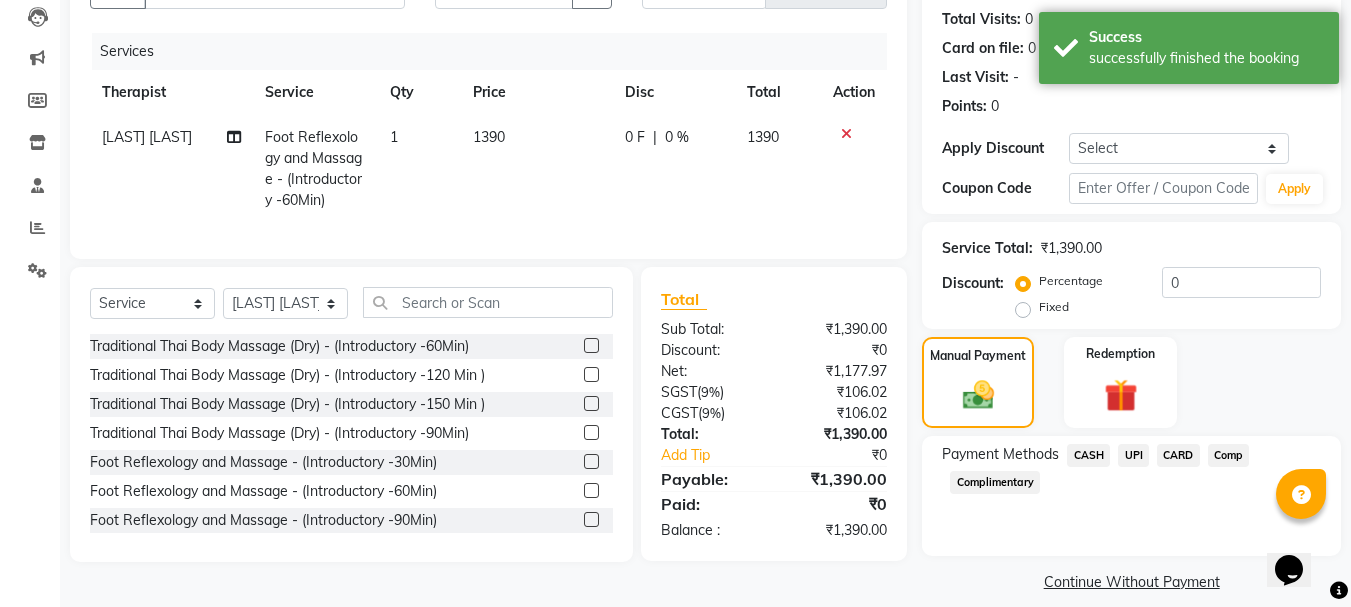 click on "CASH" 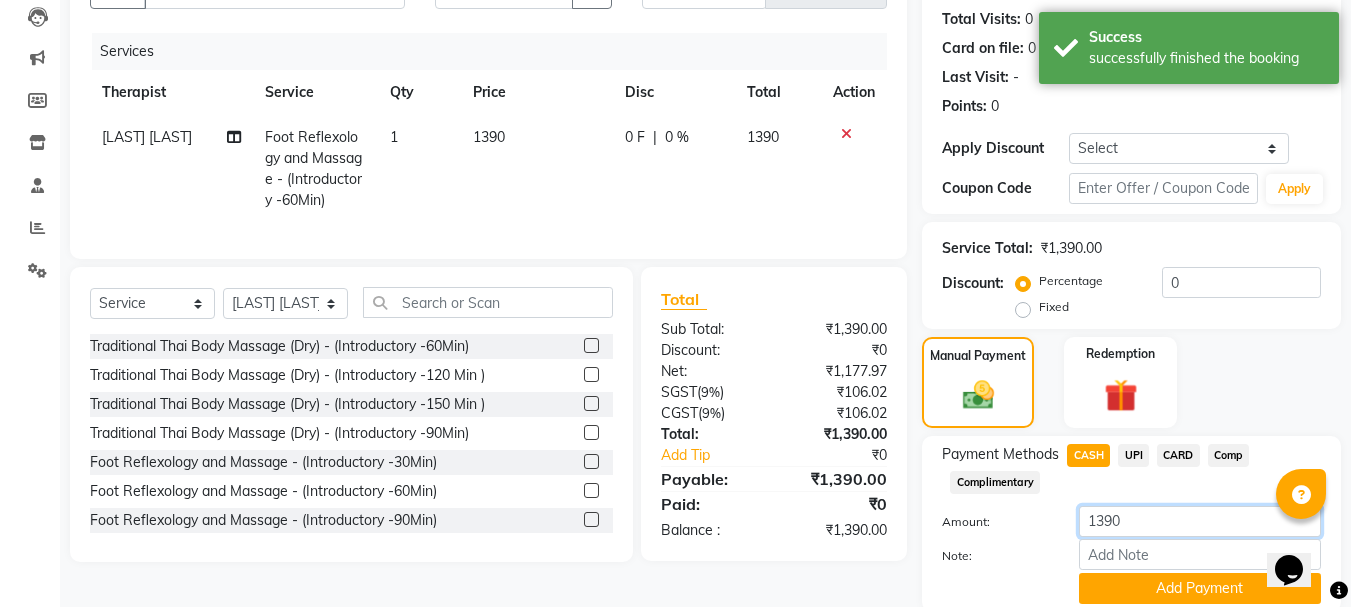 drag, startPoint x: 1182, startPoint y: 524, endPoint x: 15, endPoint y: 1, distance: 1278.8346 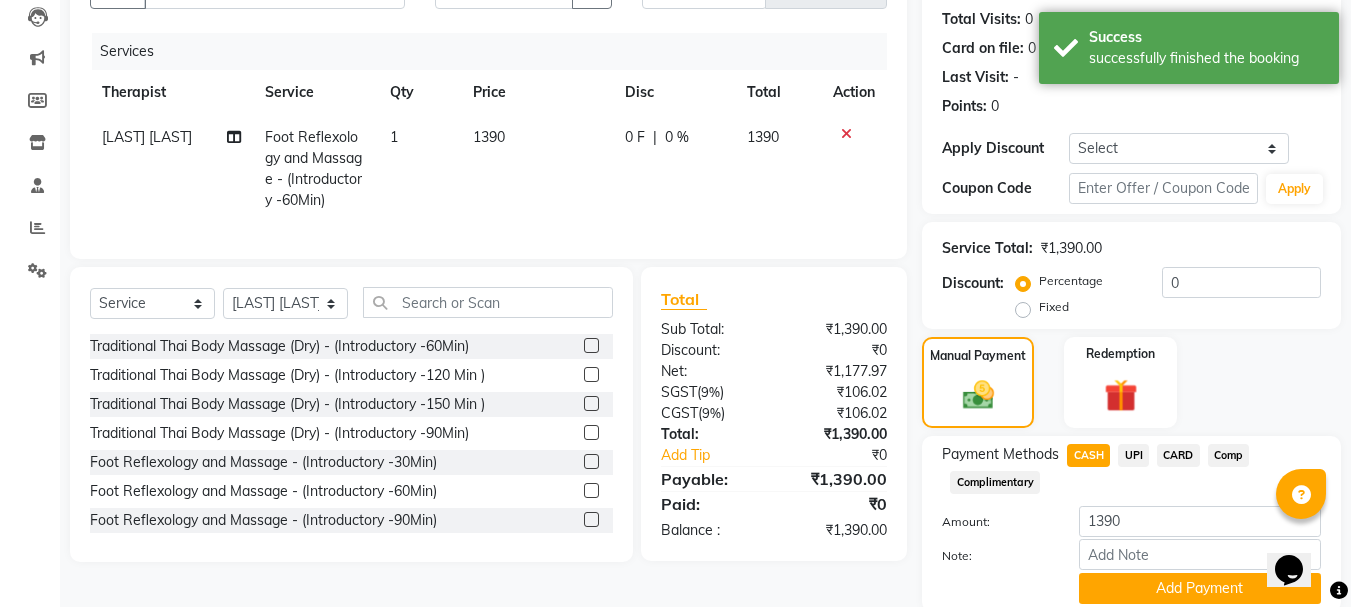 click on "Add Payment" 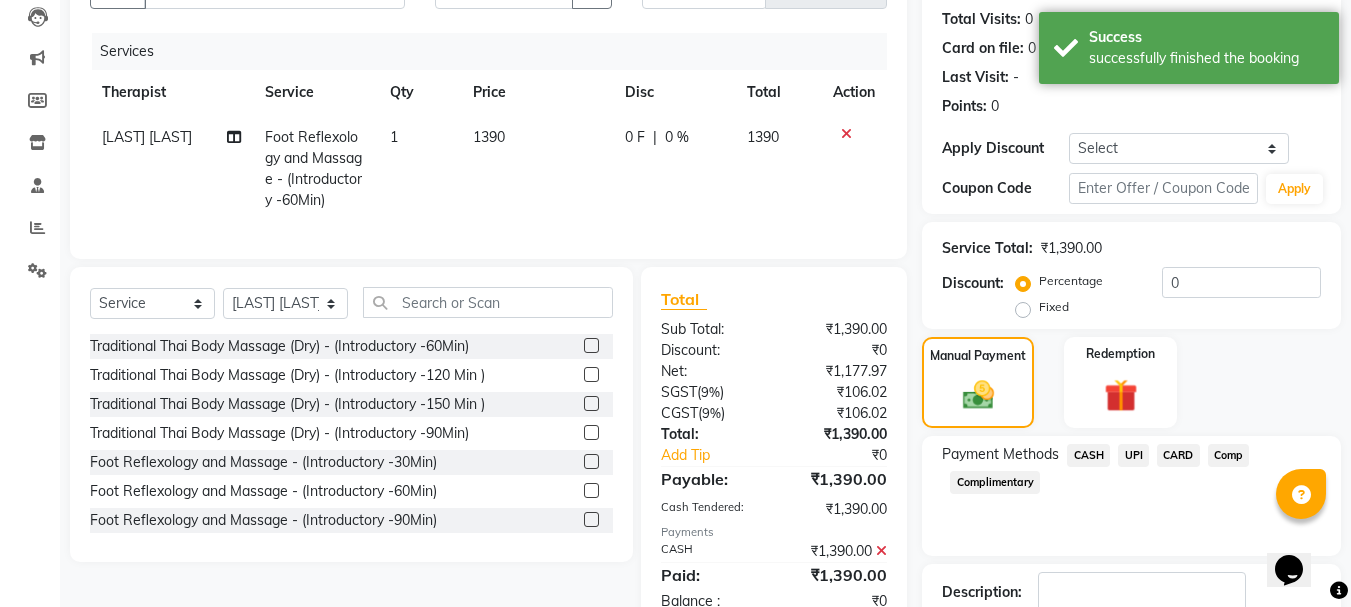 scroll, scrollTop: 291, scrollLeft: 0, axis: vertical 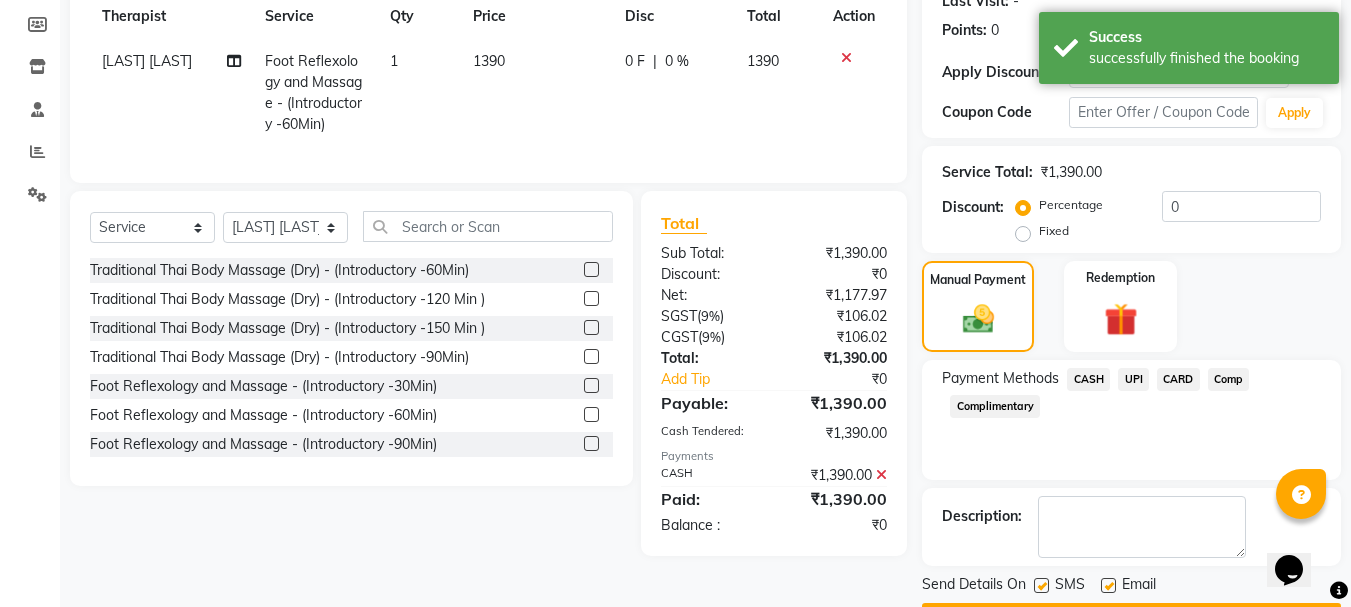 click 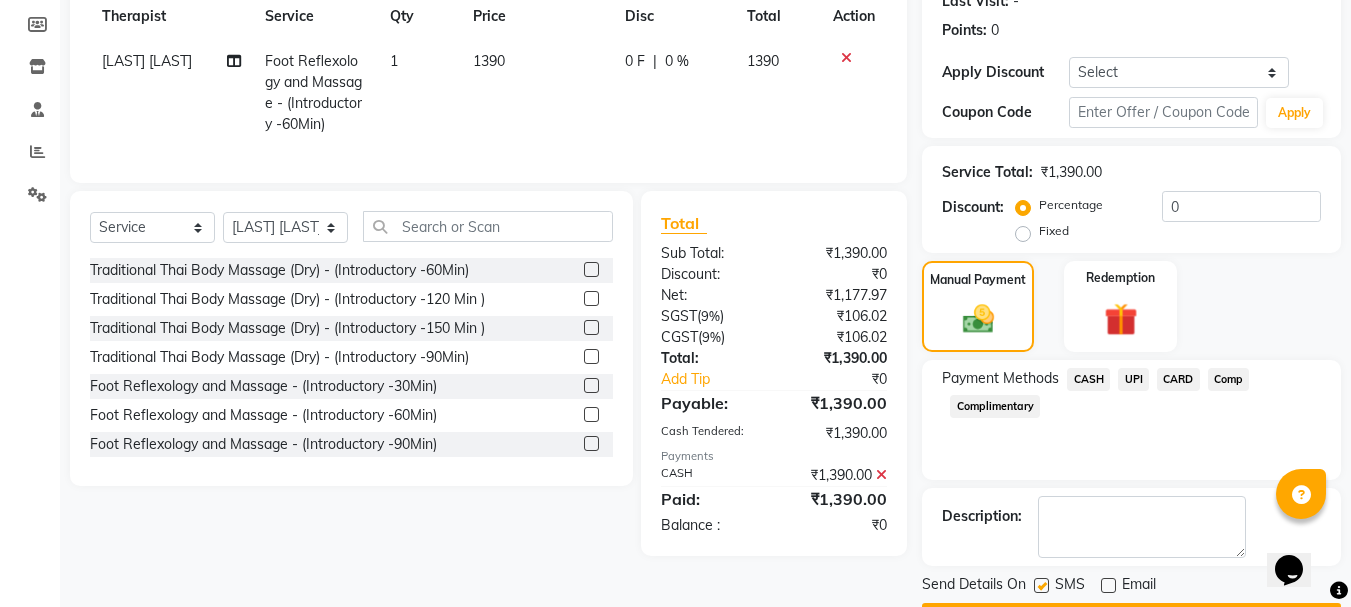click on "Checkout" 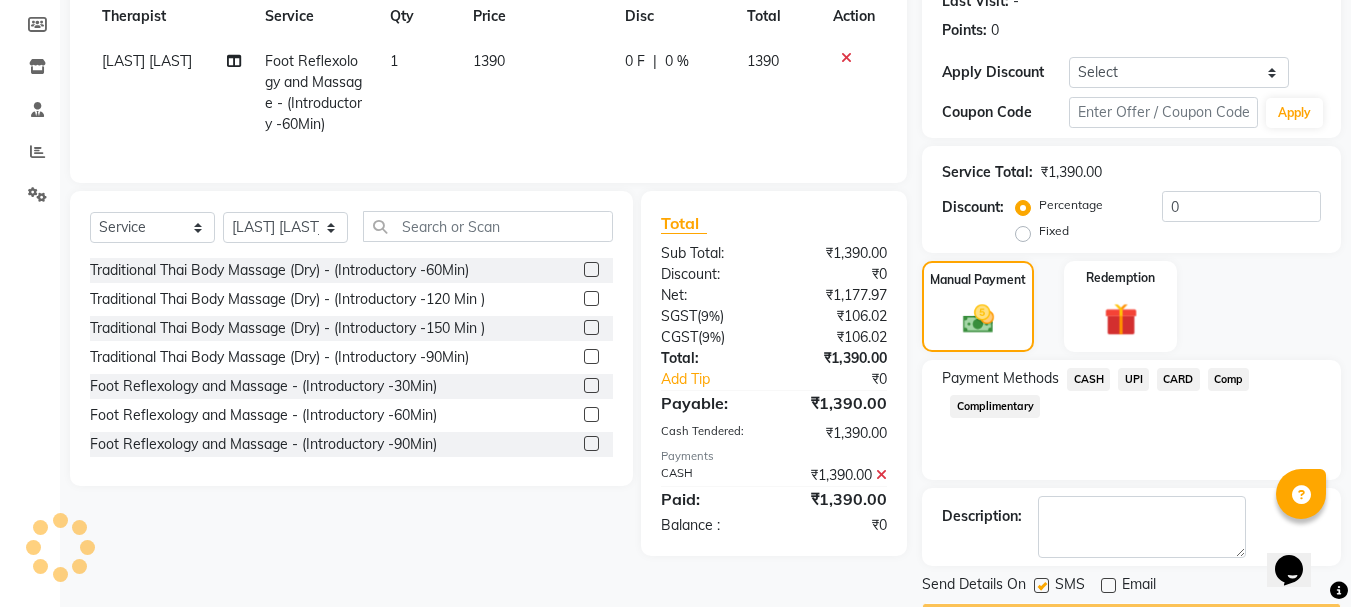 scroll, scrollTop: 348, scrollLeft: 0, axis: vertical 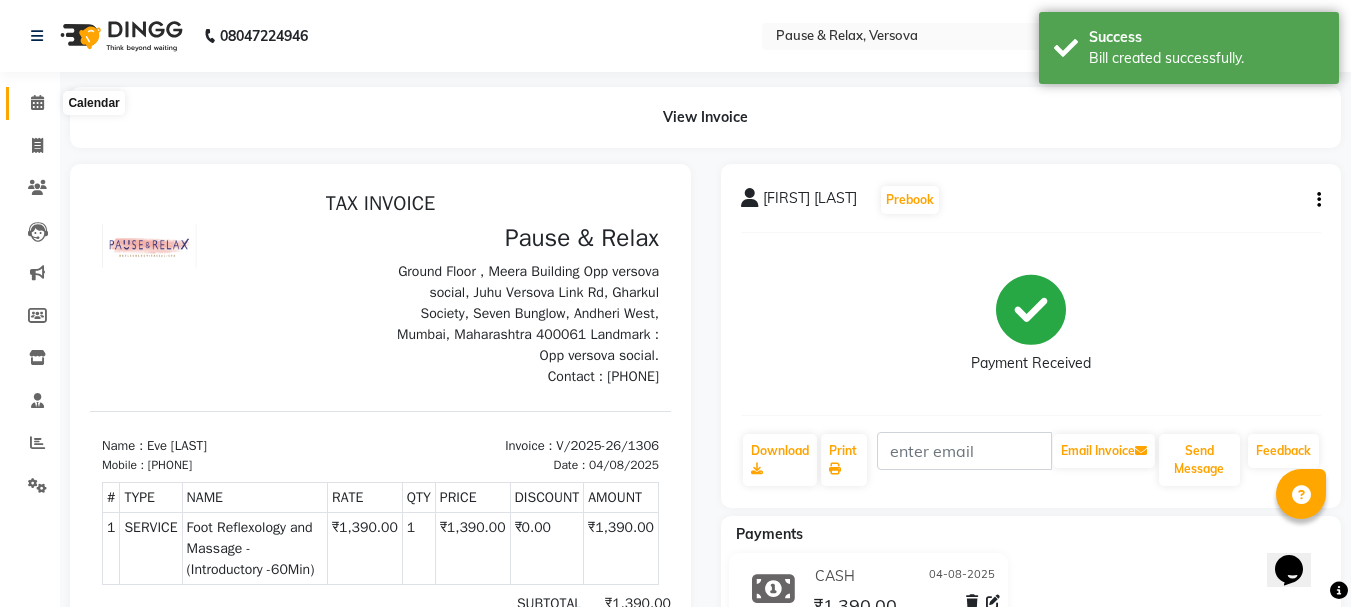 click 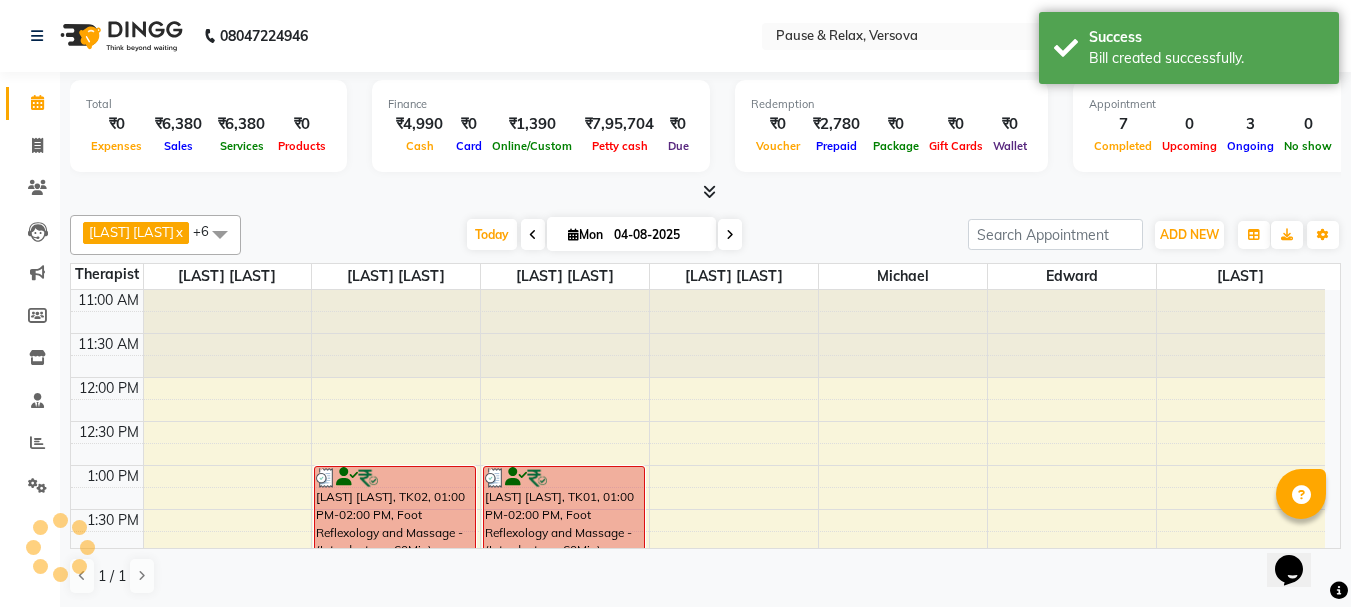 scroll, scrollTop: 0, scrollLeft: 0, axis: both 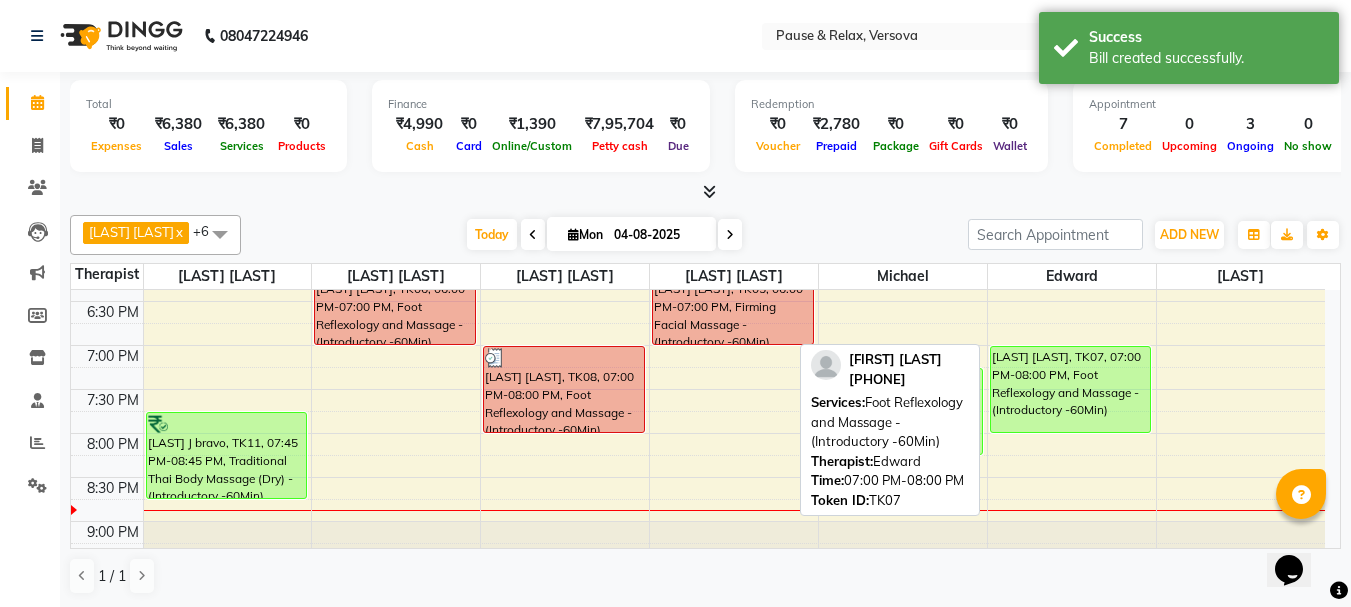 click on "[LAST] [LAST], TK07, 07:00 PM-08:00 PM, Foot Reflexology and Massage - (Introductory -60Min)" at bounding box center [1071, 389] 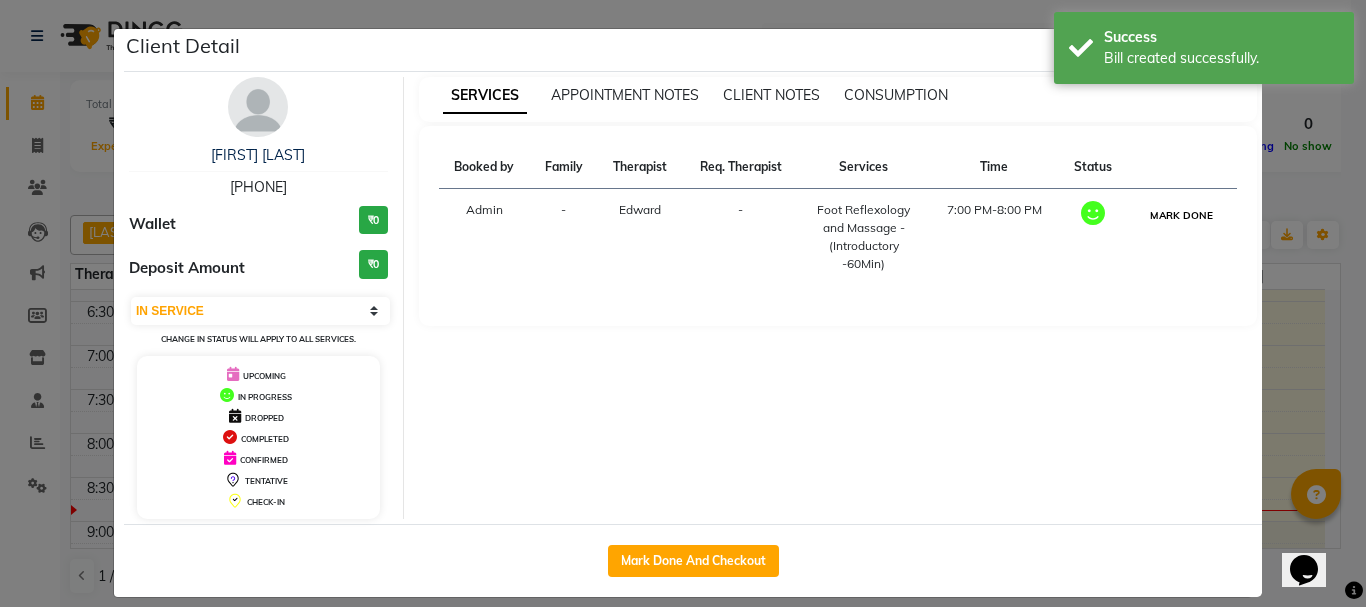 click on "MARK DONE" at bounding box center (1181, 215) 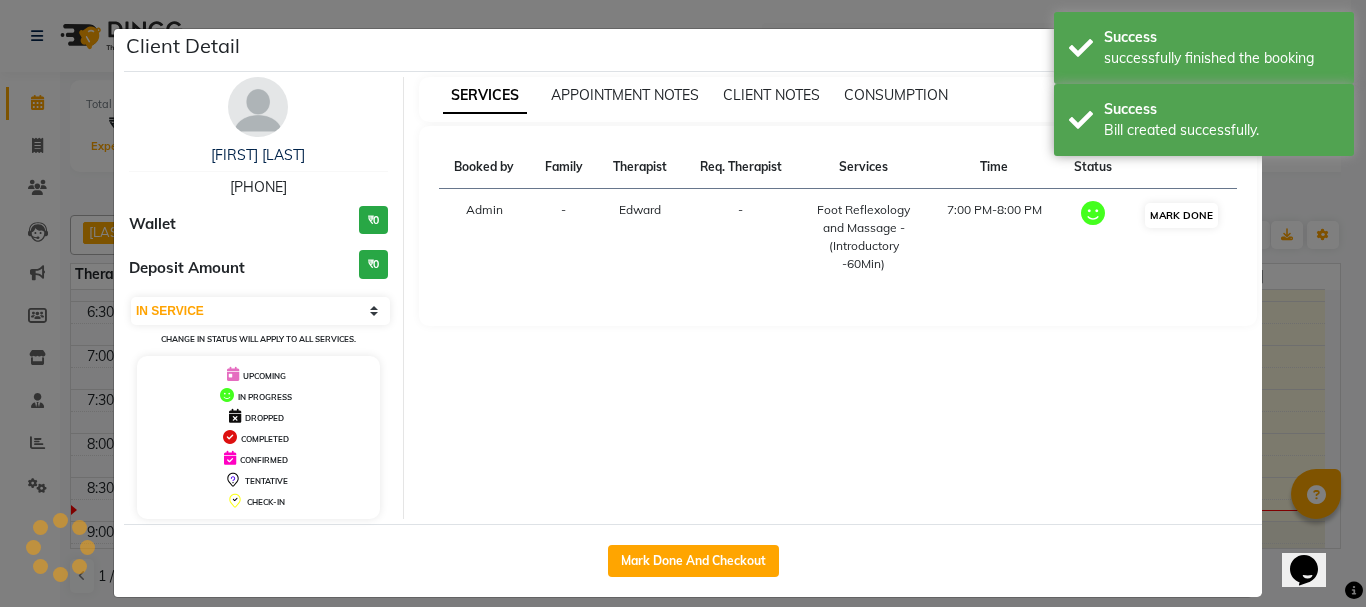 select on "3" 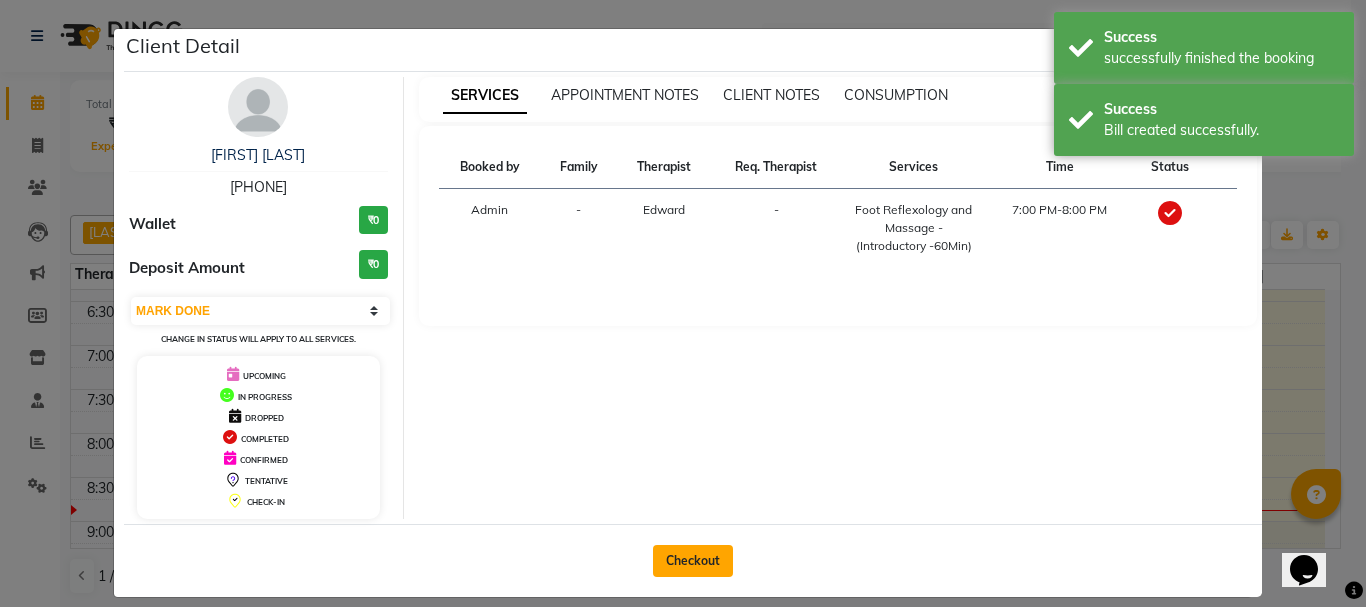click on "Checkout" 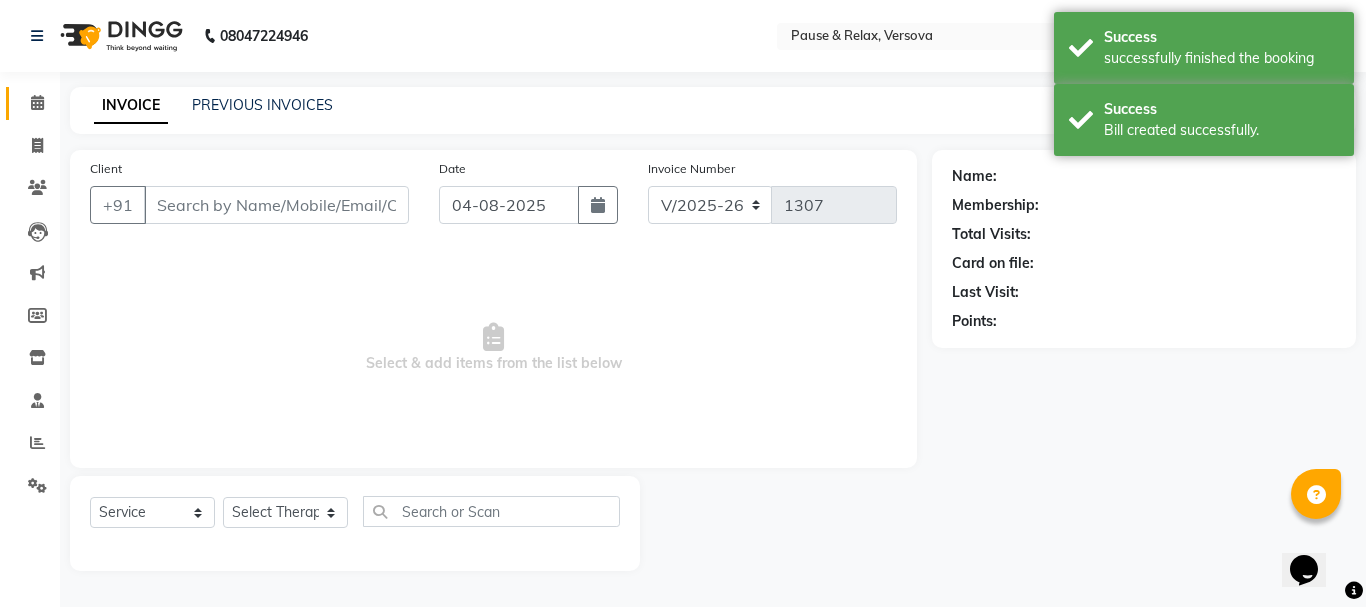 type on "[PHONE]" 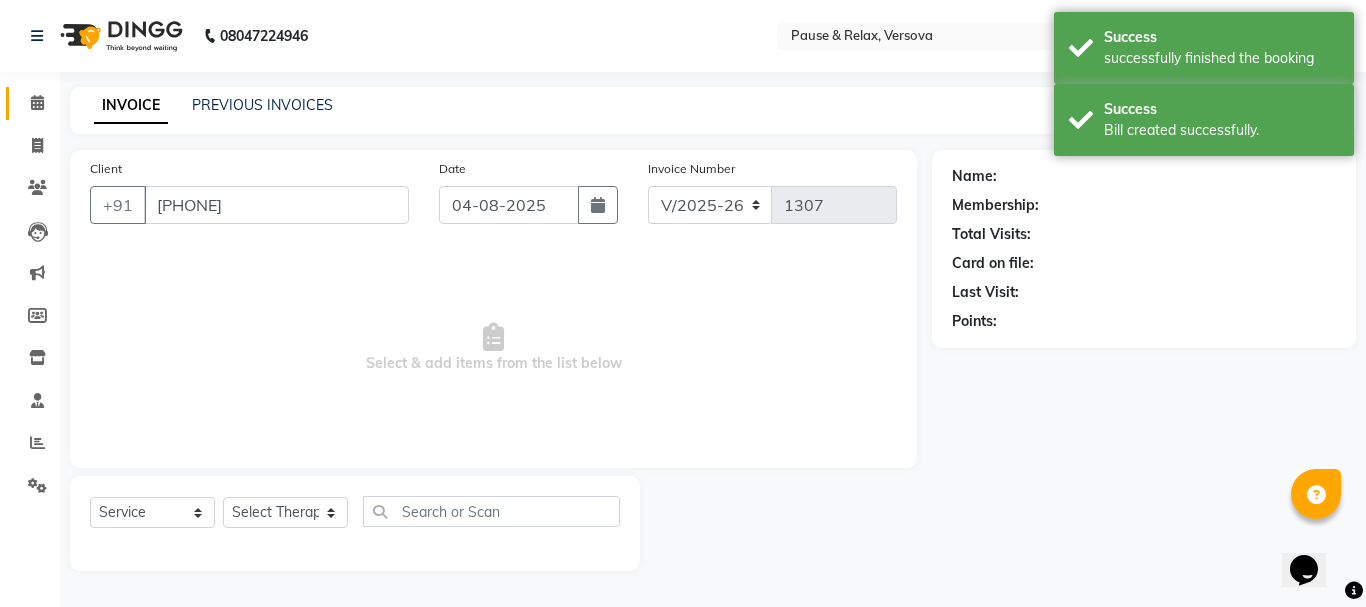 select on "82843" 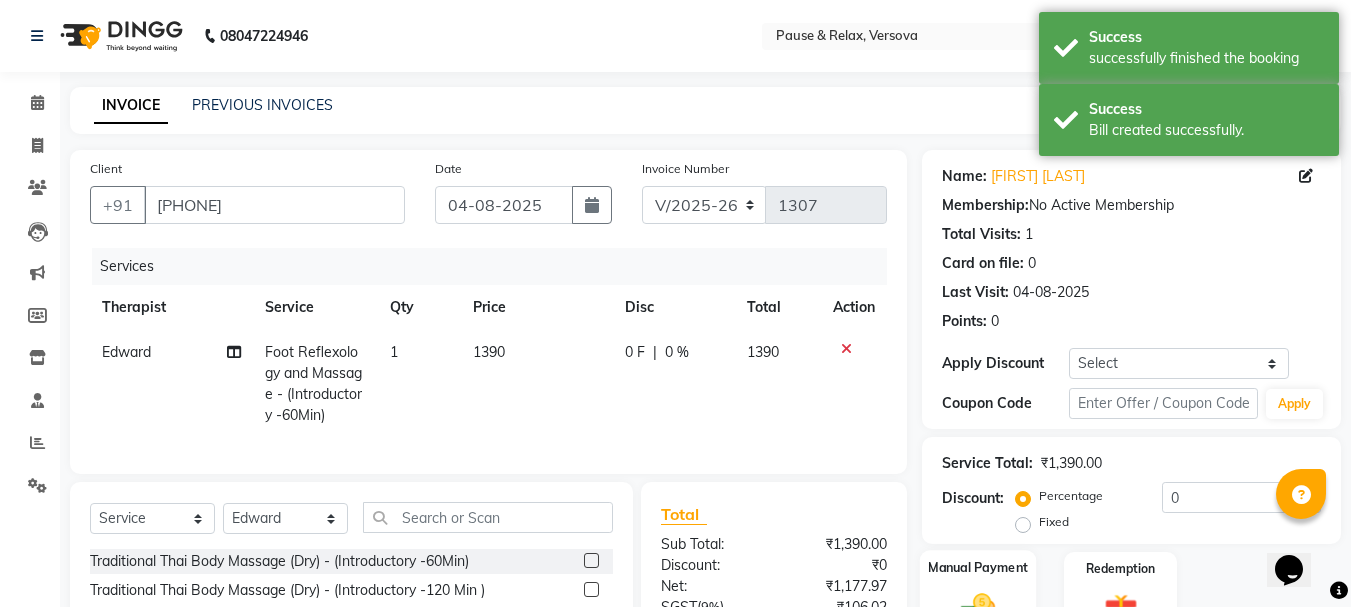 click on "Manual Payment" 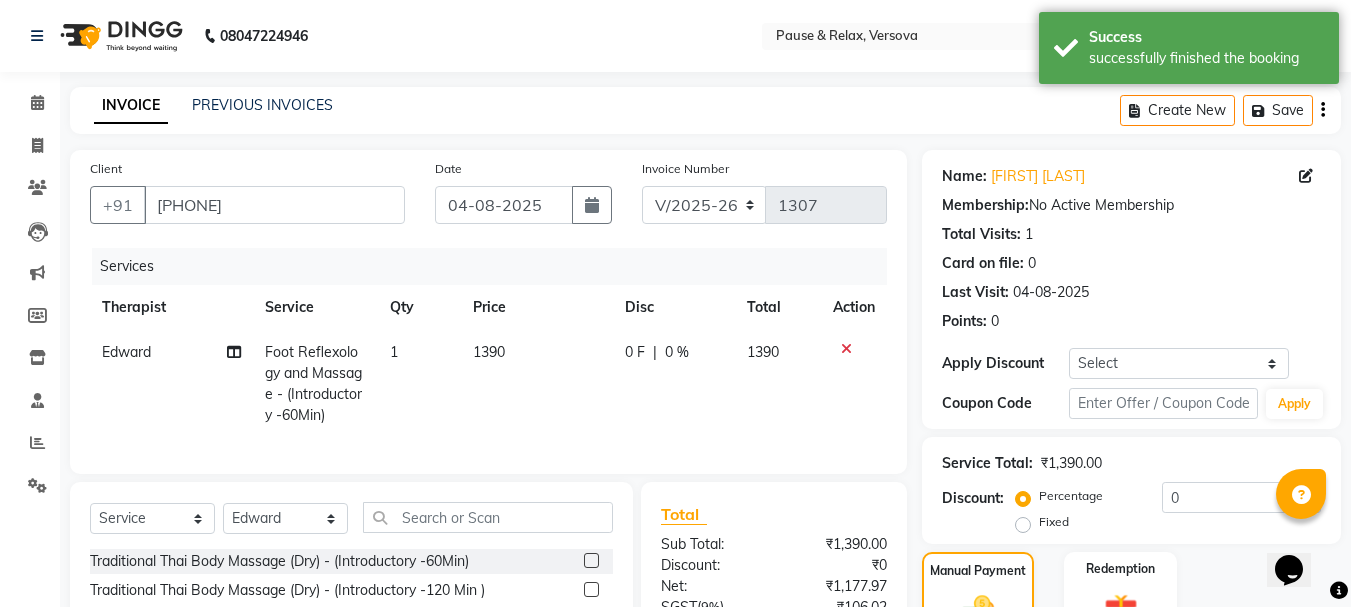 scroll, scrollTop: 215, scrollLeft: 0, axis: vertical 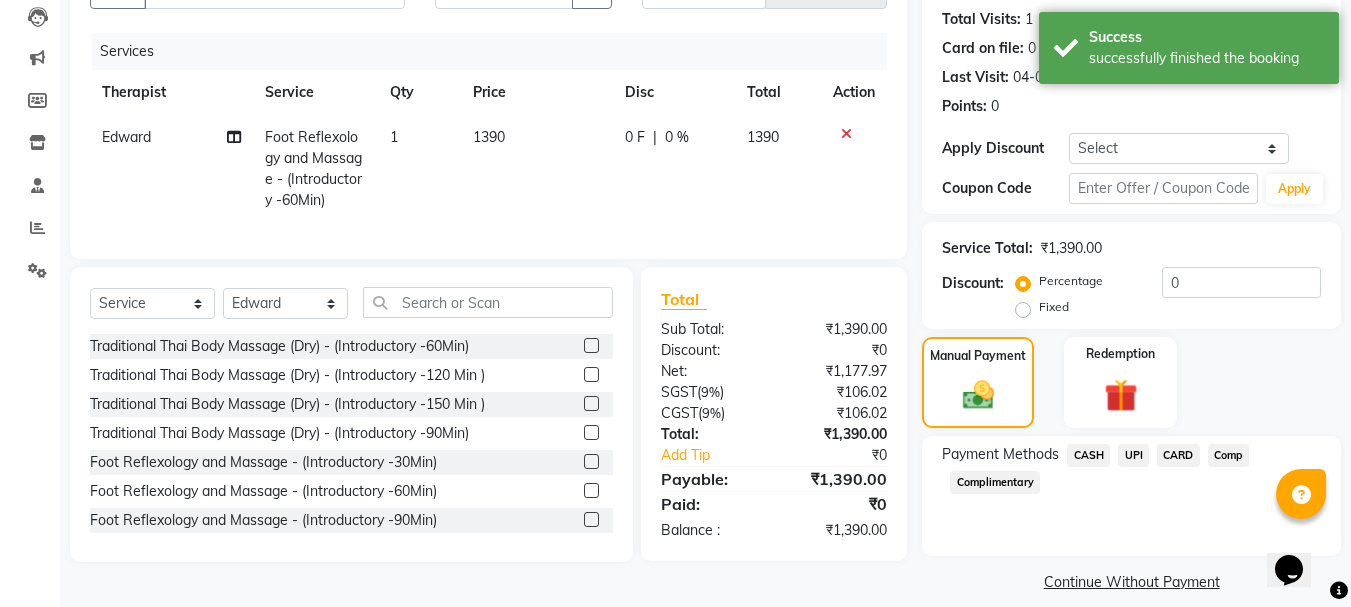 click on "CASH" 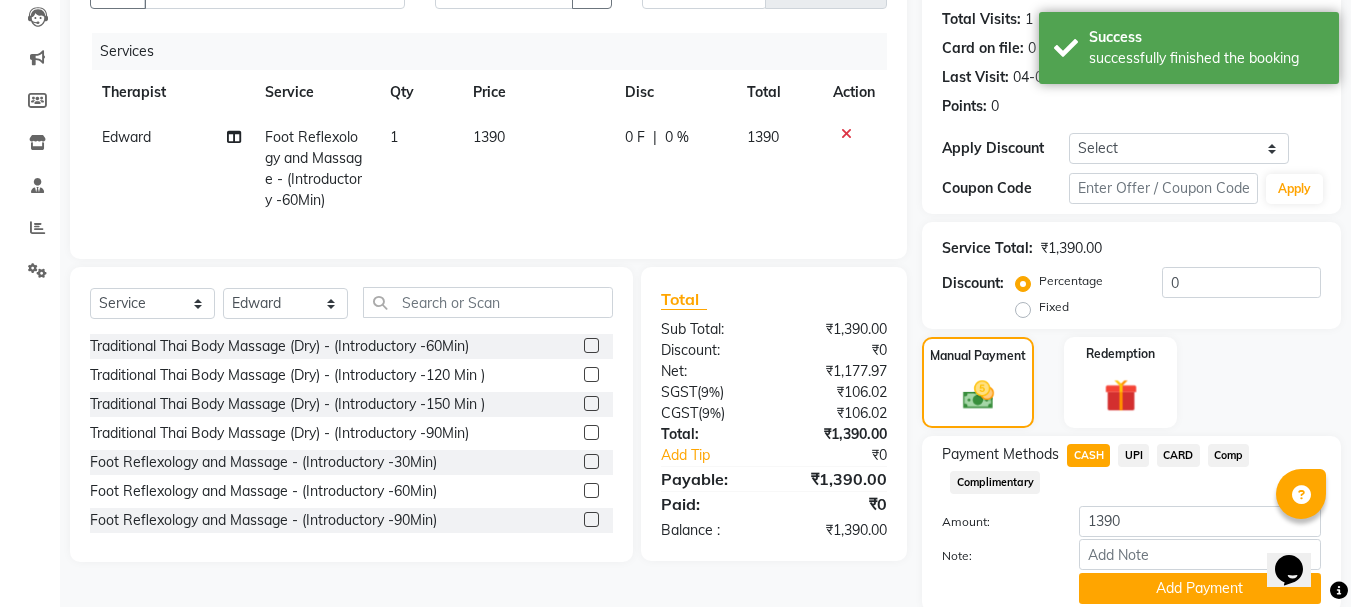 click on "Add Payment" 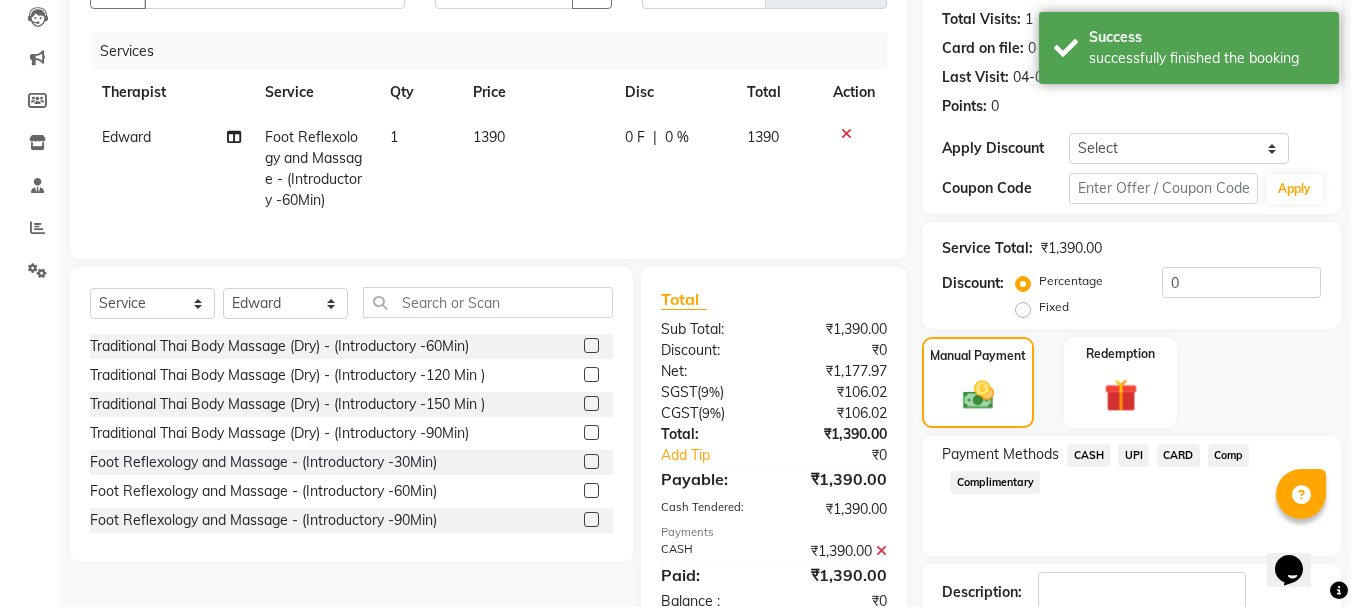 scroll, scrollTop: 291, scrollLeft: 0, axis: vertical 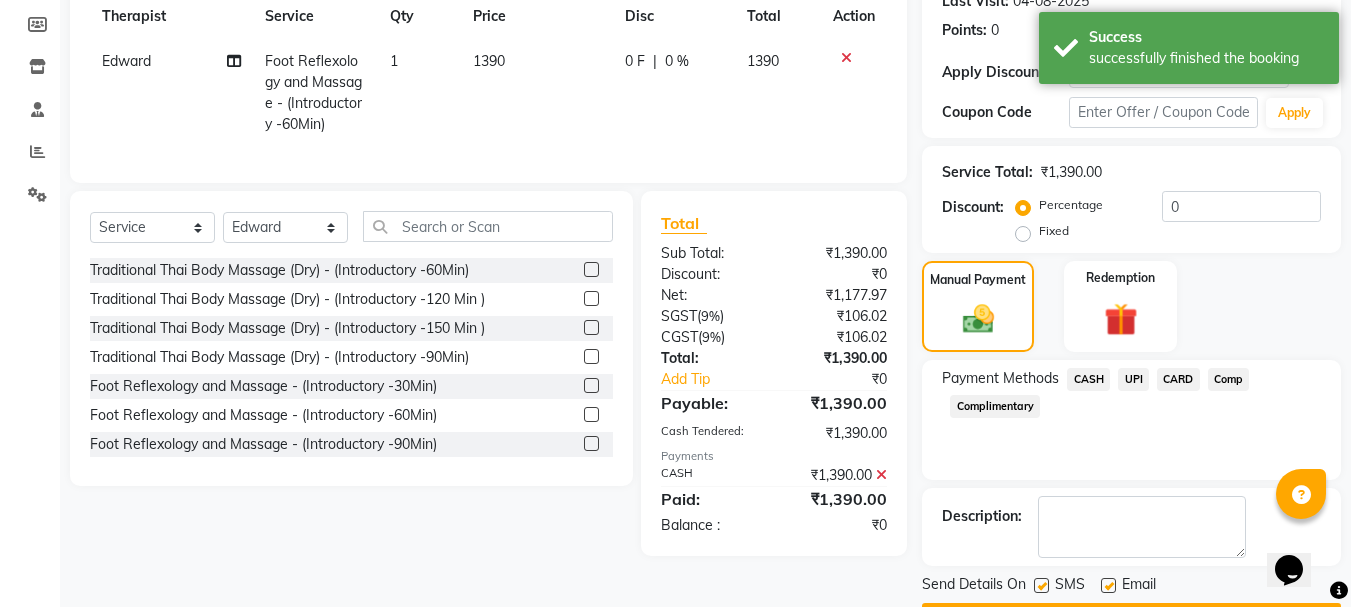 drag, startPoint x: 1350, startPoint y: 521, endPoint x: 1359, endPoint y: 587, distance: 66.61081 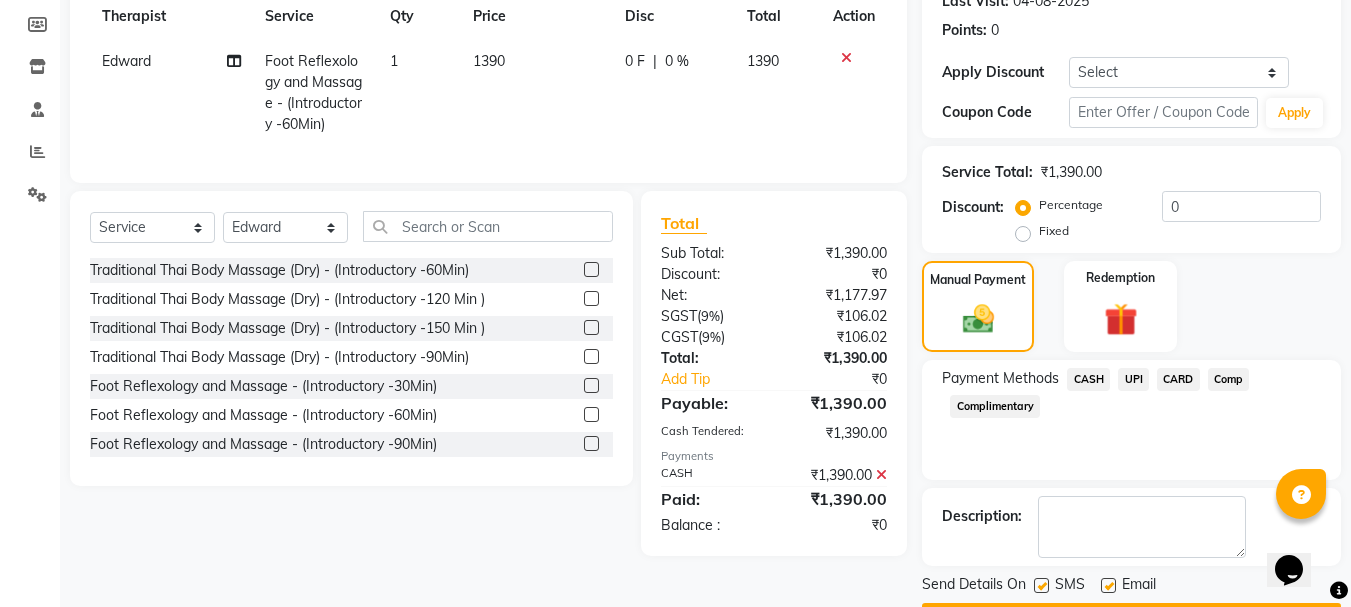 click 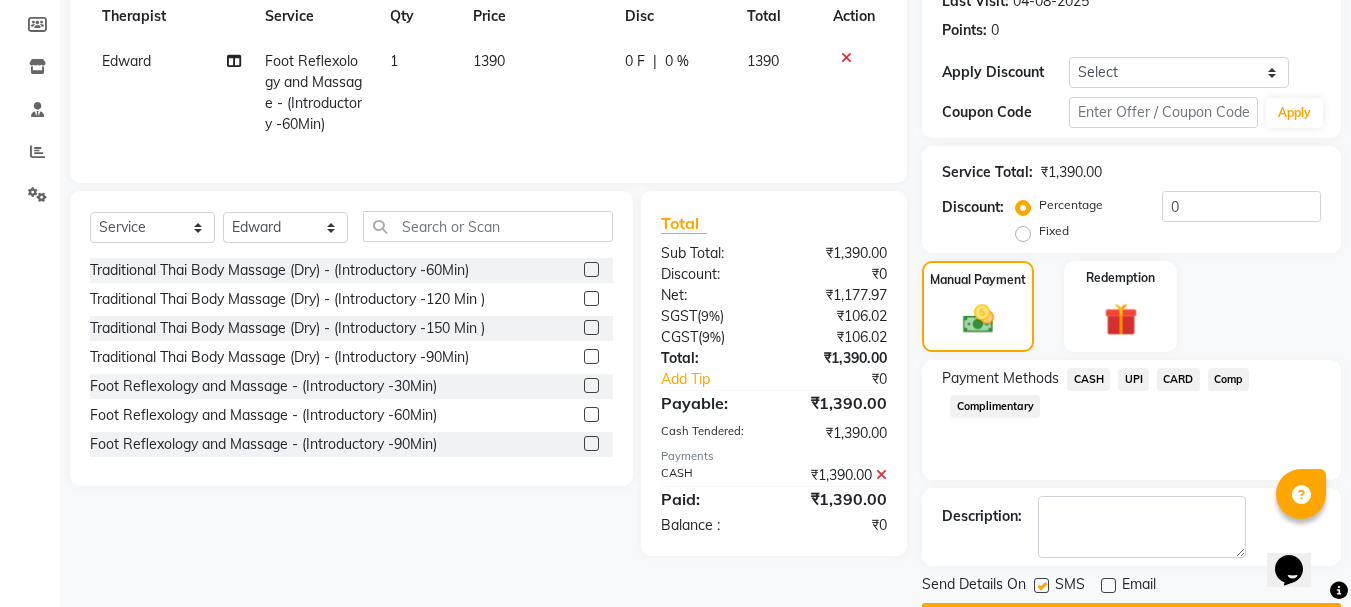 click on "Checkout" 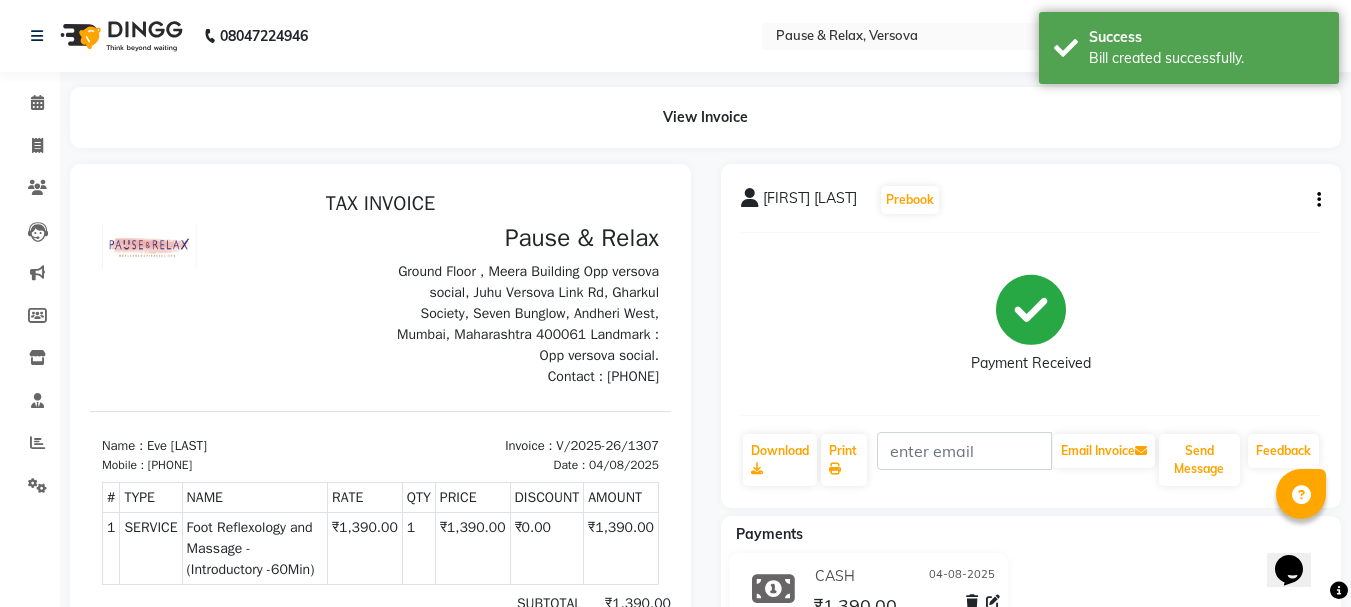 scroll, scrollTop: 0, scrollLeft: 0, axis: both 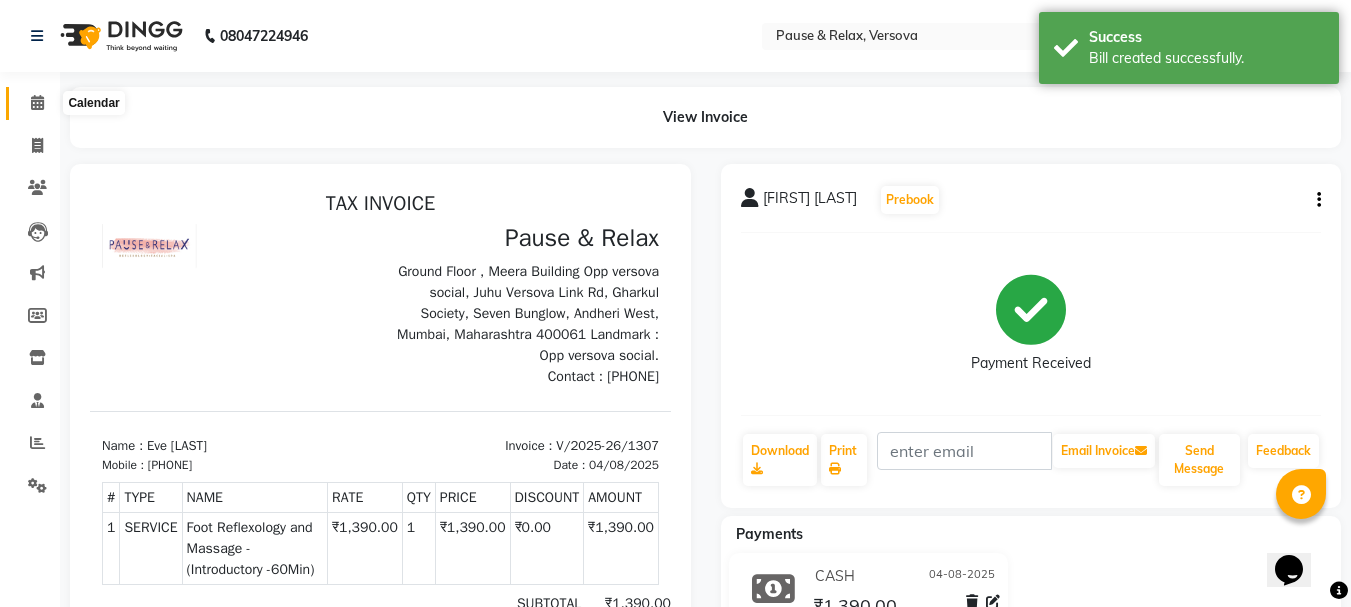 click 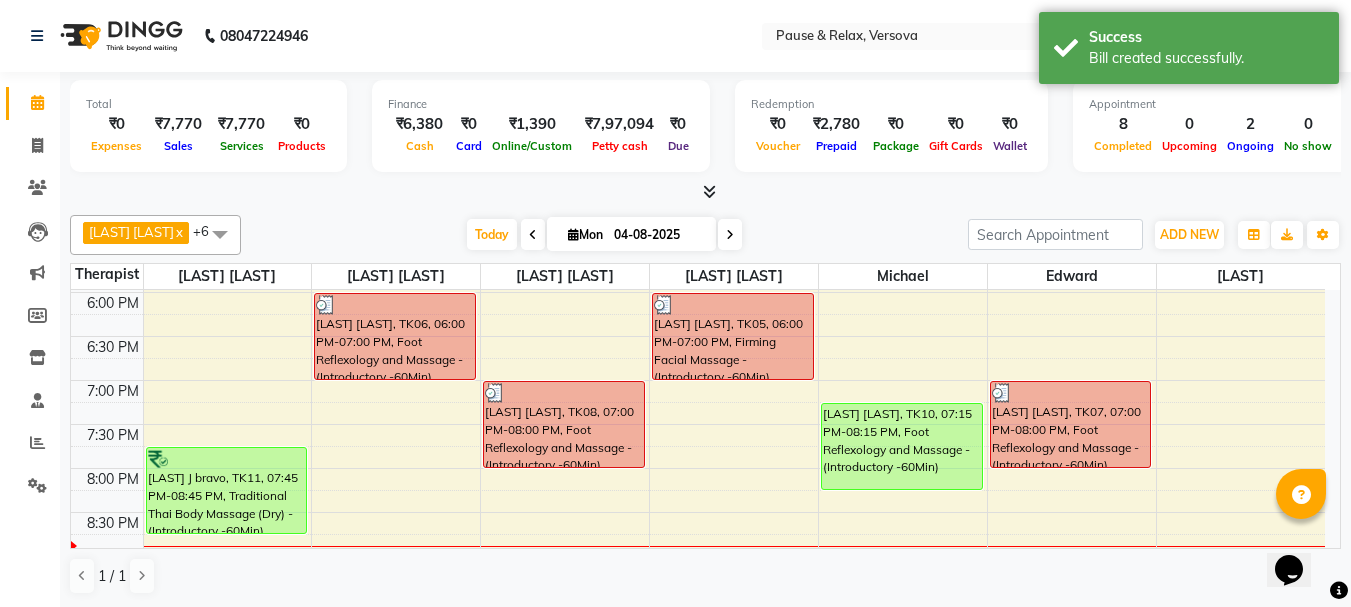 scroll, scrollTop: 635, scrollLeft: 0, axis: vertical 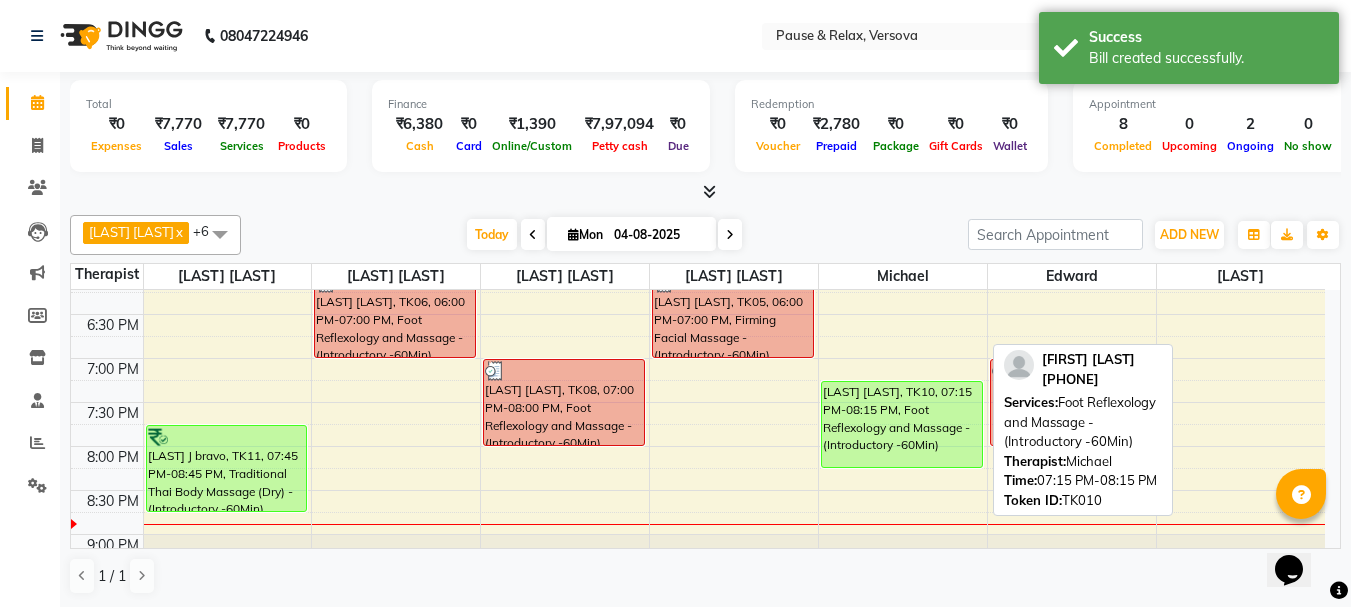 click on "[LAST] [LAST], TK10, 07:15 PM-08:15 PM, Foot Reflexology and Massage - (Introductory -60Min)" at bounding box center (902, 424) 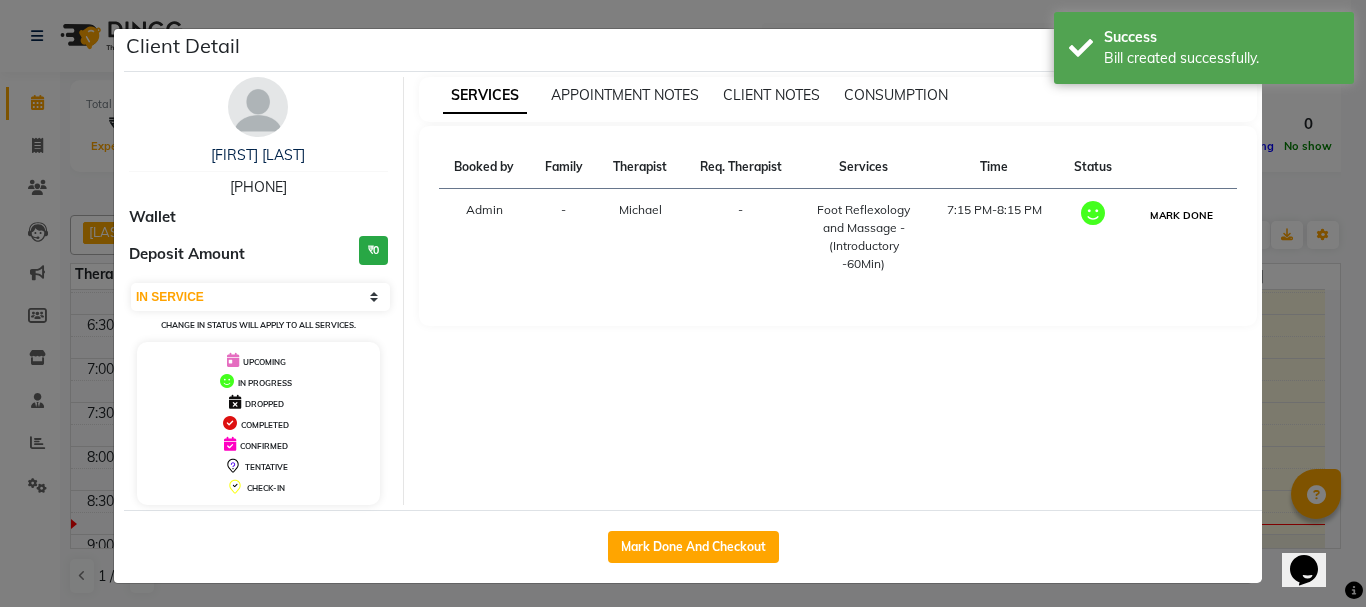 click on "MARK DONE" at bounding box center (1181, 215) 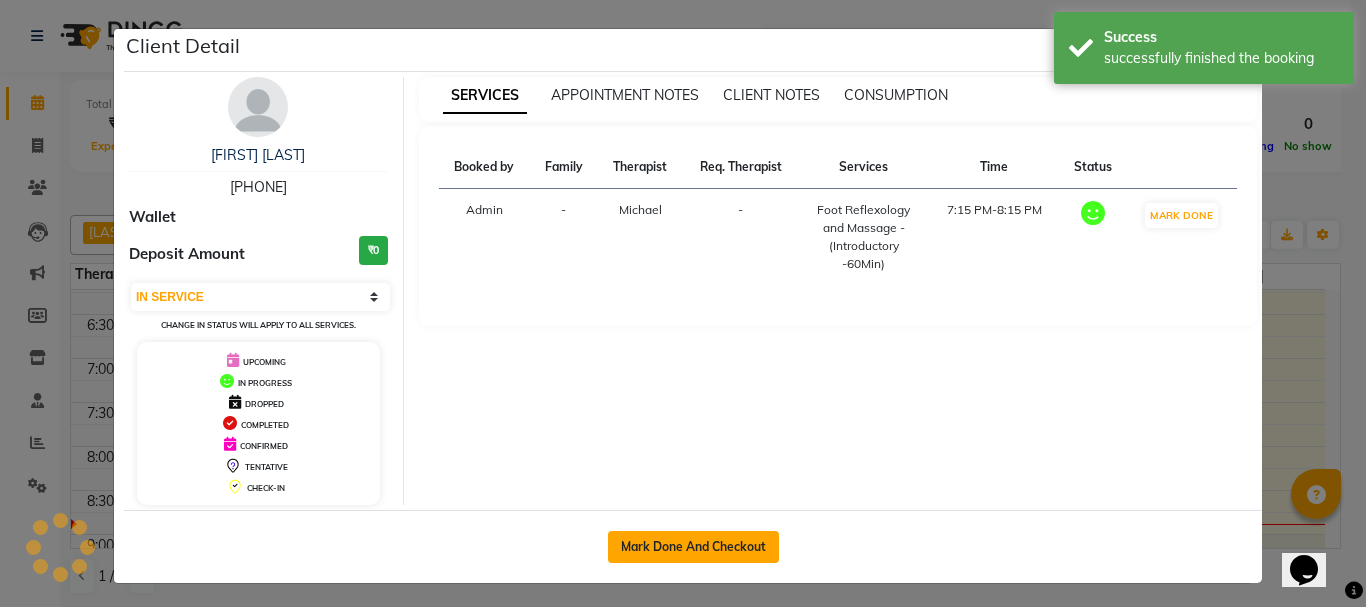 select on "3" 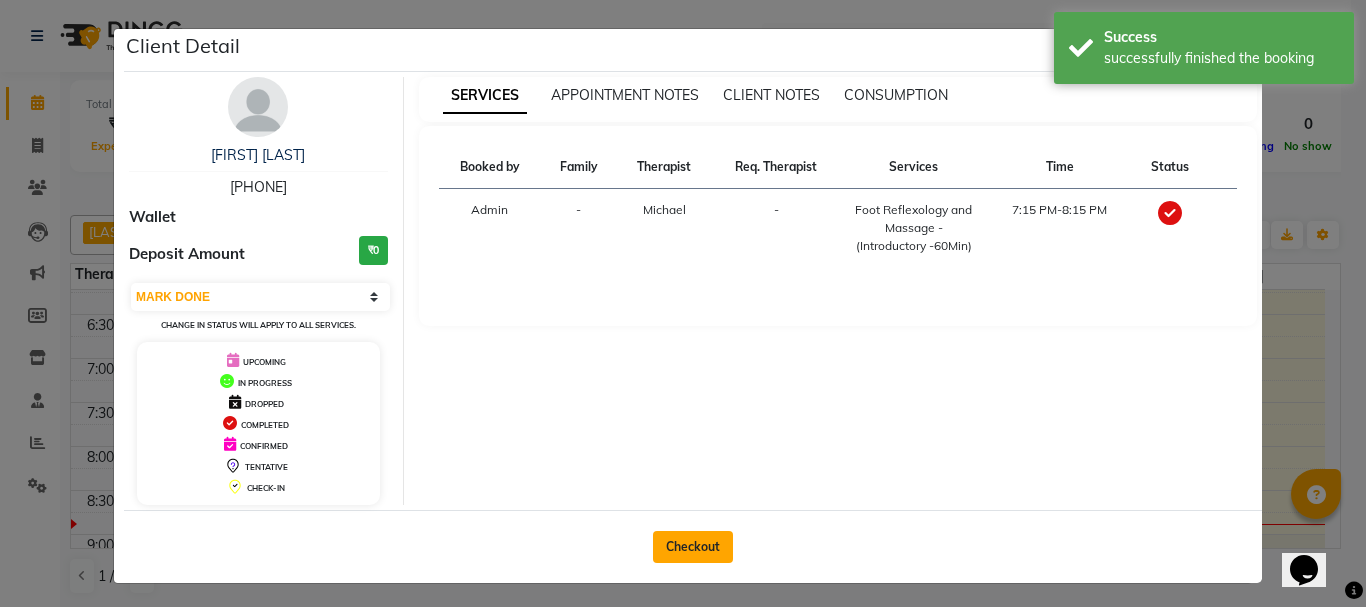 drag, startPoint x: 700, startPoint y: 546, endPoint x: 711, endPoint y: 546, distance: 11 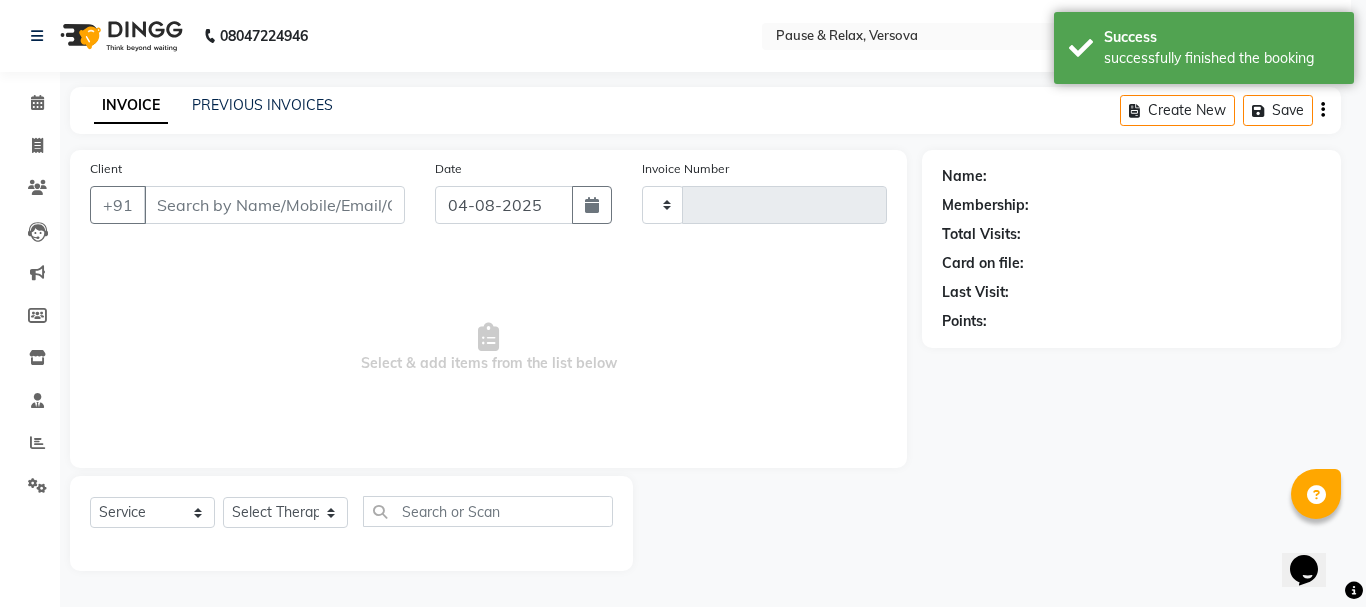 type on "1308" 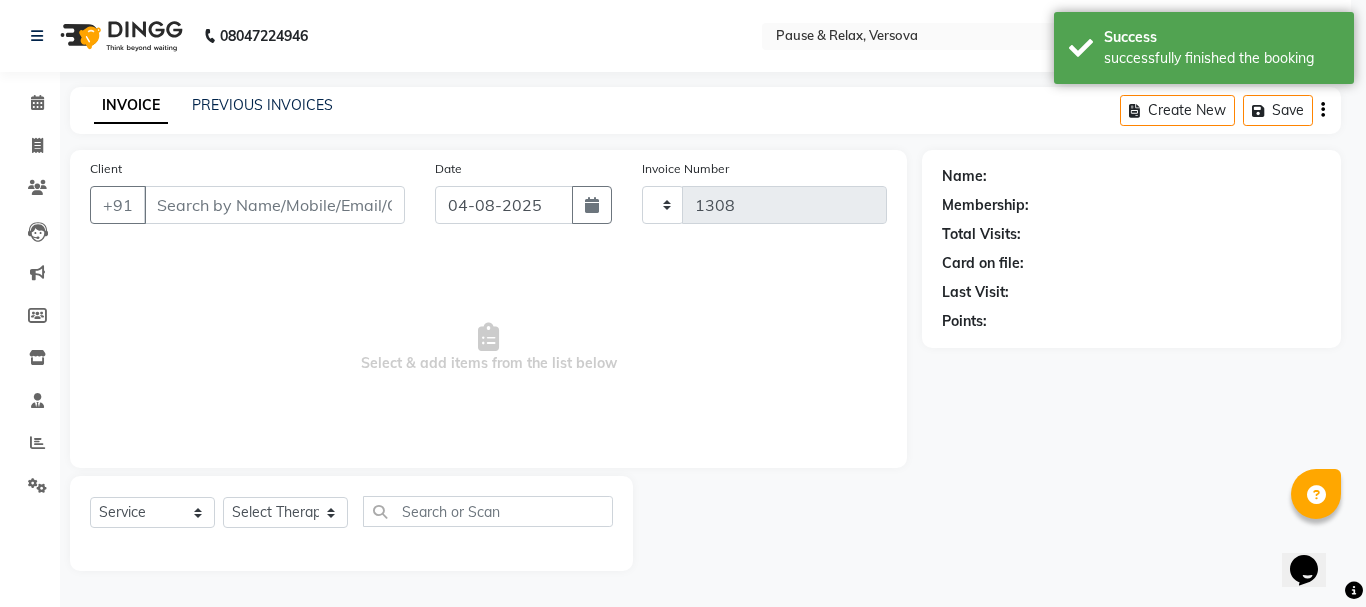 select on "6832" 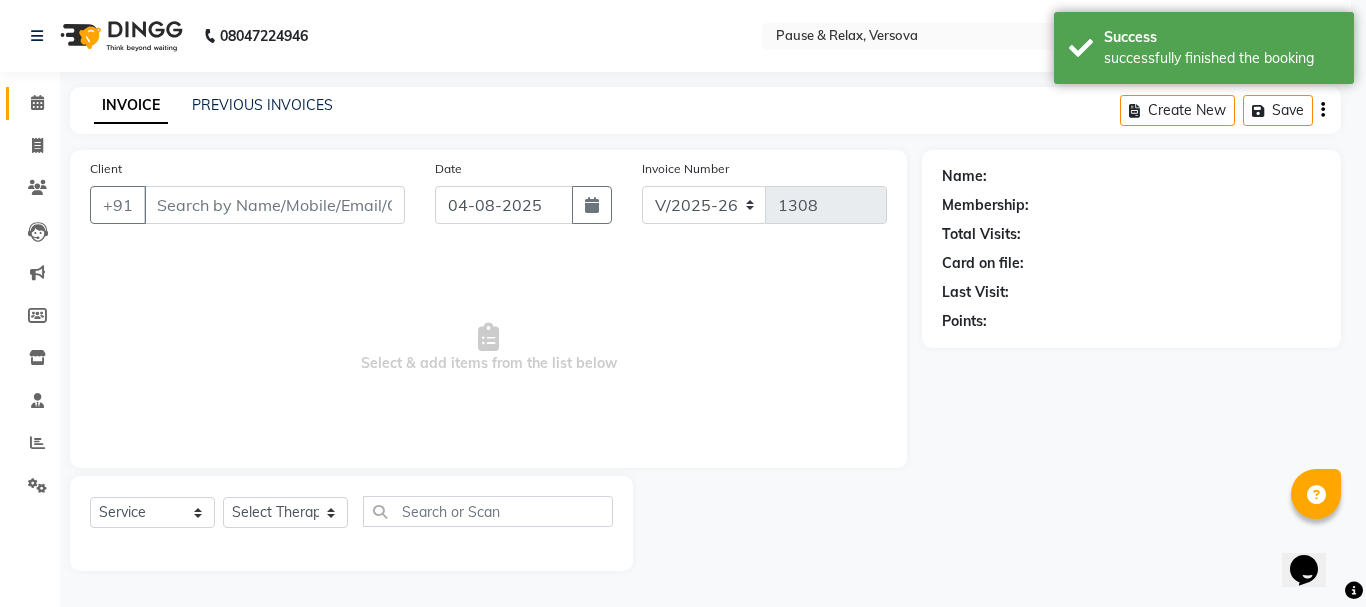 type on "[PHONE]" 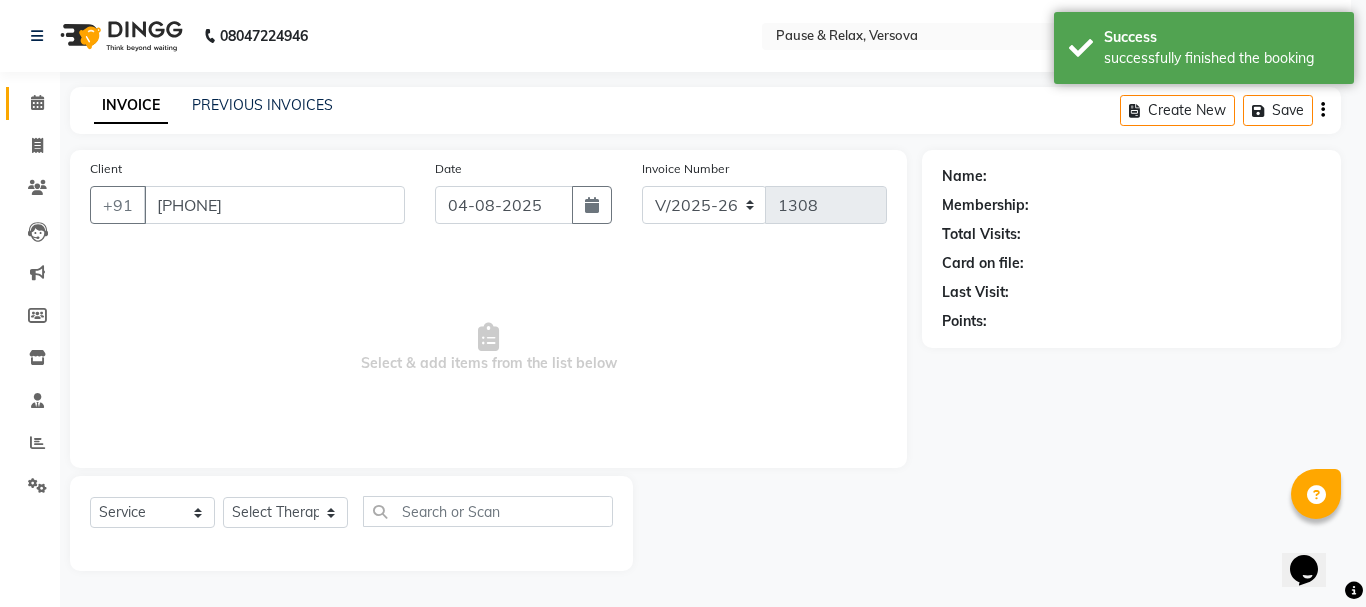 select on "82842" 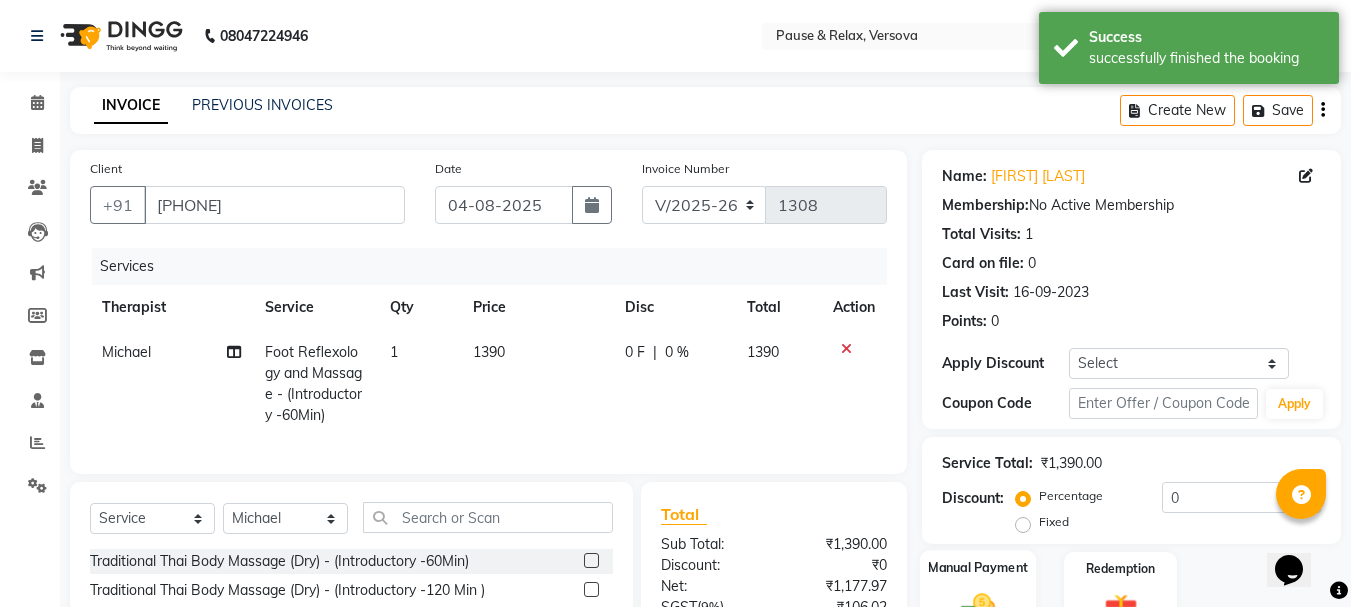 click on "Manual Payment" 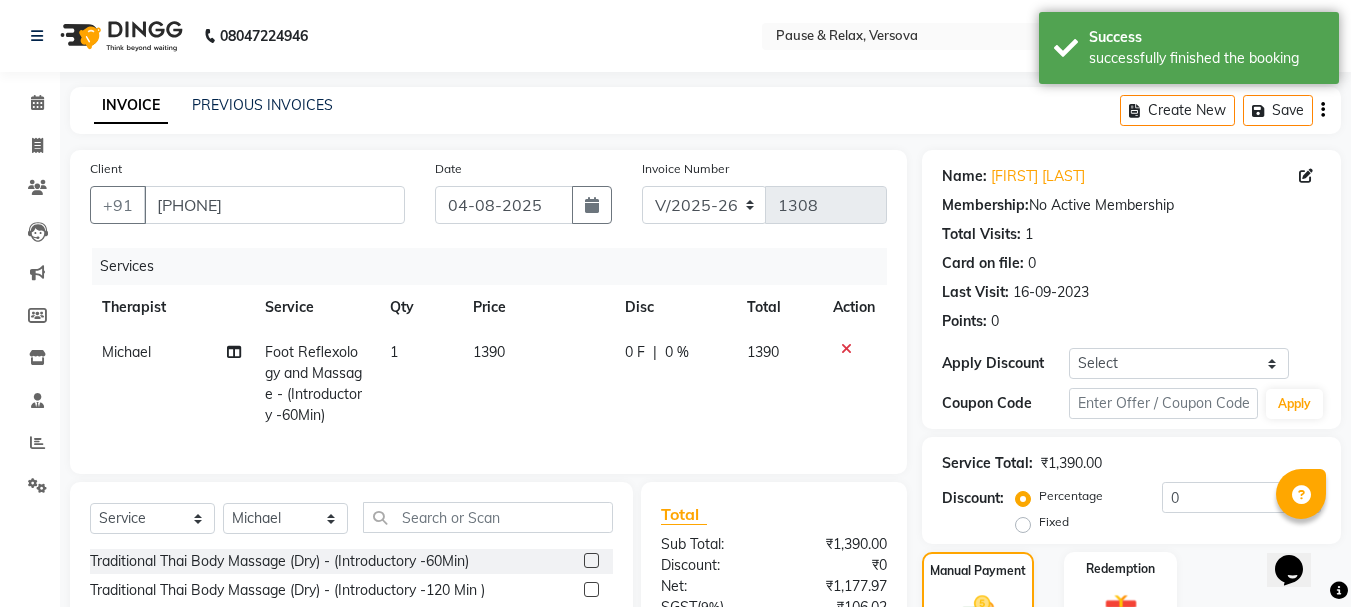 scroll, scrollTop: 215, scrollLeft: 0, axis: vertical 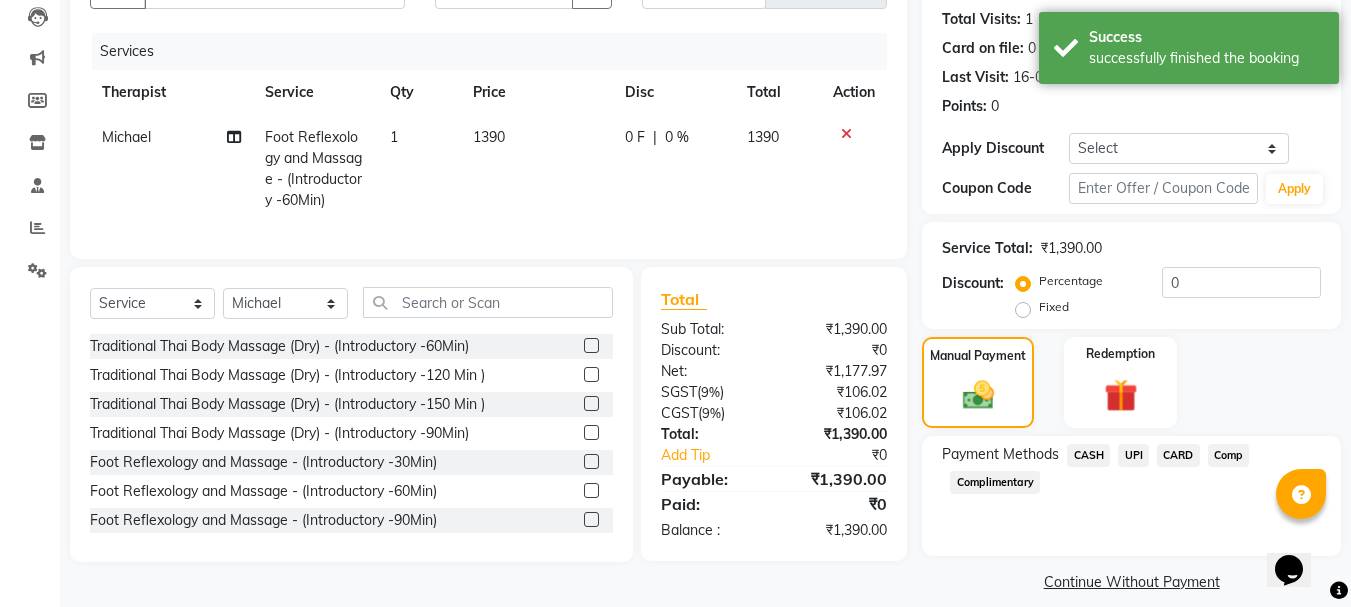 click on "CASH" 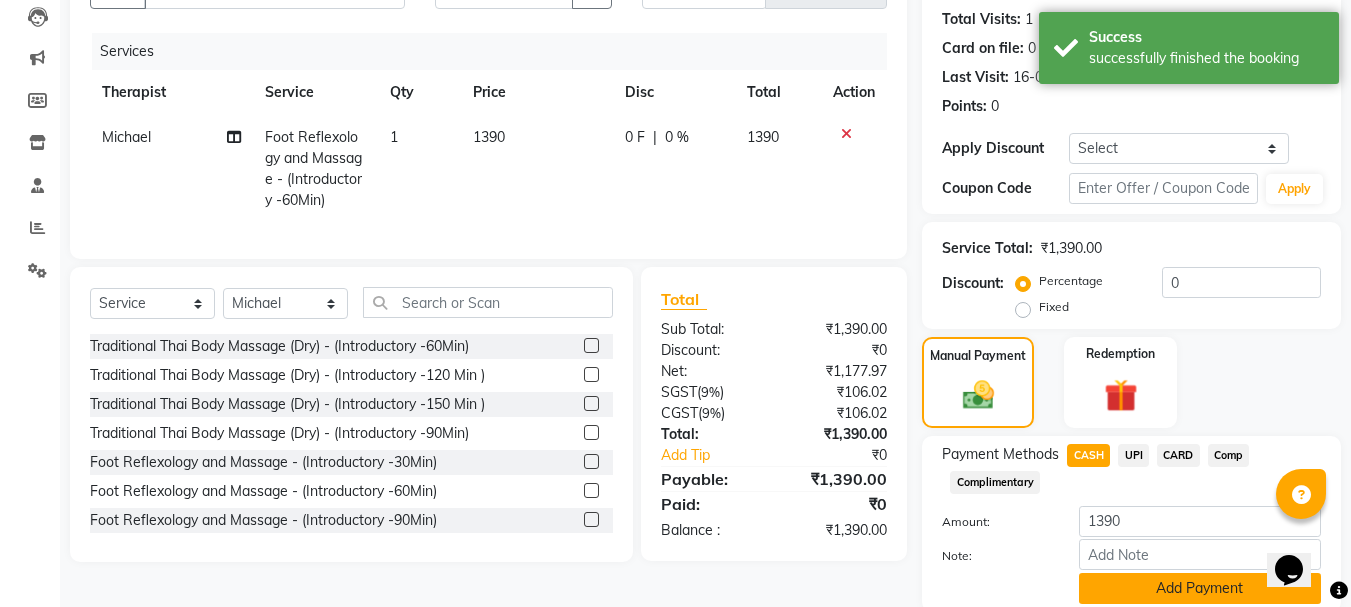click on "Add Payment" 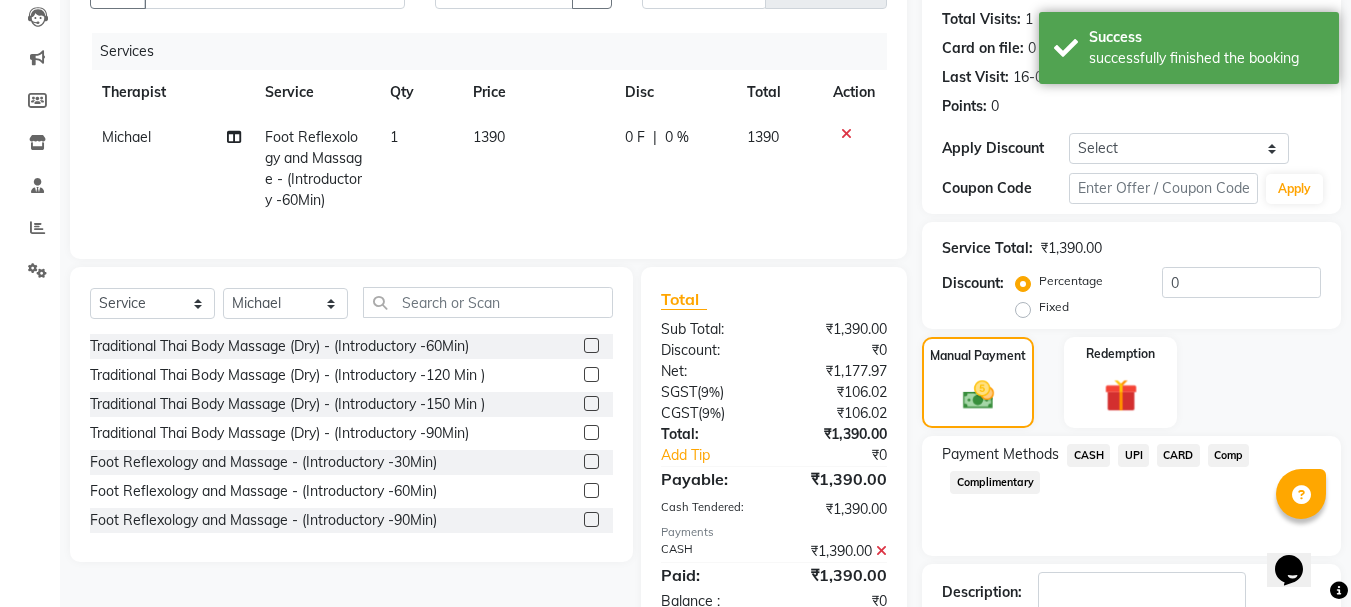 scroll, scrollTop: 291, scrollLeft: 0, axis: vertical 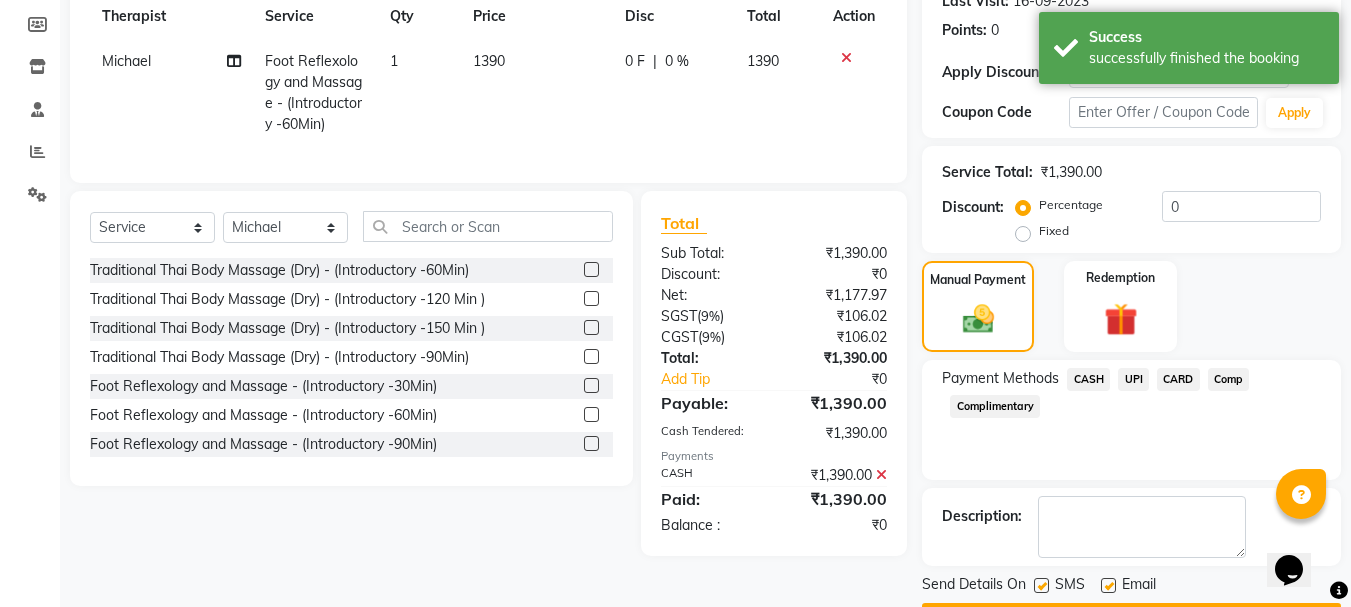 click 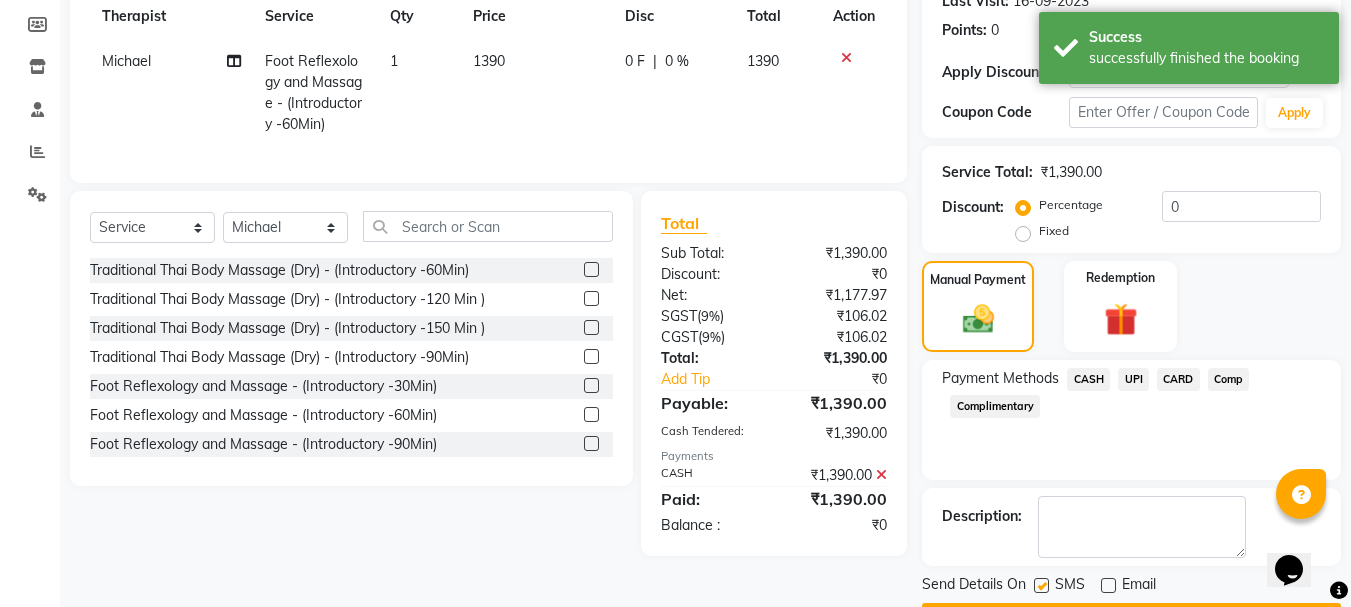 click on "Checkout" 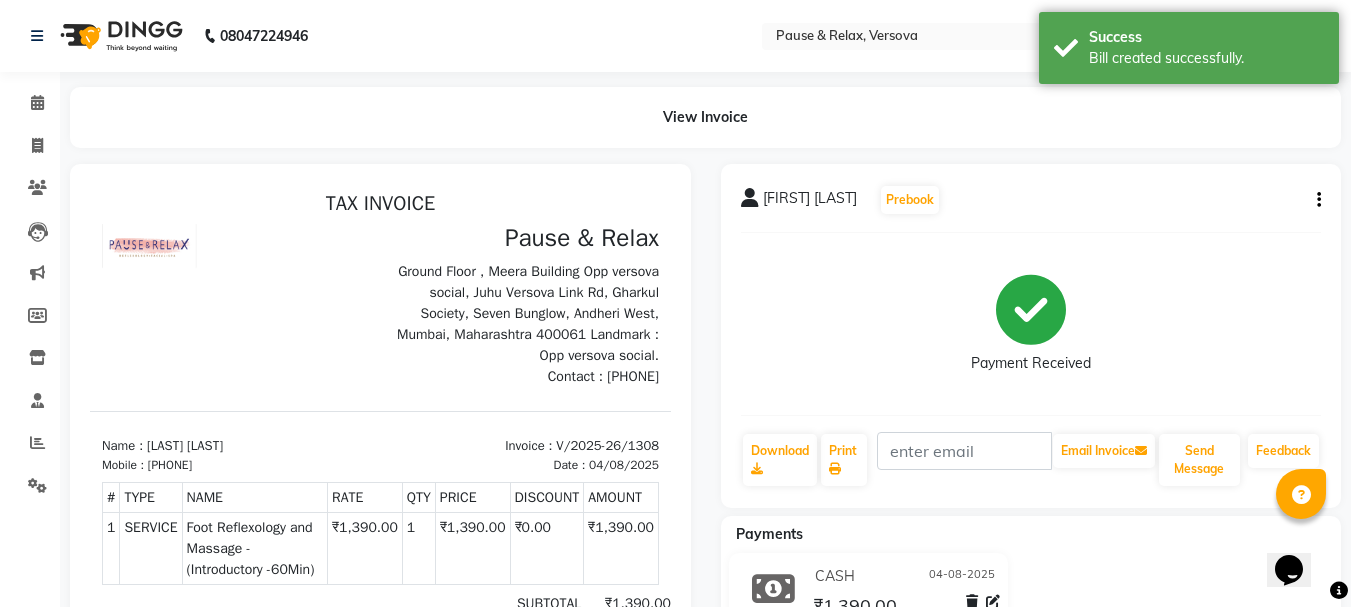 scroll, scrollTop: 0, scrollLeft: 0, axis: both 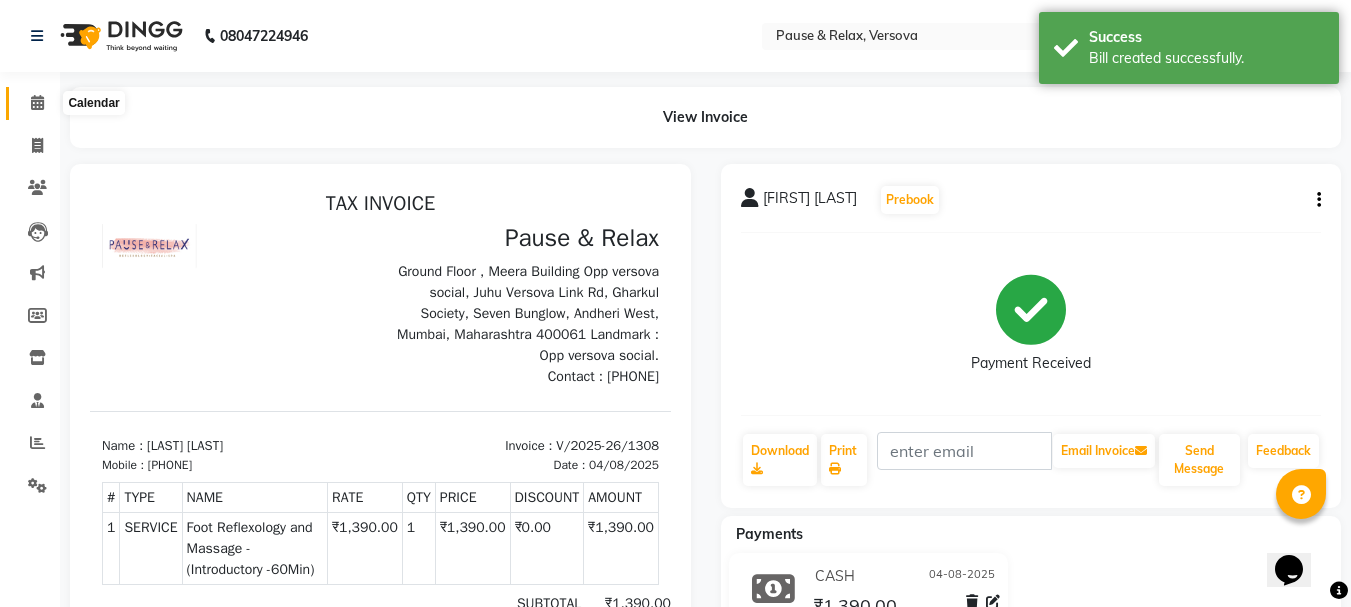 drag, startPoint x: 34, startPoint y: 104, endPoint x: 63, endPoint y: 117, distance: 31.780497 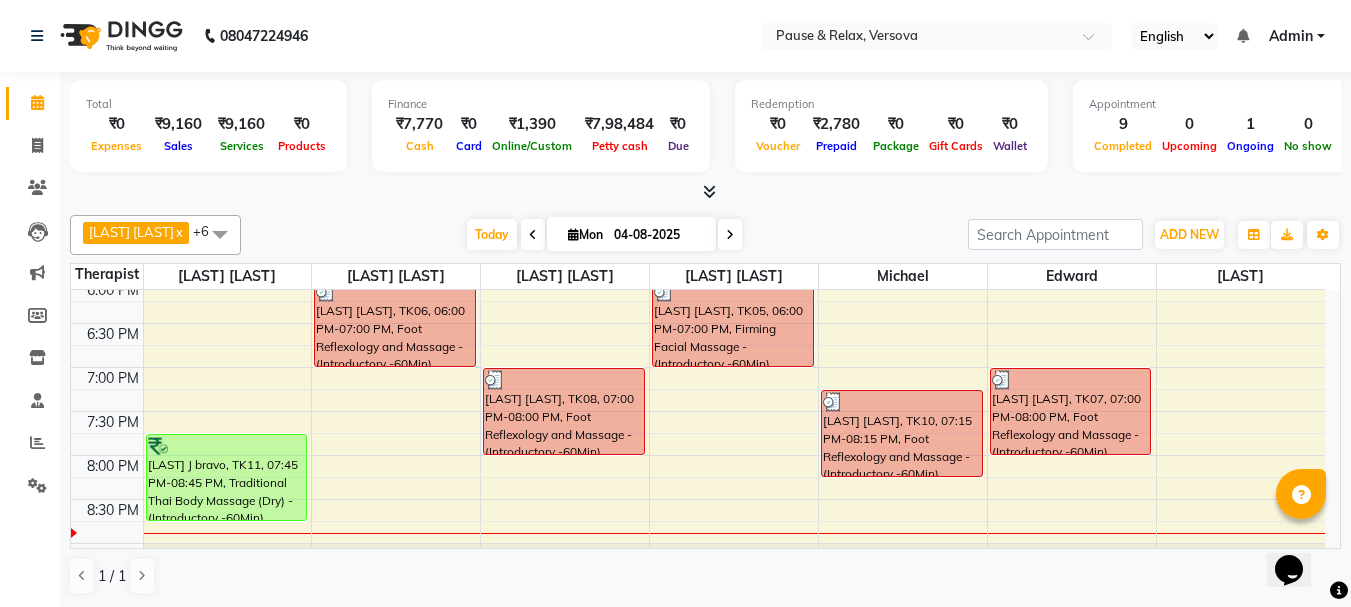 scroll, scrollTop: 640, scrollLeft: 0, axis: vertical 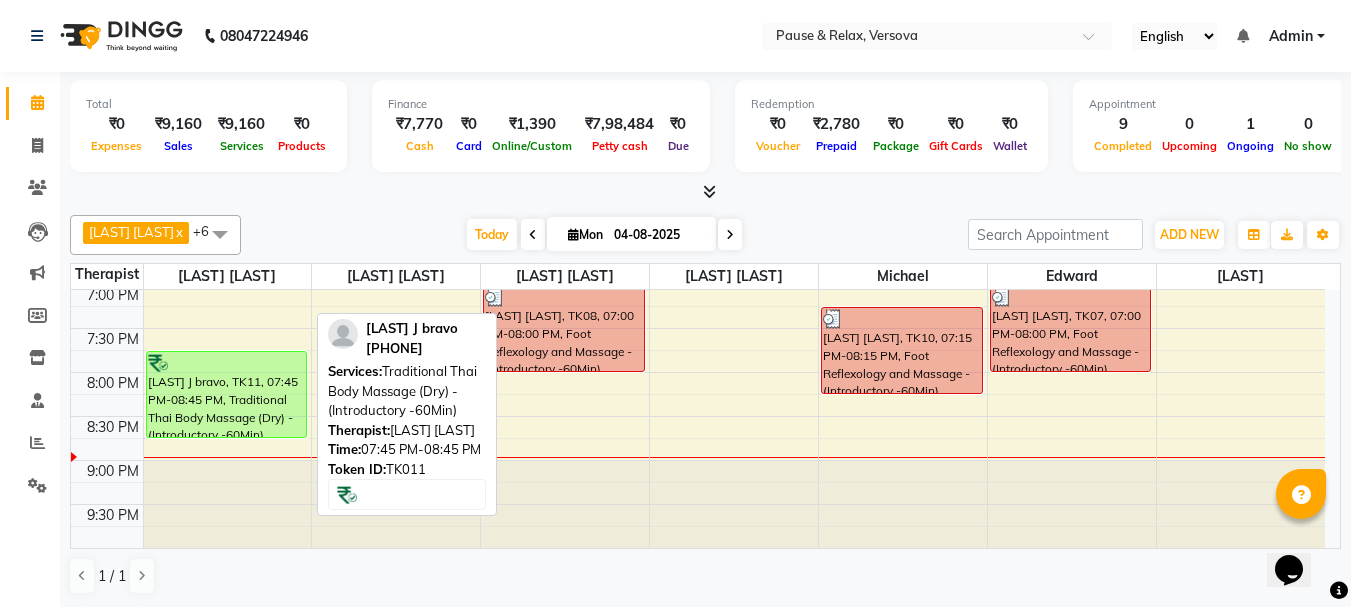 click on "[LAST] J bravo, TK11, 07:45 PM-08:45 PM, Traditional Thai Body Massage (Dry) - (Introductory -60Min)" at bounding box center [227, 394] 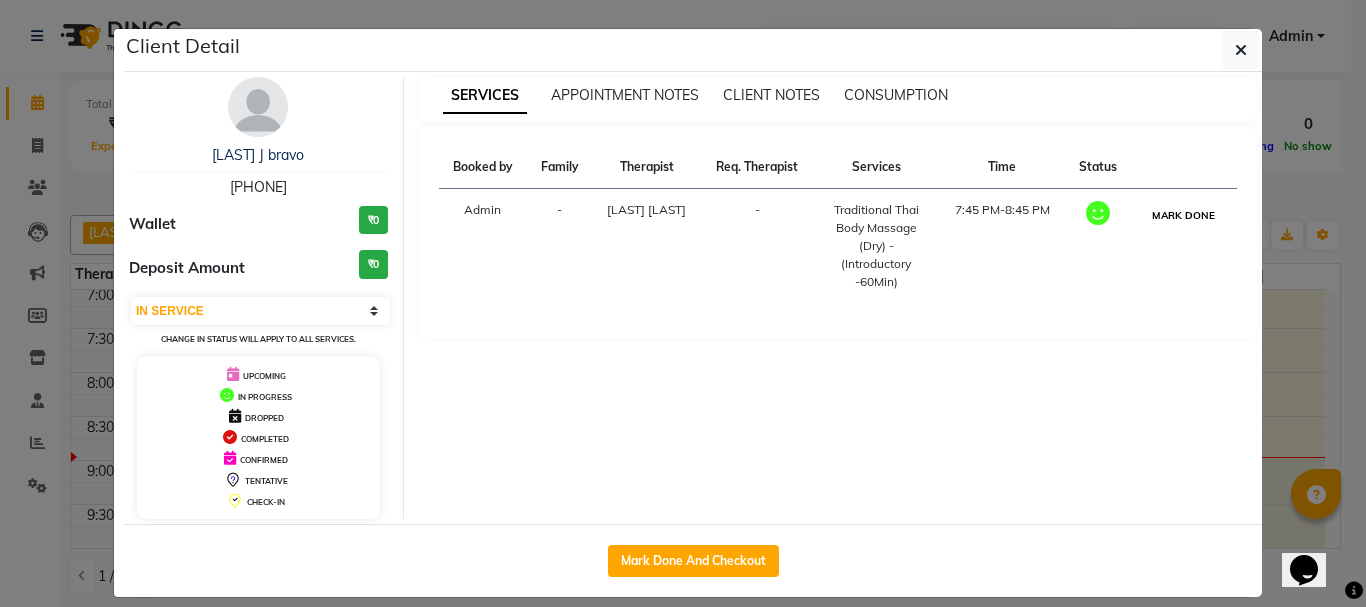 click on "MARK DONE" at bounding box center (1183, 215) 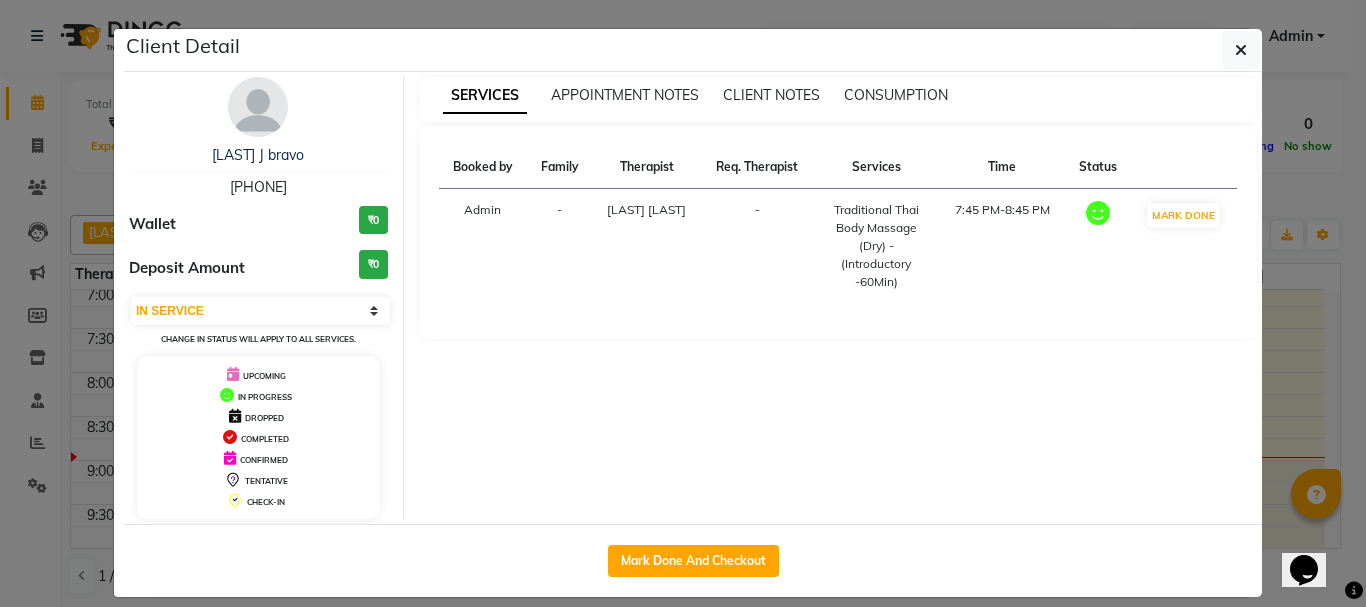select on "3" 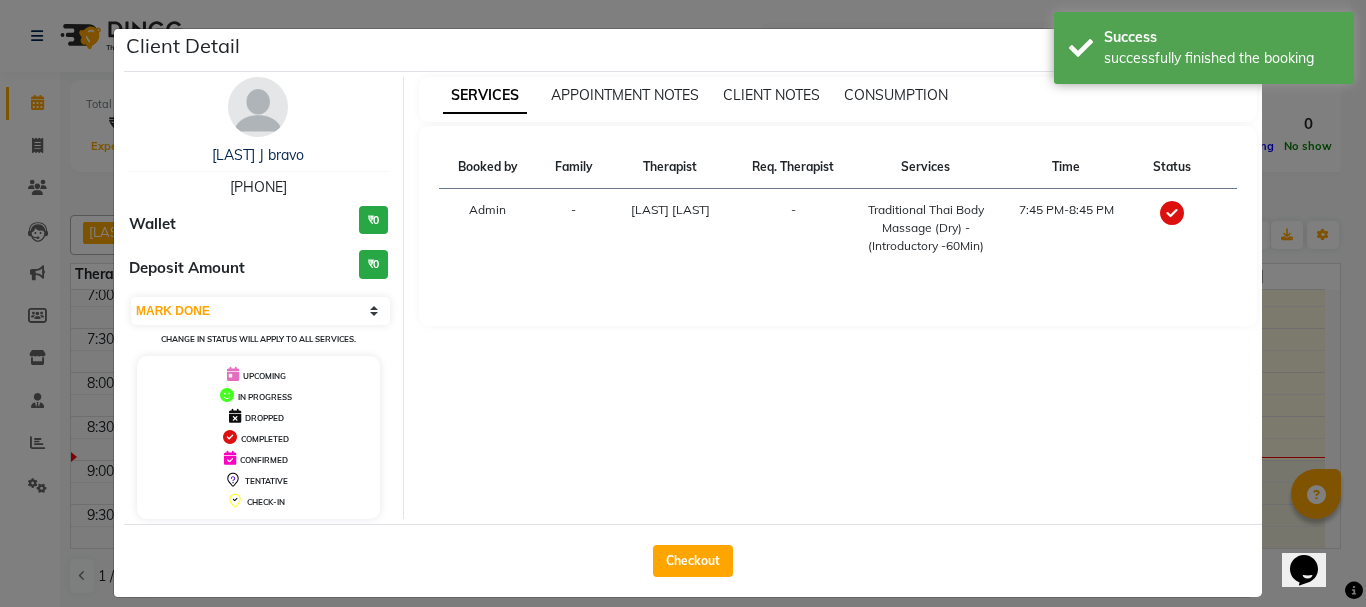 drag, startPoint x: 690, startPoint y: 568, endPoint x: 973, endPoint y: 564, distance: 283.02826 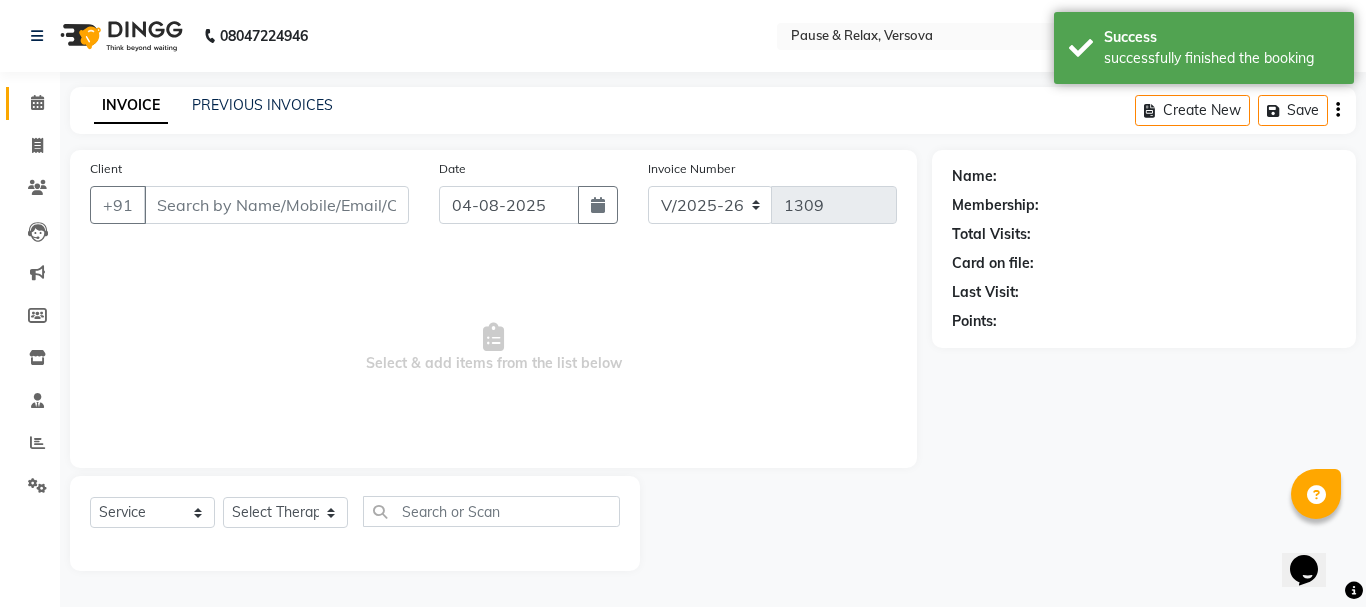 type on "[PHONE]" 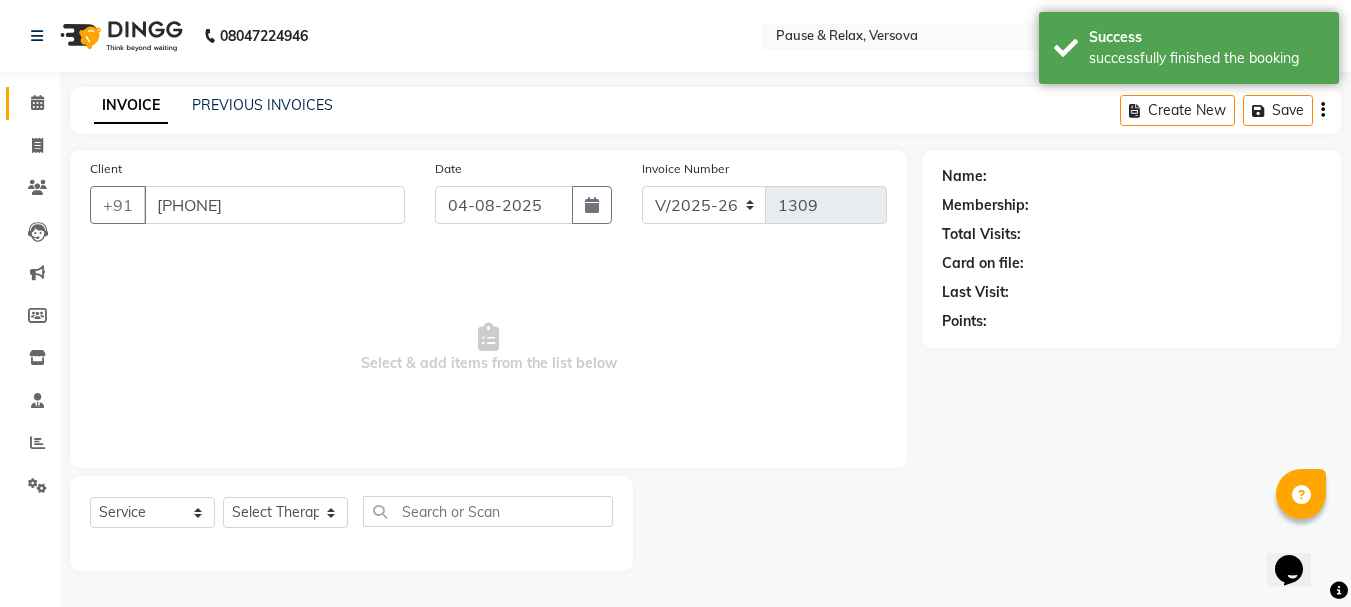 select on "53331" 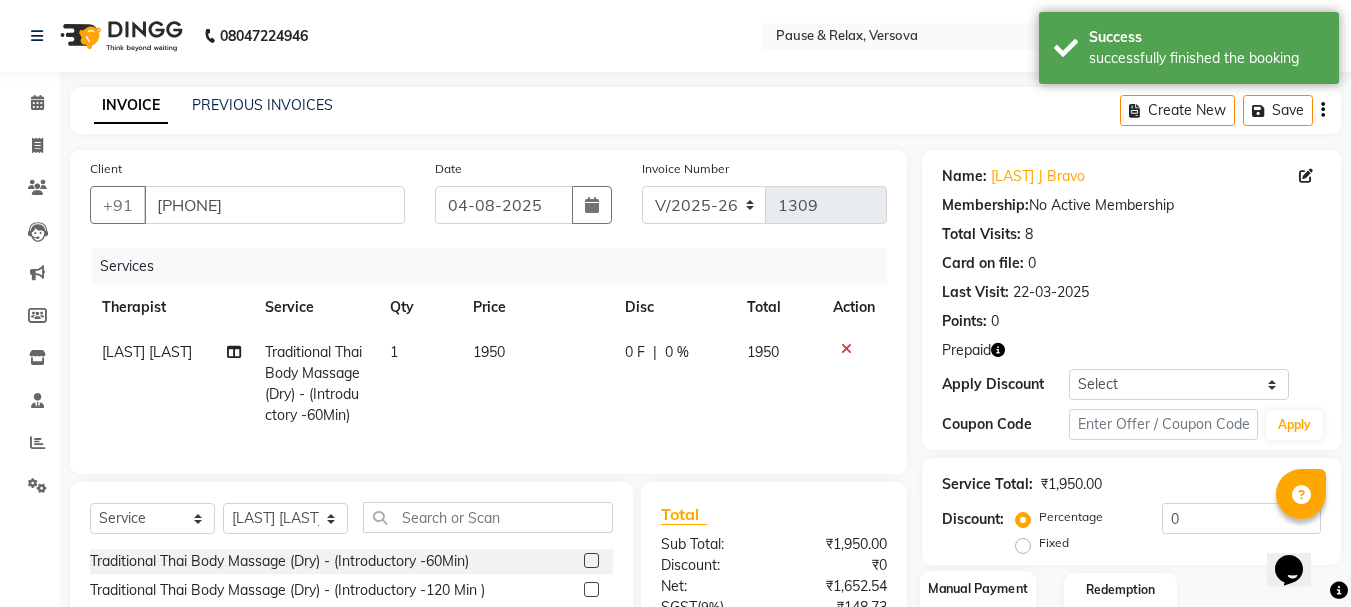 click on "Manual Payment" 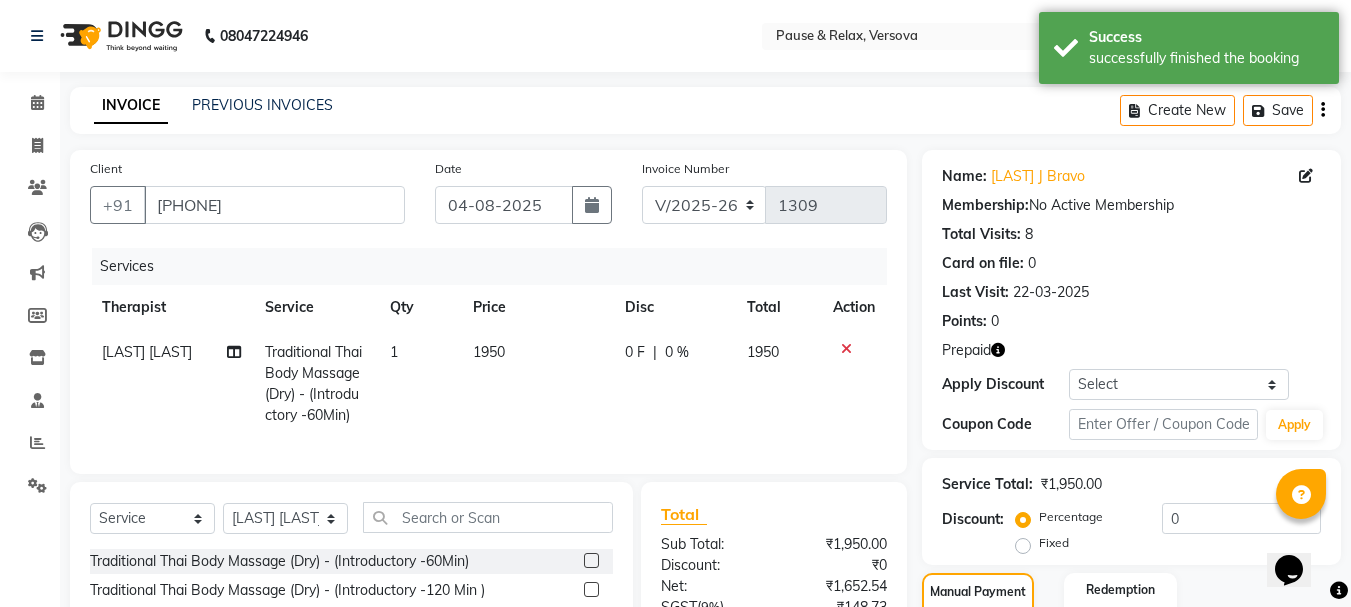 scroll, scrollTop: 215, scrollLeft: 0, axis: vertical 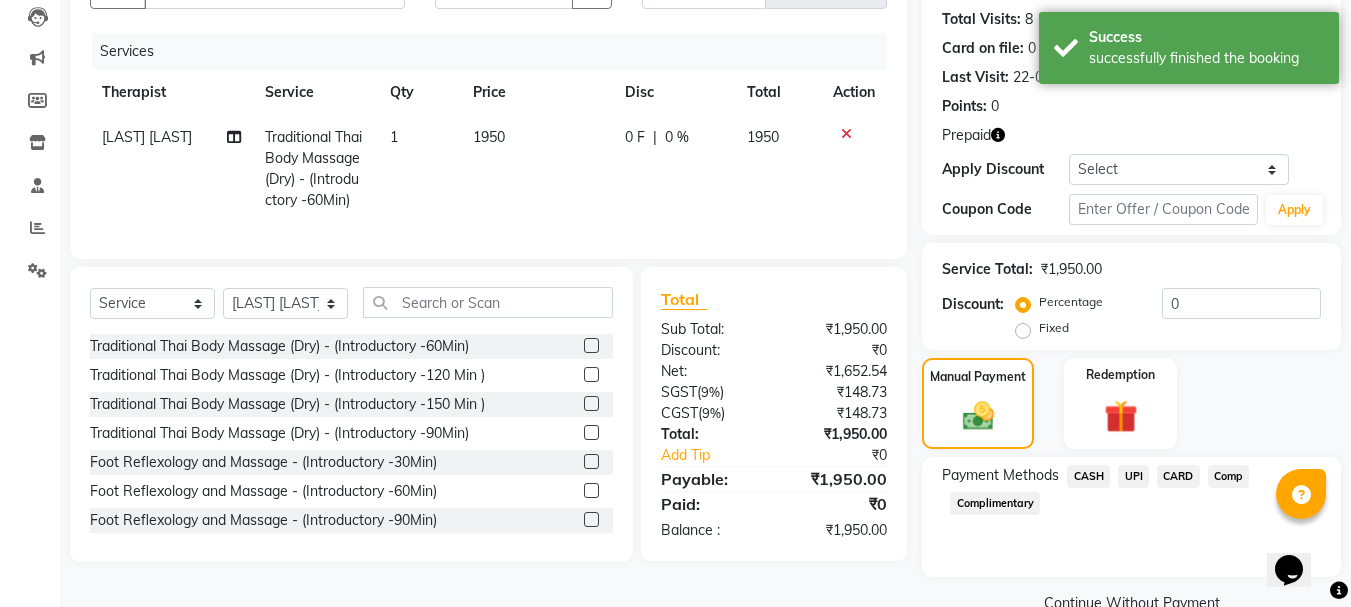 click on "UPI" 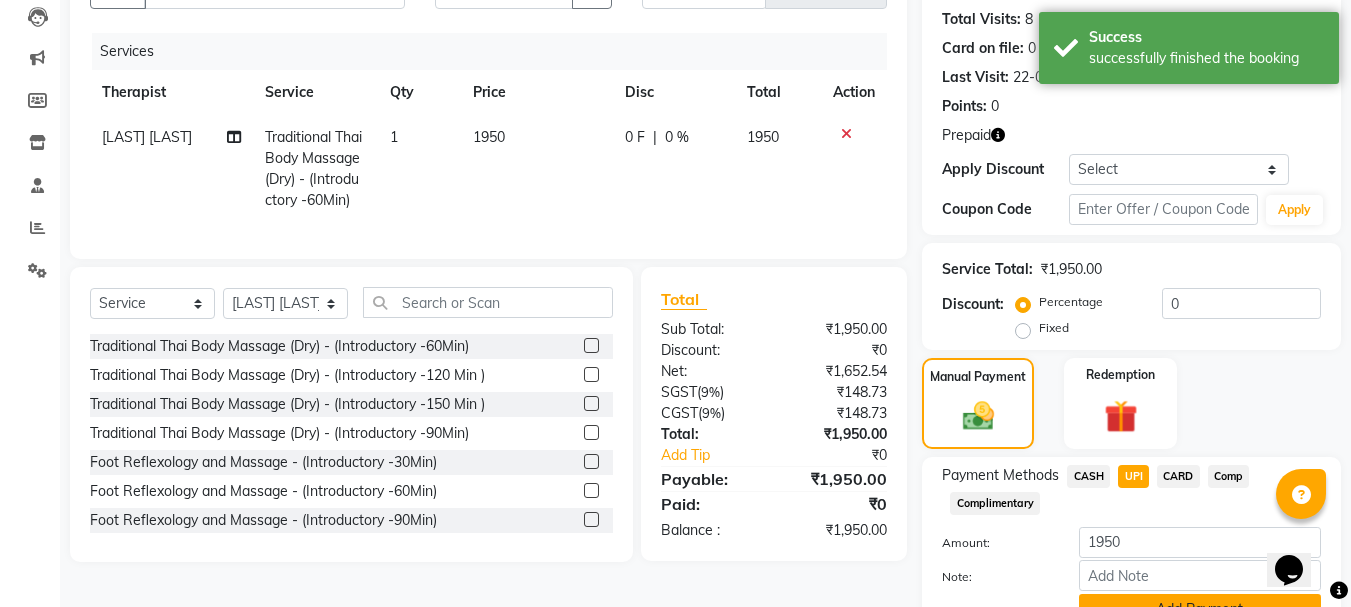 drag, startPoint x: 1220, startPoint y: 514, endPoint x: 1348, endPoint y: 523, distance: 128.31601 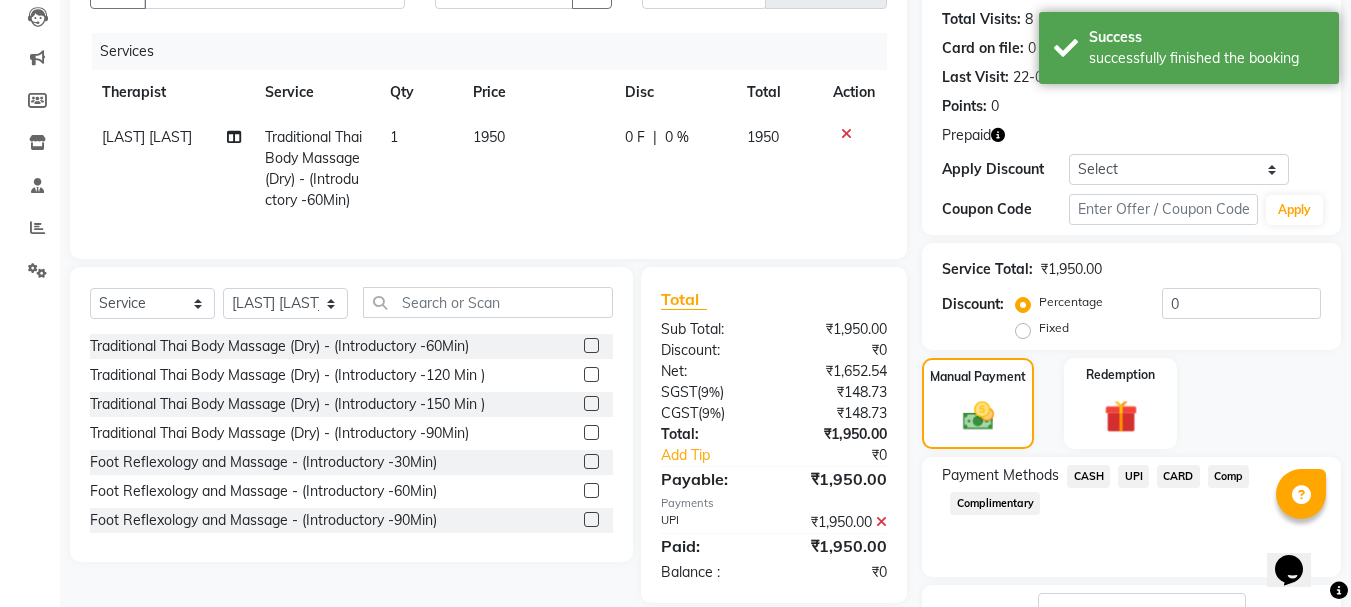 scroll, scrollTop: 312, scrollLeft: 0, axis: vertical 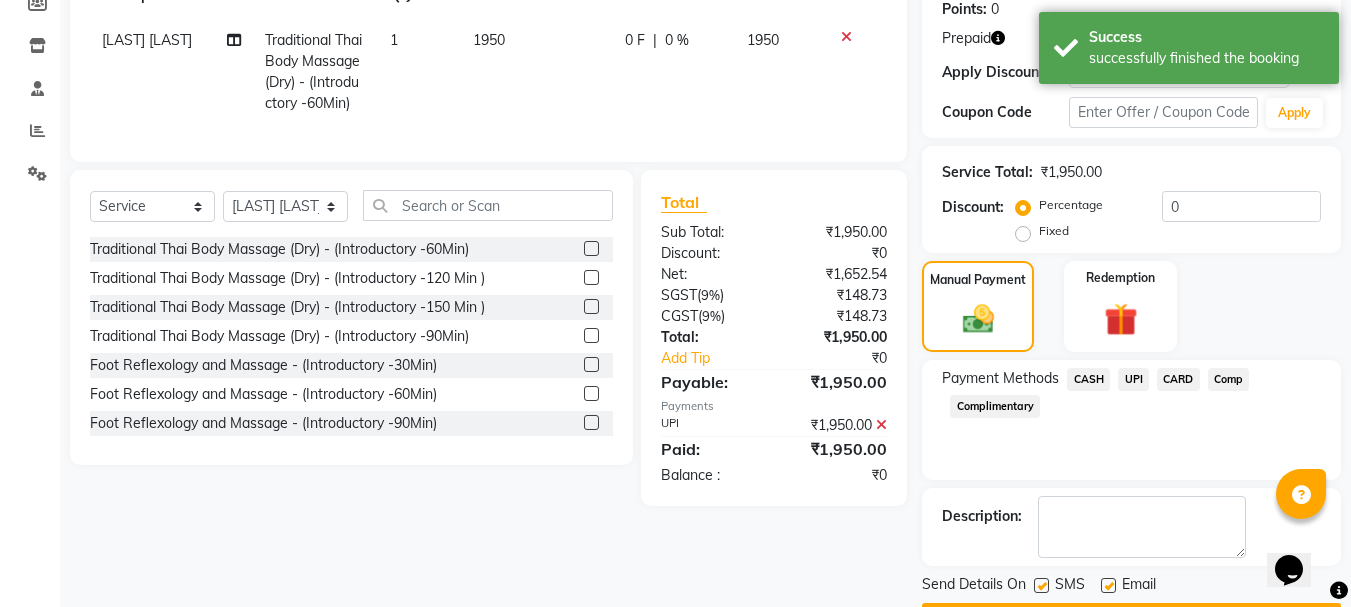 click 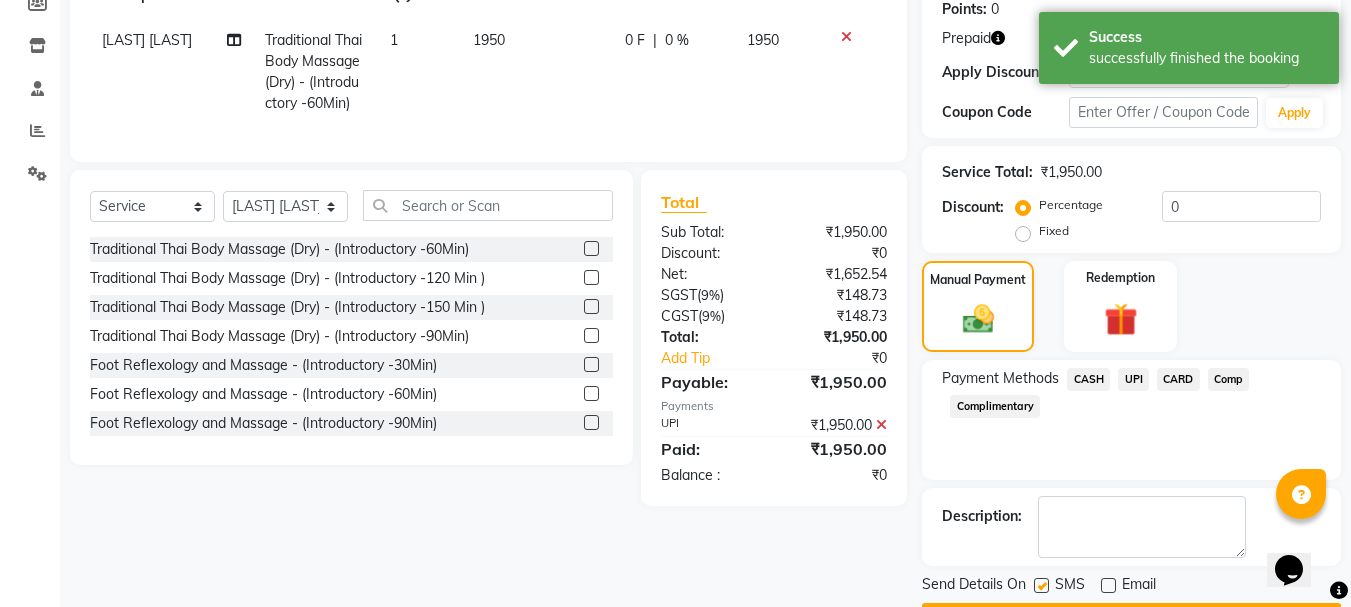 click on "Checkout" 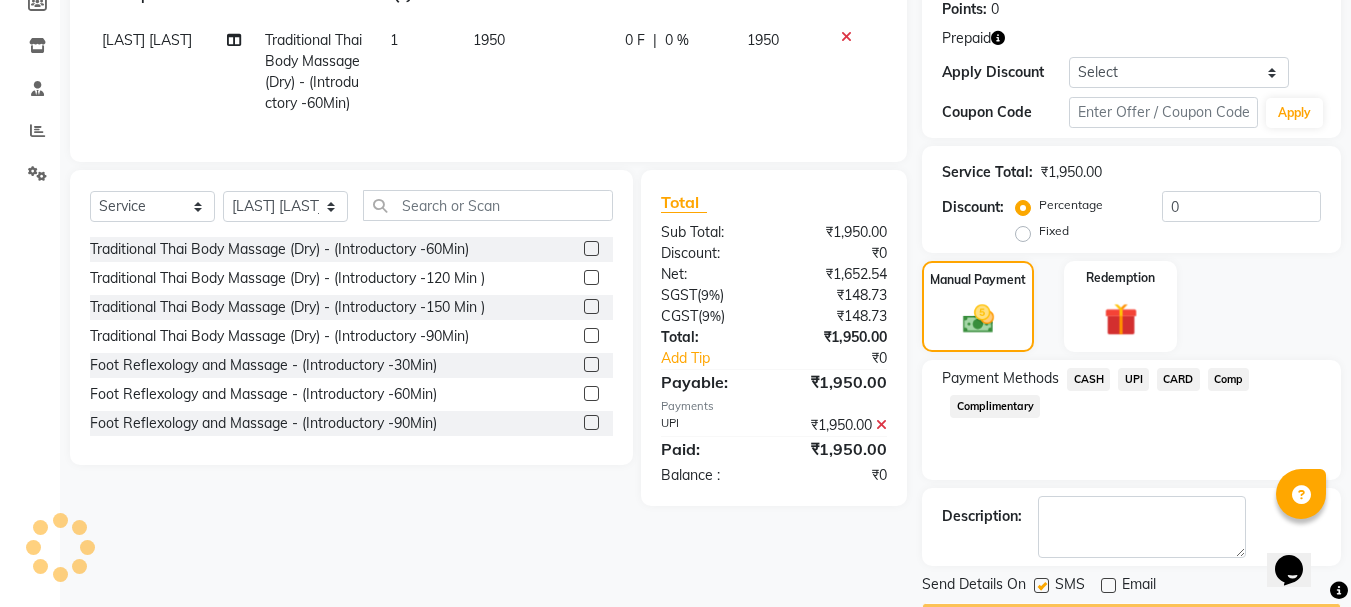 scroll, scrollTop: 369, scrollLeft: 0, axis: vertical 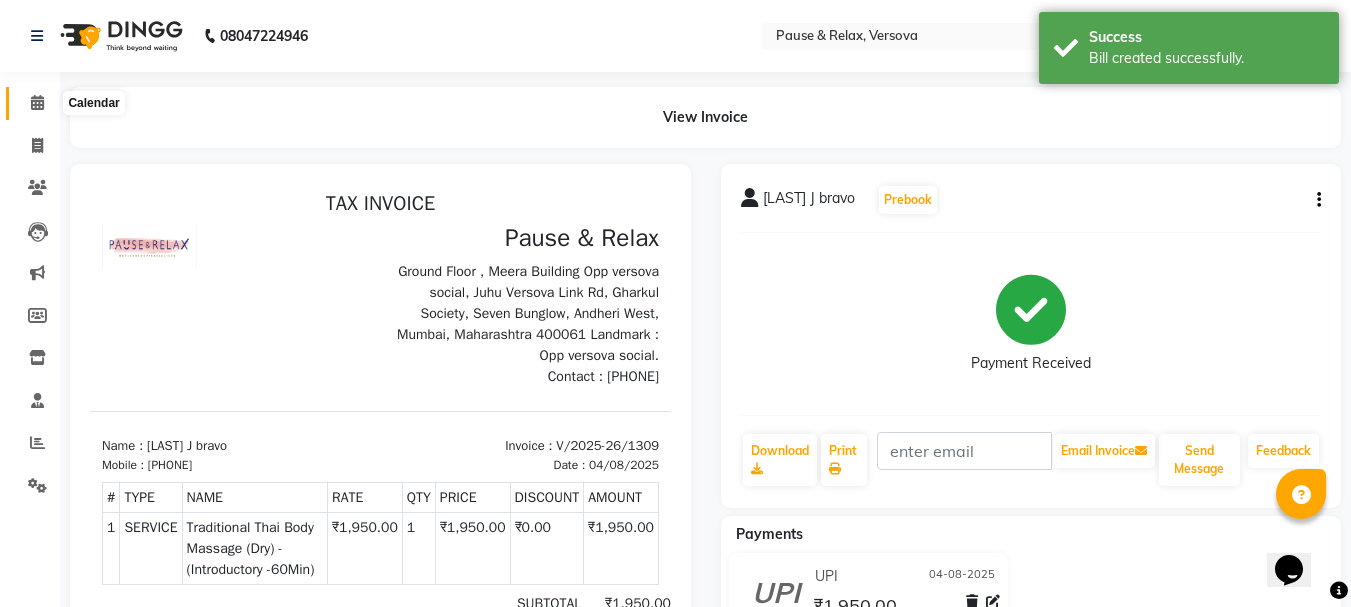 click 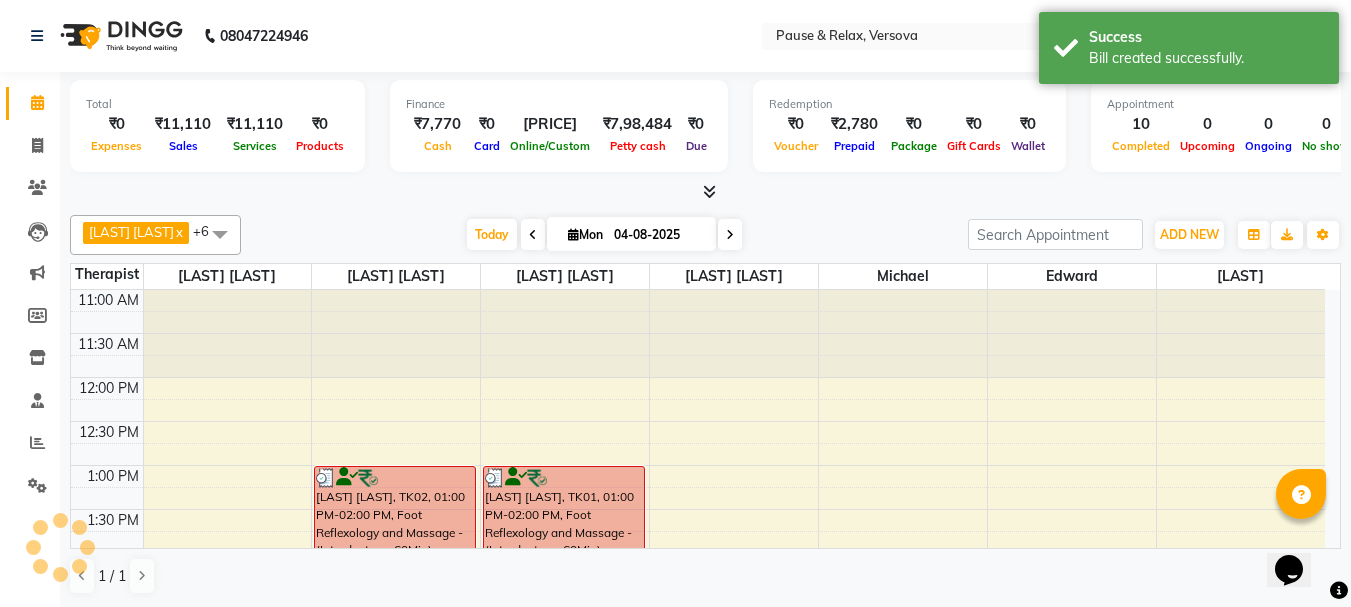 scroll, scrollTop: 671, scrollLeft: 0, axis: vertical 